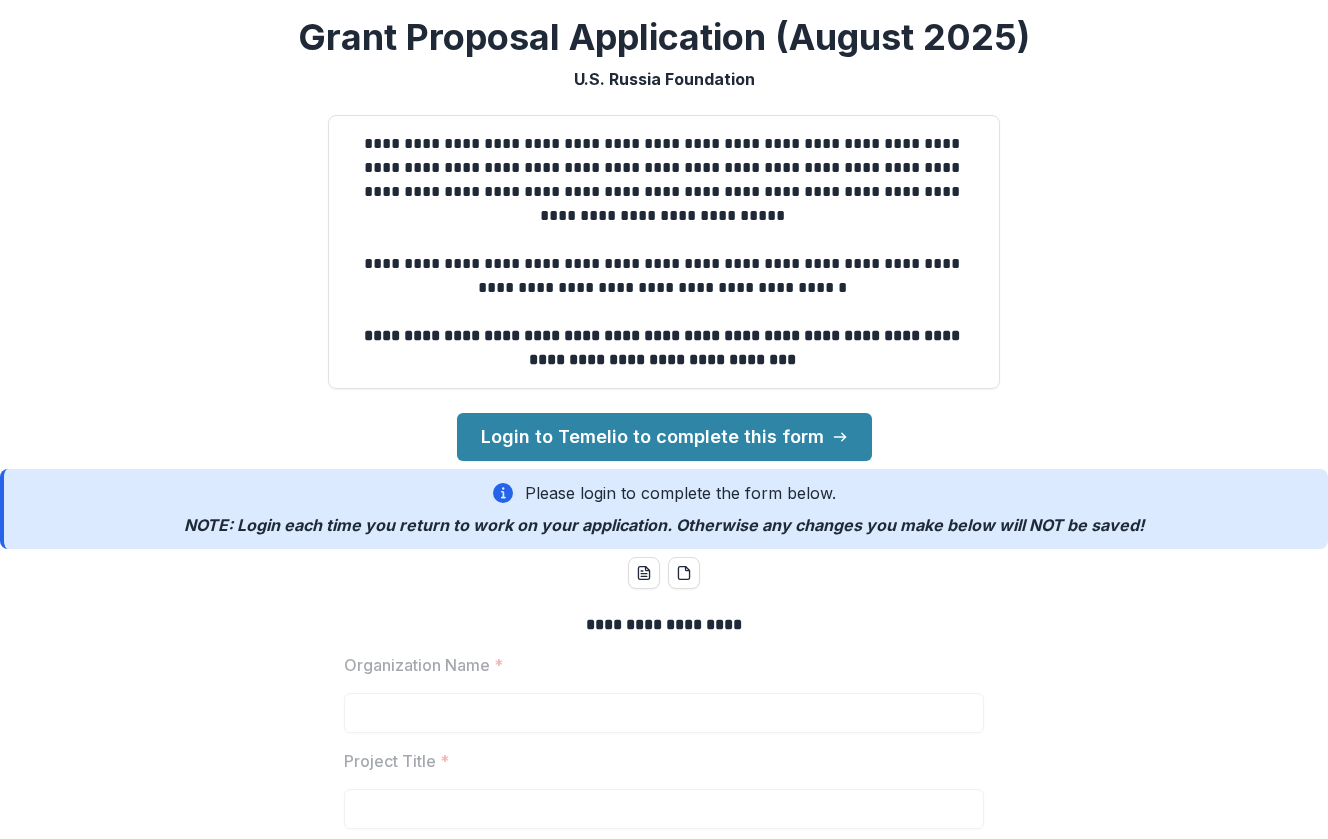 scroll, scrollTop: 0, scrollLeft: 0, axis: both 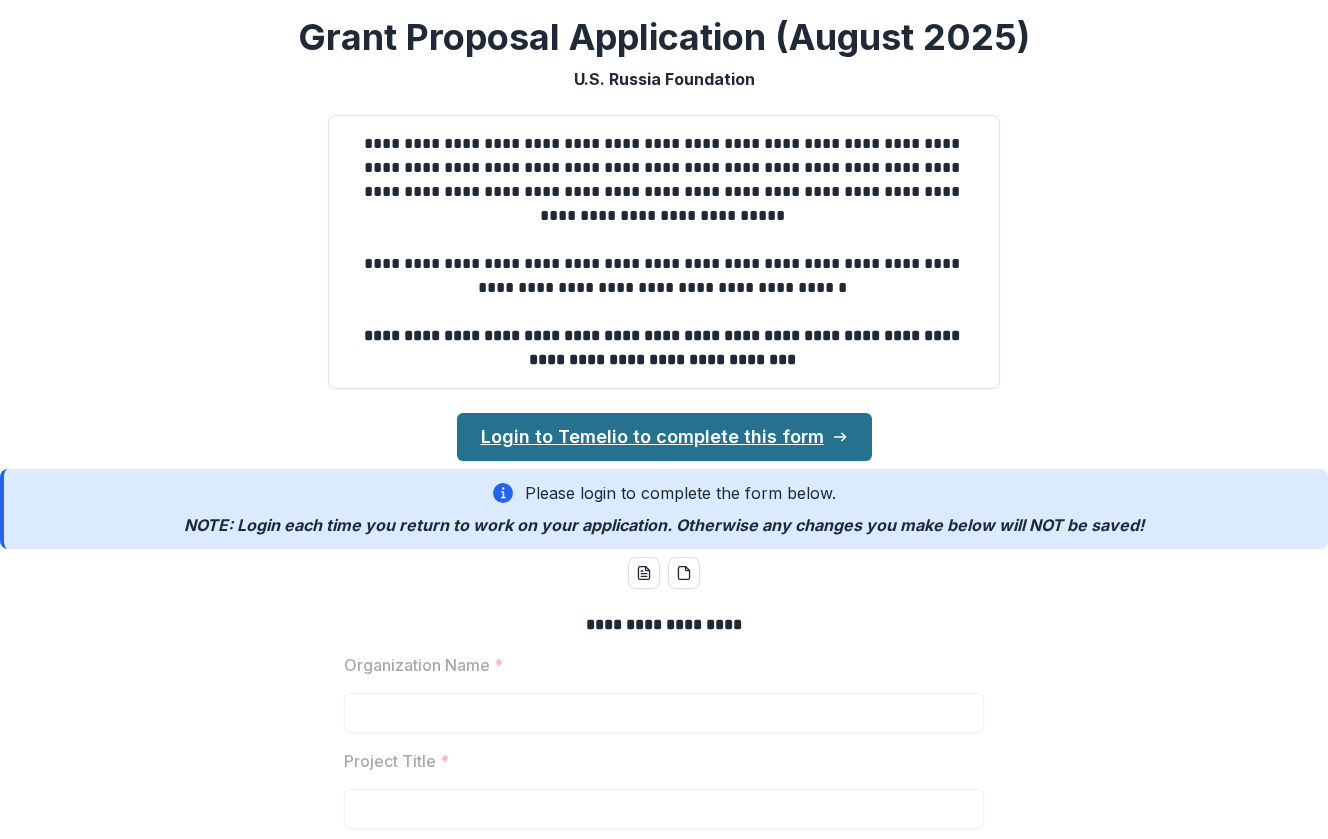 click on "Login to Temelio to complete this form" at bounding box center (664, 437) 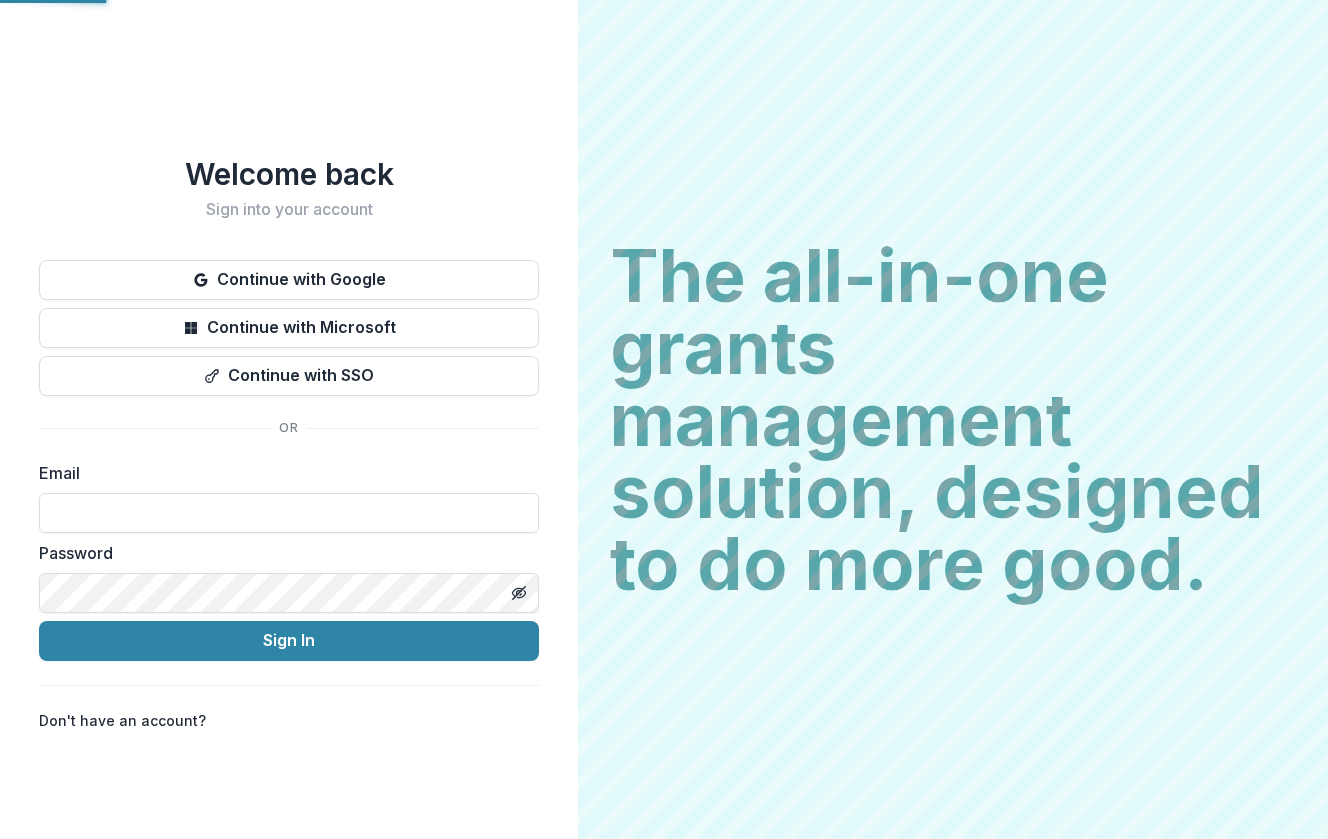 type on "**********" 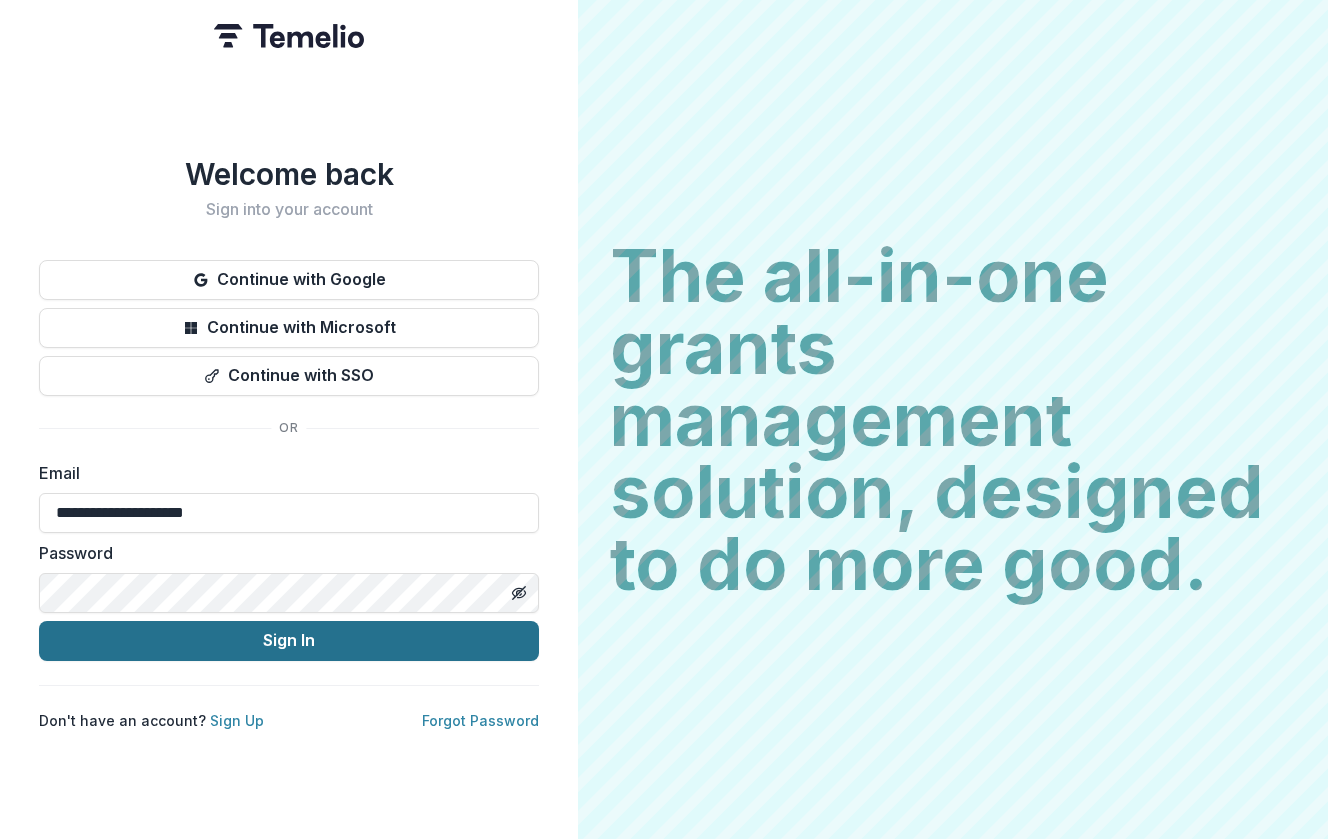 click on "Sign In" at bounding box center (289, 641) 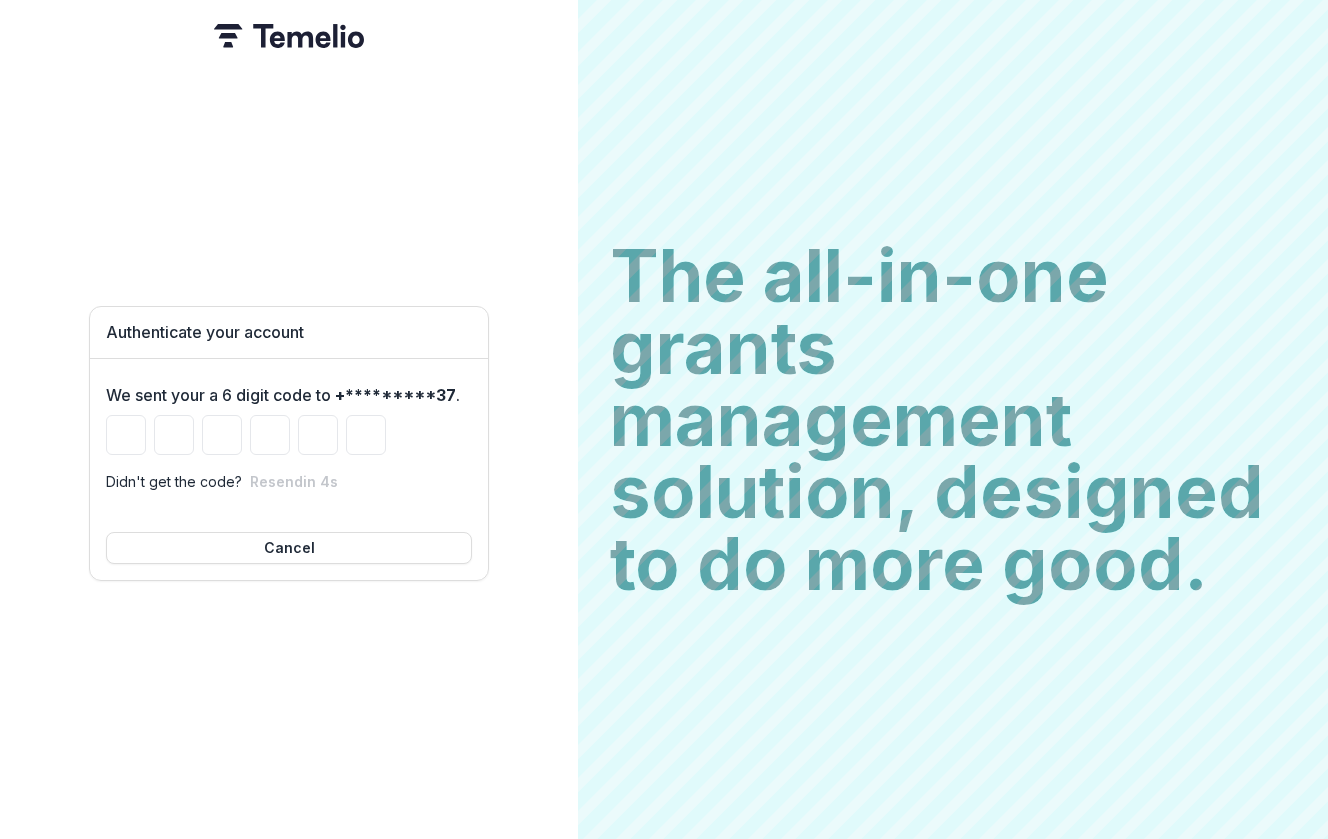 type on "*" 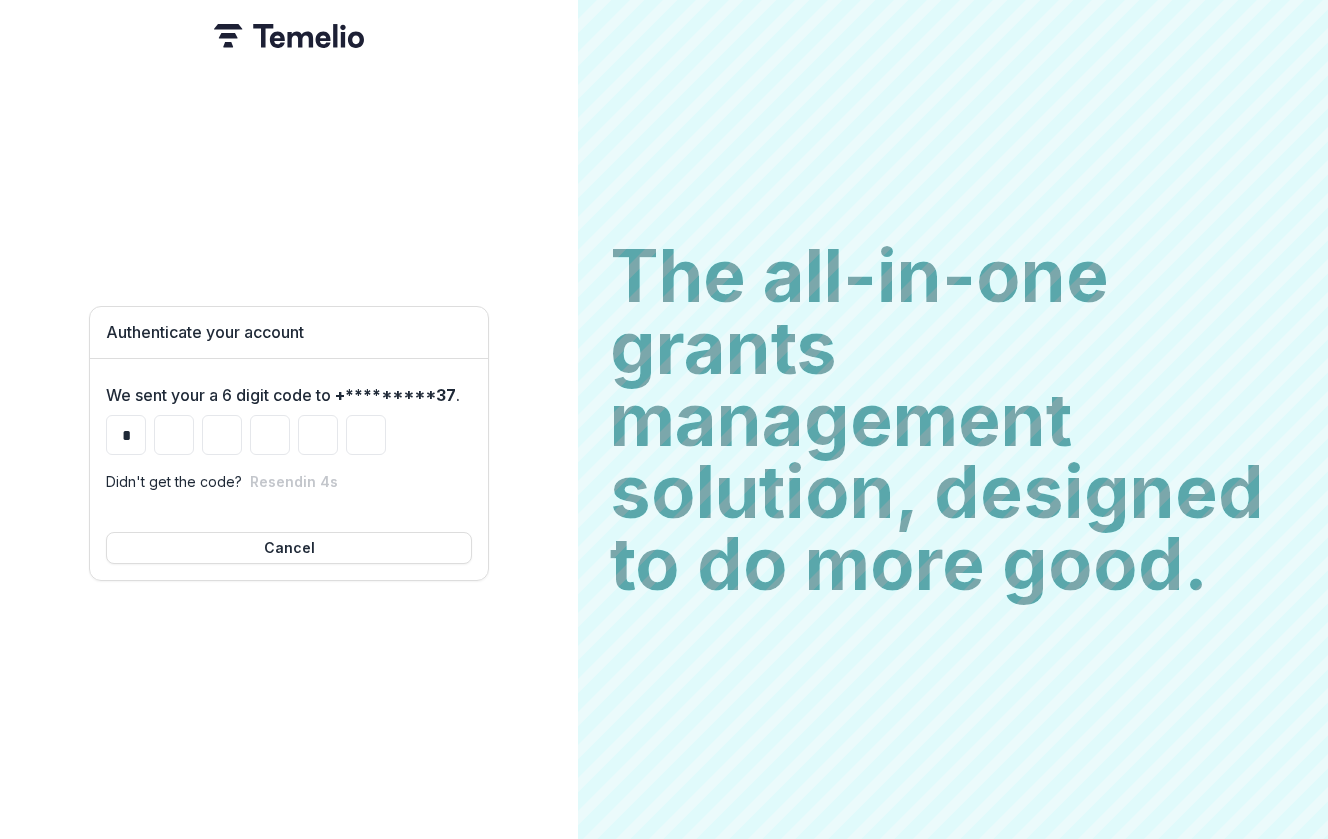type on "*" 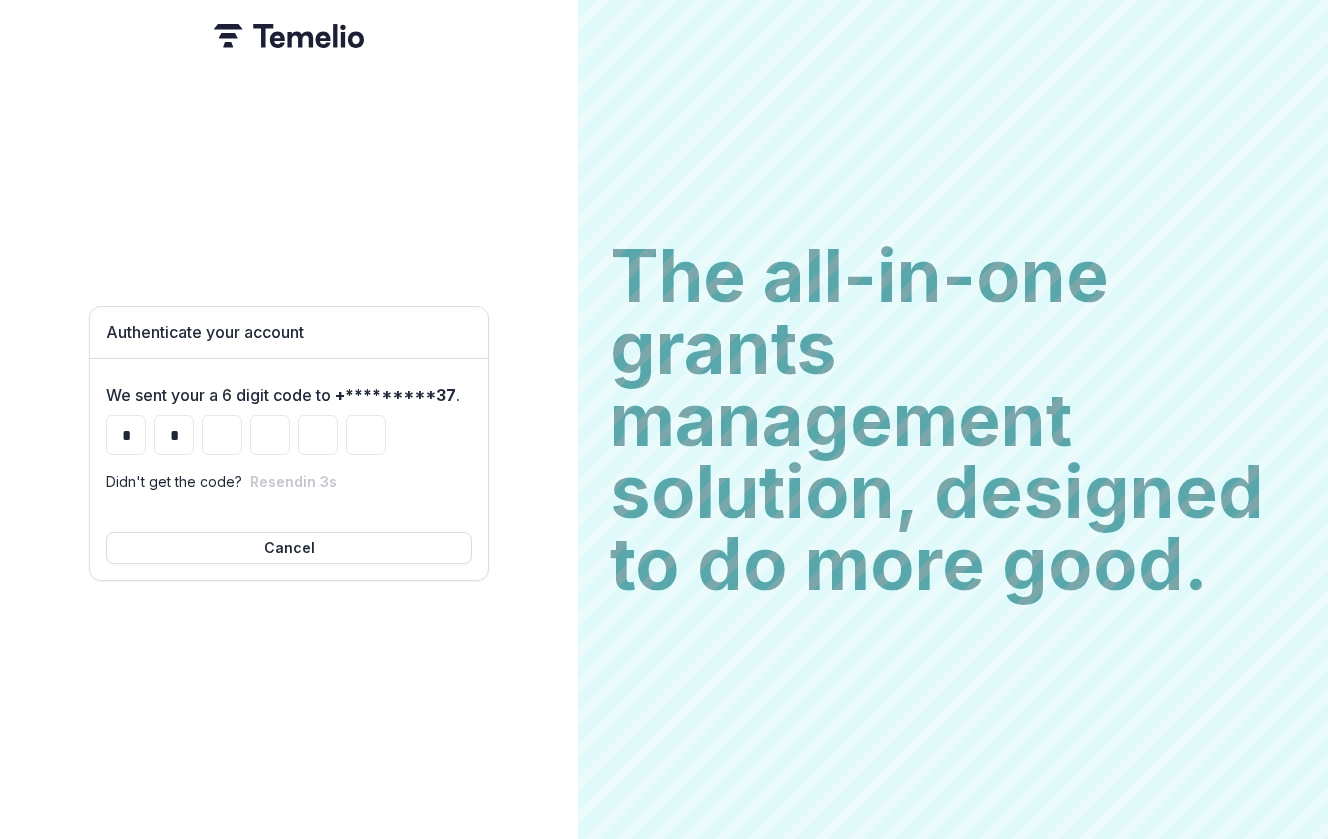 type on "*" 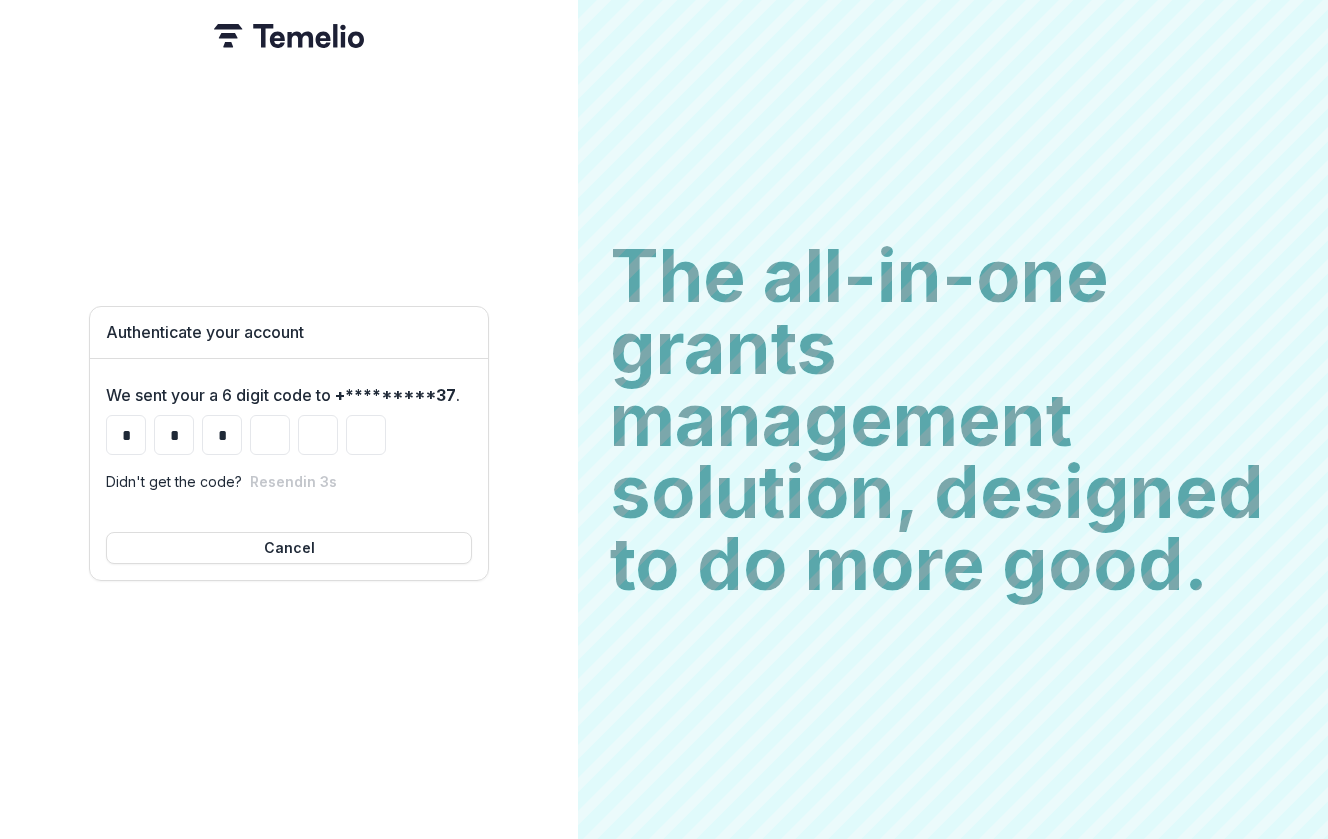 type on "*" 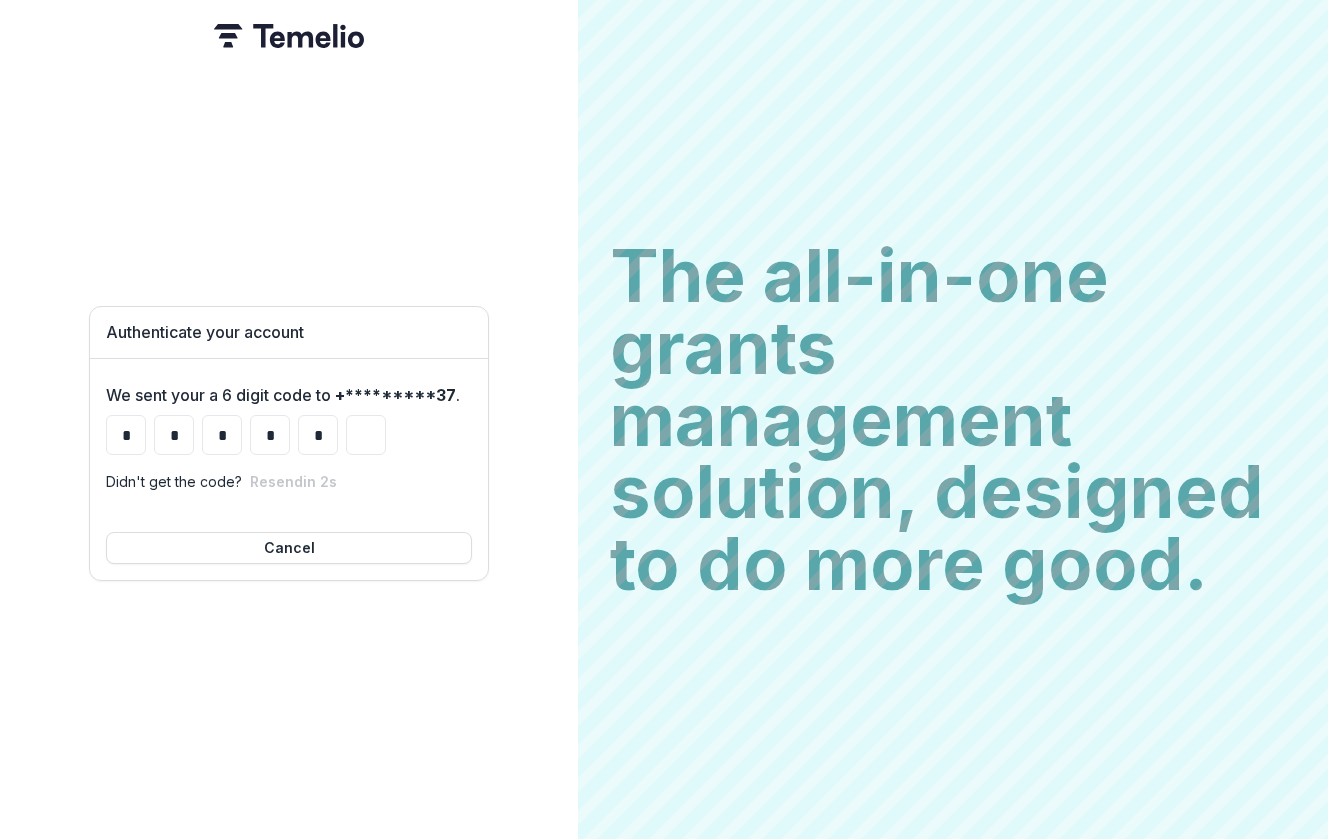 type on "*" 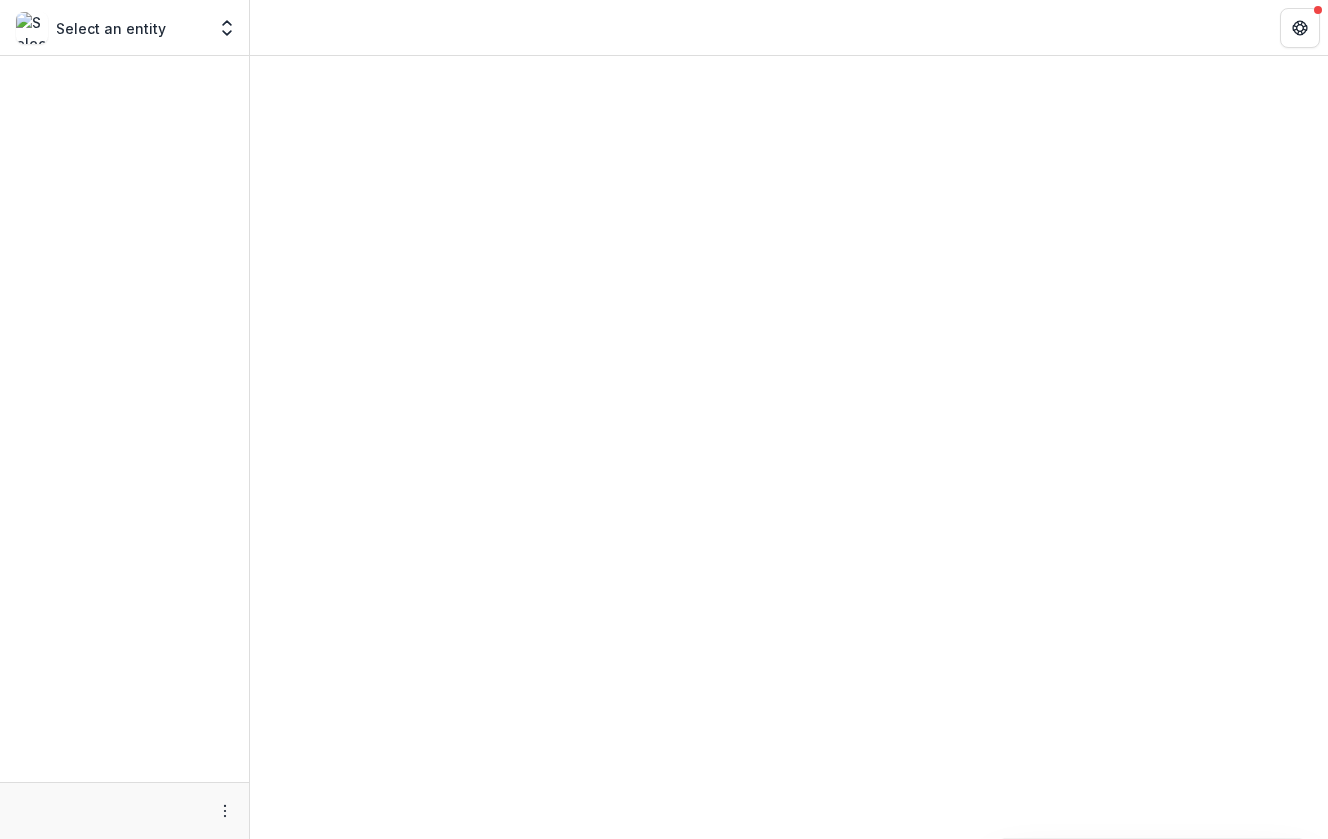 scroll, scrollTop: 0, scrollLeft: 0, axis: both 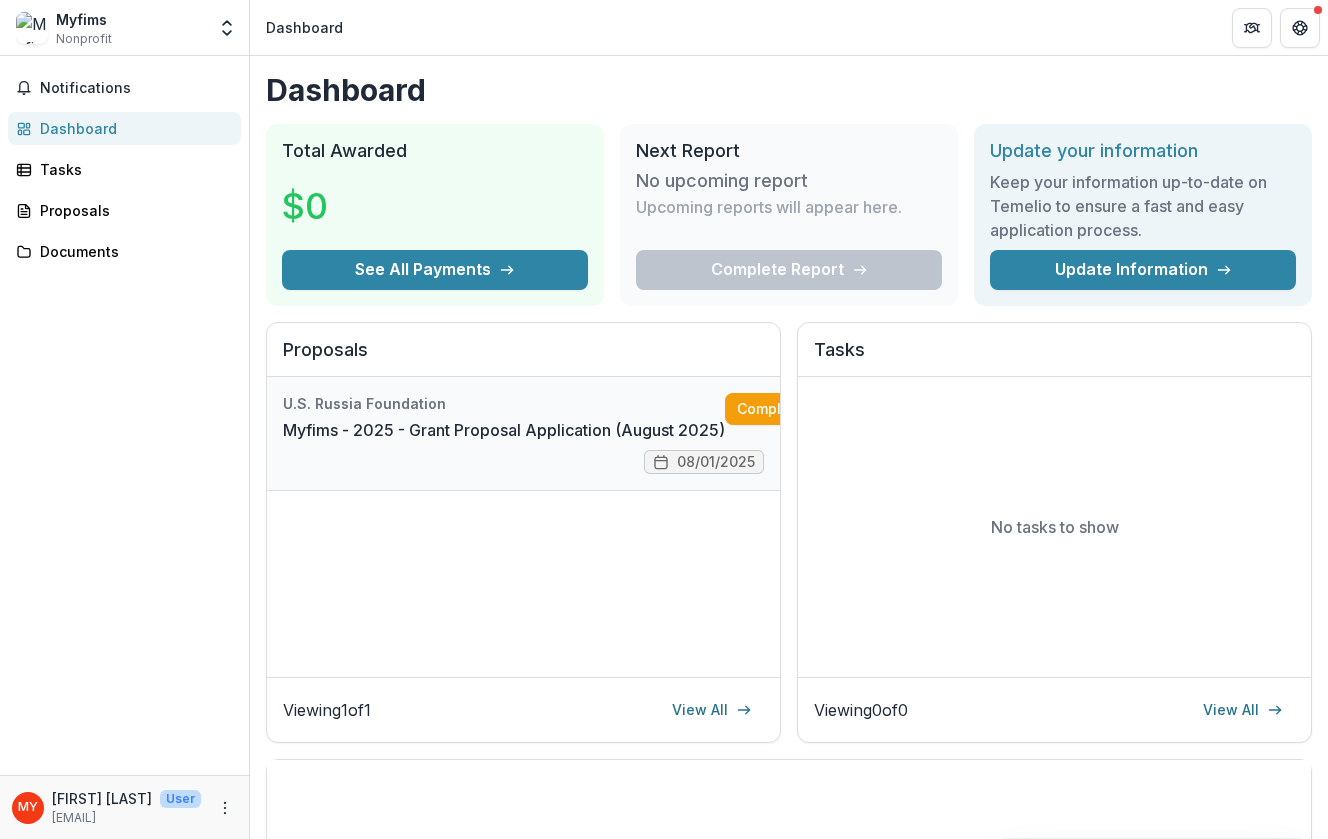 click on "Myfims - 2025 - Grant Proposal Application (August 2025)" at bounding box center (504, 430) 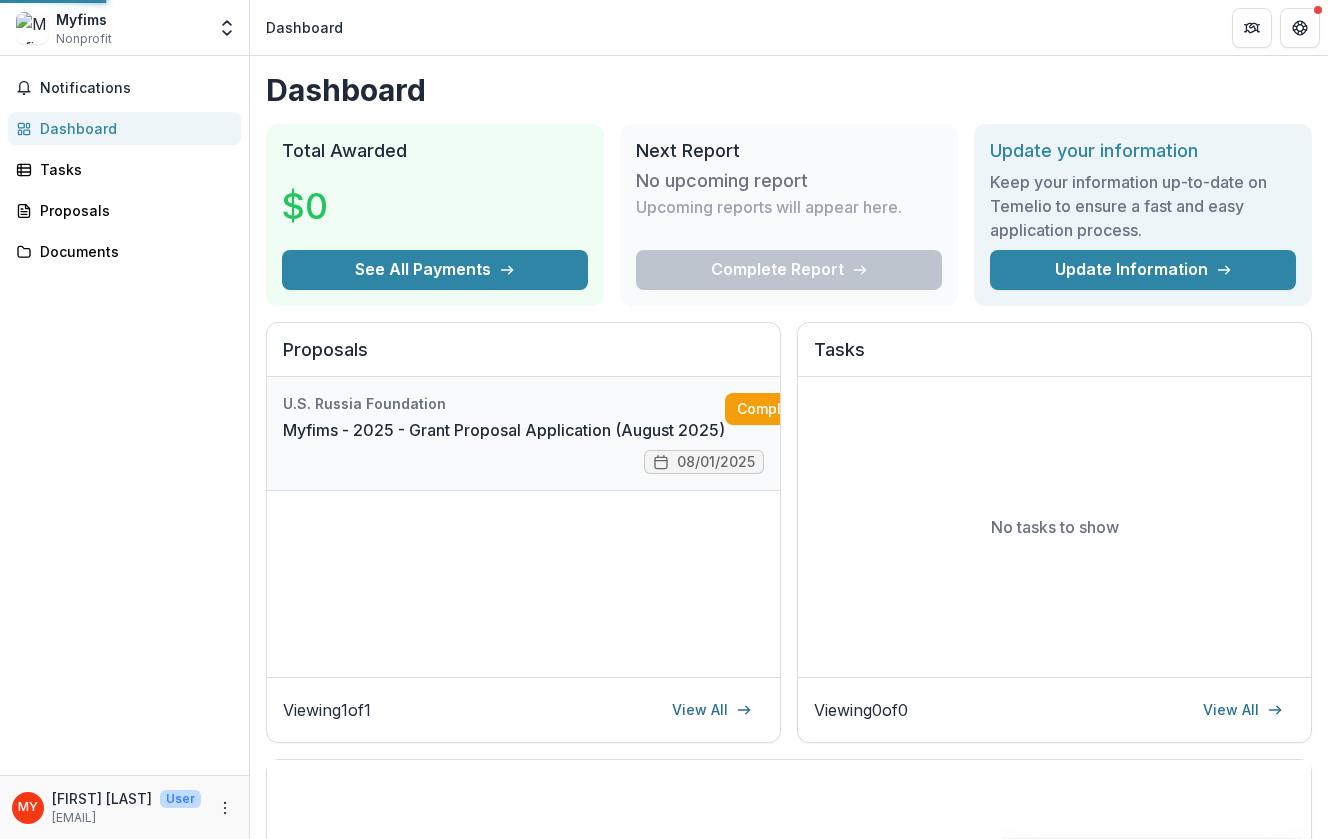 click on "Dashboard Total Awarded $0 See All Payments Next Report No upcoming report Upcoming reports will appear here. Complete Report Update your information Keep your information up-to-date on Temelio to ensure a fast and easy application process. Update Information Proposals U.S. Russia Foundation Myfims - 2025 - Grant Proposal Application (August 2025) Complete 08/01/2025 Viewing  1  of  1 View All Tasks No tasks to show Viewing  0  of  0 View All Grant Payments Grant Foundation Grant amount awarded Payment Amount Linked Contingencies Payment date Grant start date Grant end date Payment status No data available No payments to show Viewing  0  payments" at bounding box center [789, 447] 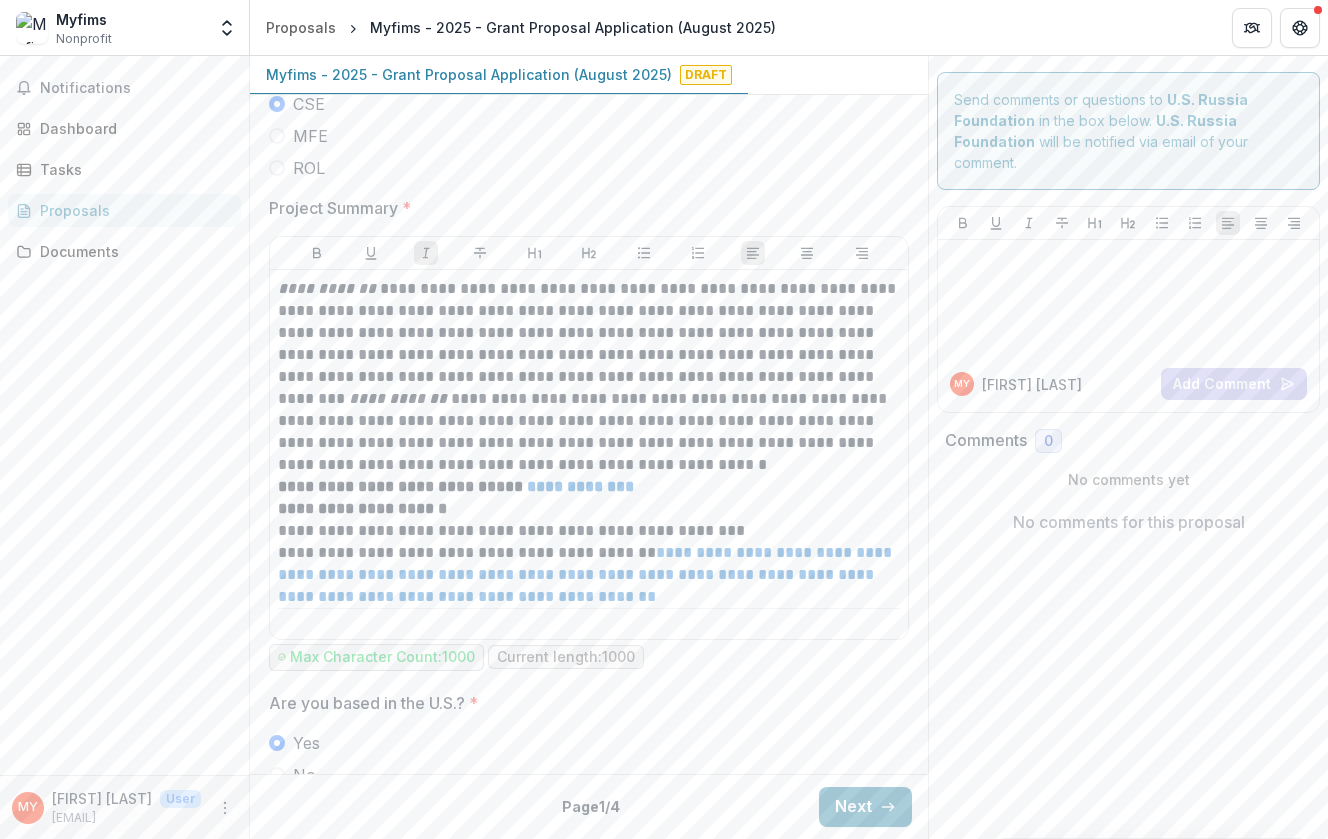 scroll, scrollTop: 907, scrollLeft: 2, axis: both 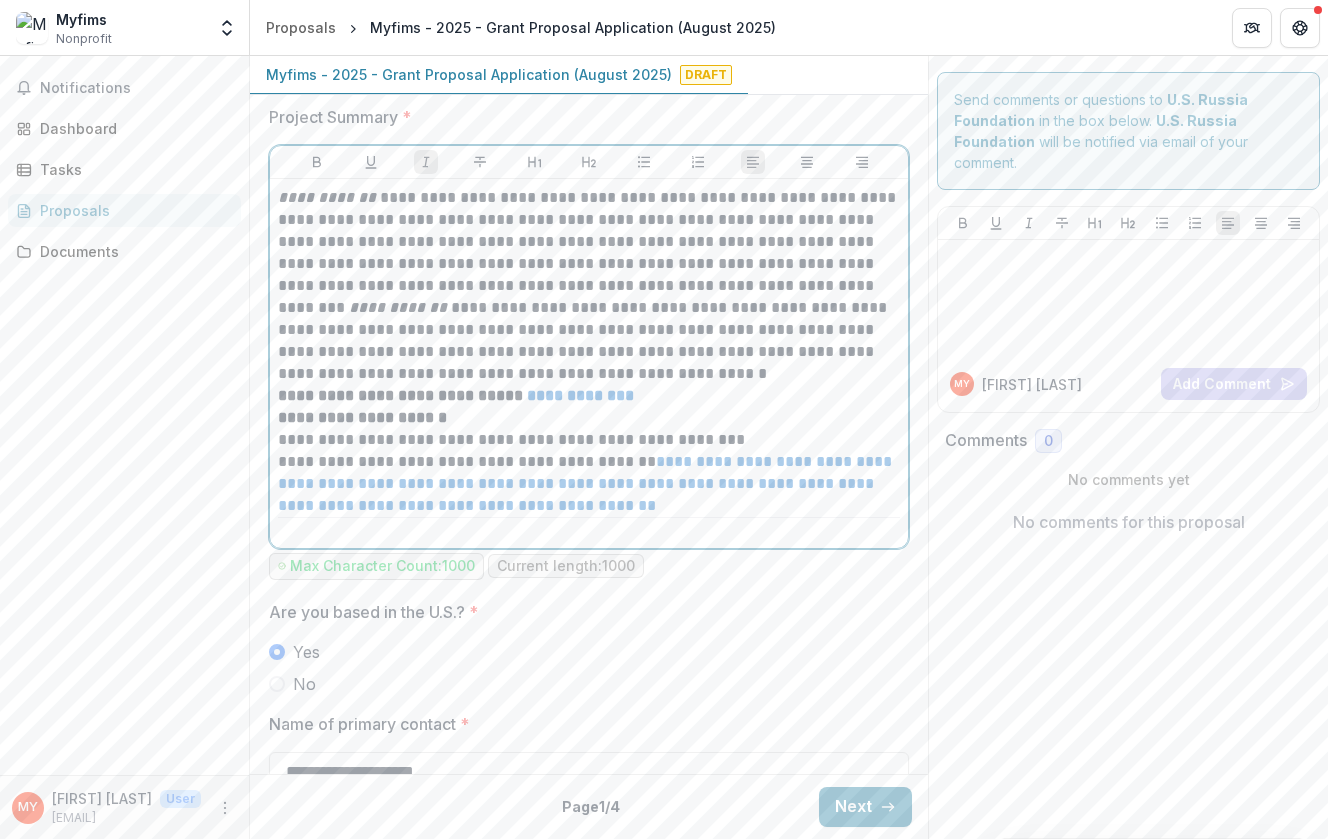 click on "**********" at bounding box center [589, 286] 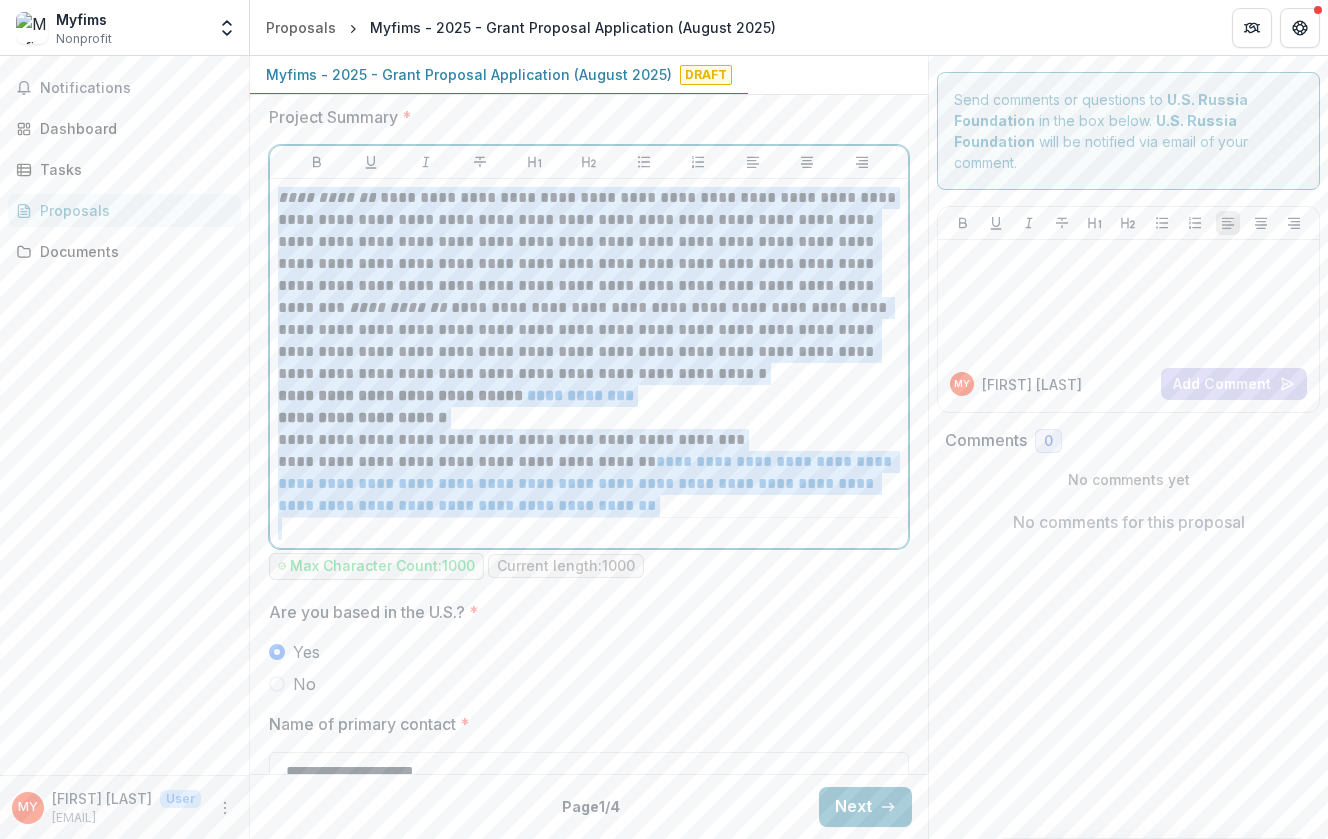 drag, startPoint x: 277, startPoint y: 199, endPoint x: 691, endPoint y: 639, distance: 604.149 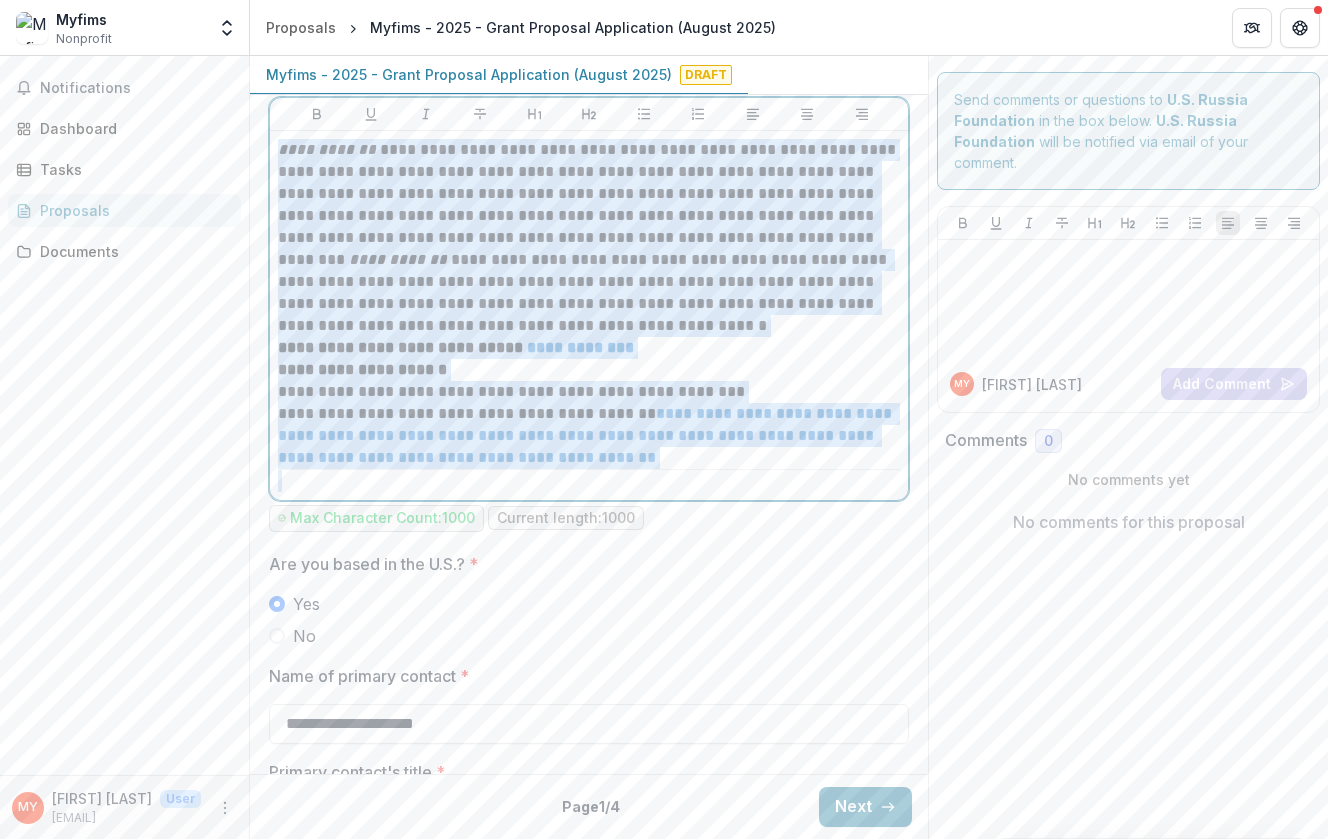 scroll, scrollTop: 1026, scrollLeft: 0, axis: vertical 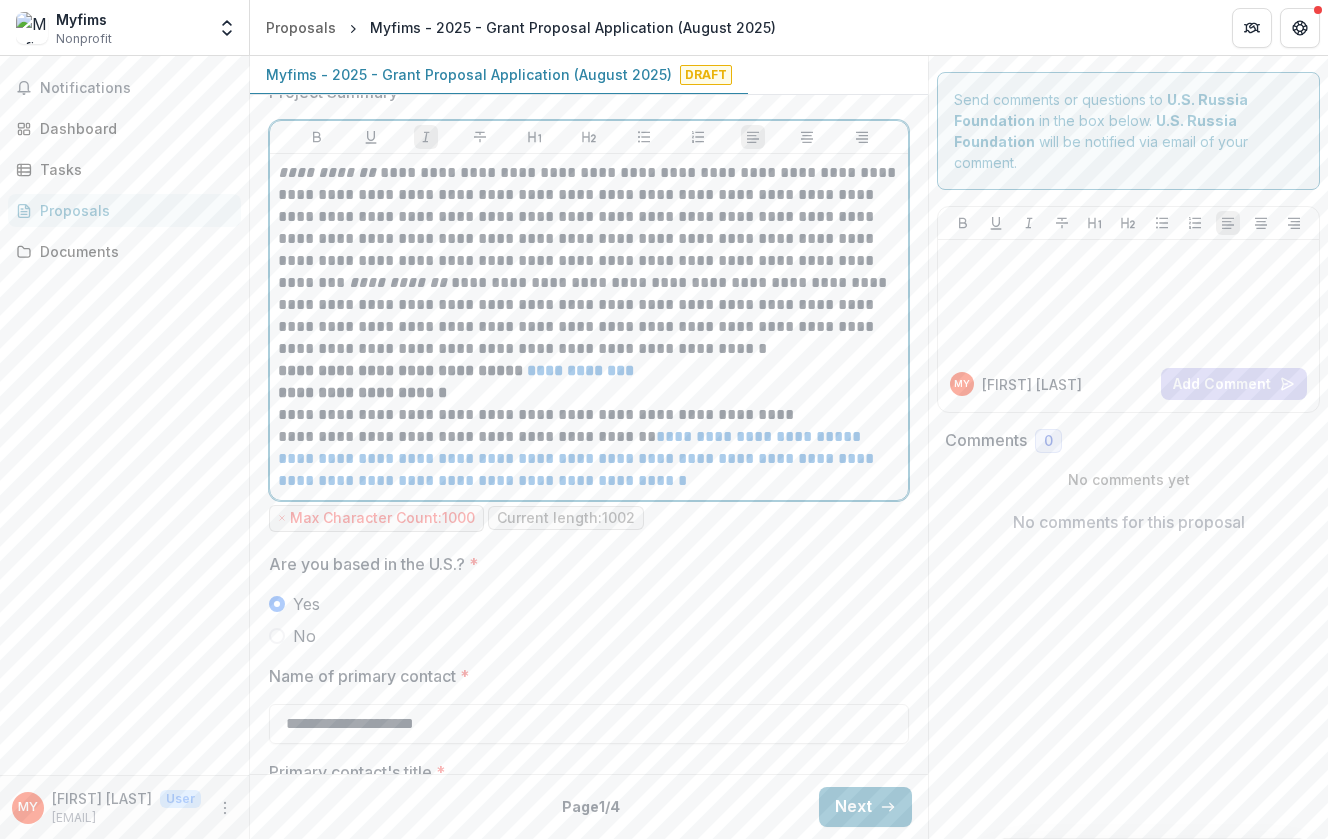 click on "**********" at bounding box center (327, 172) 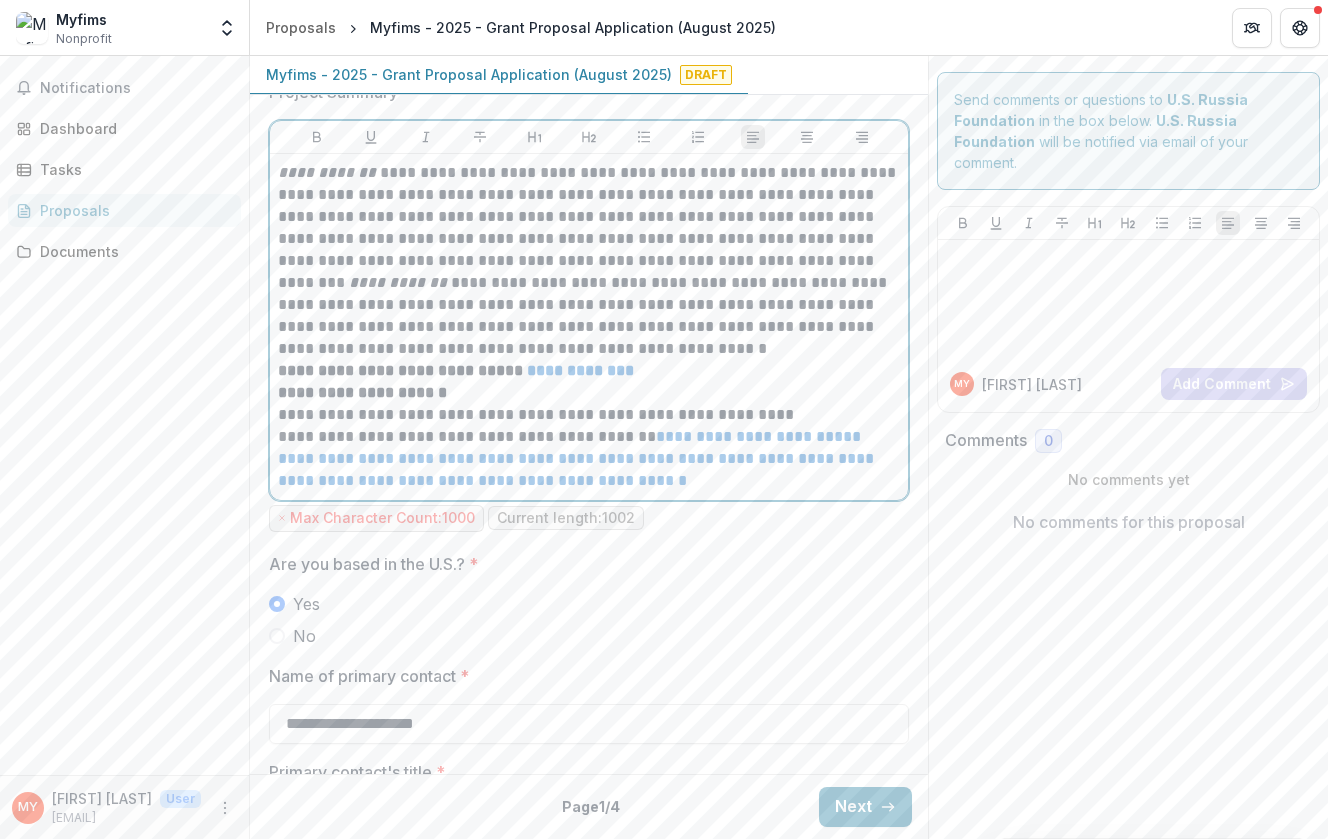 type 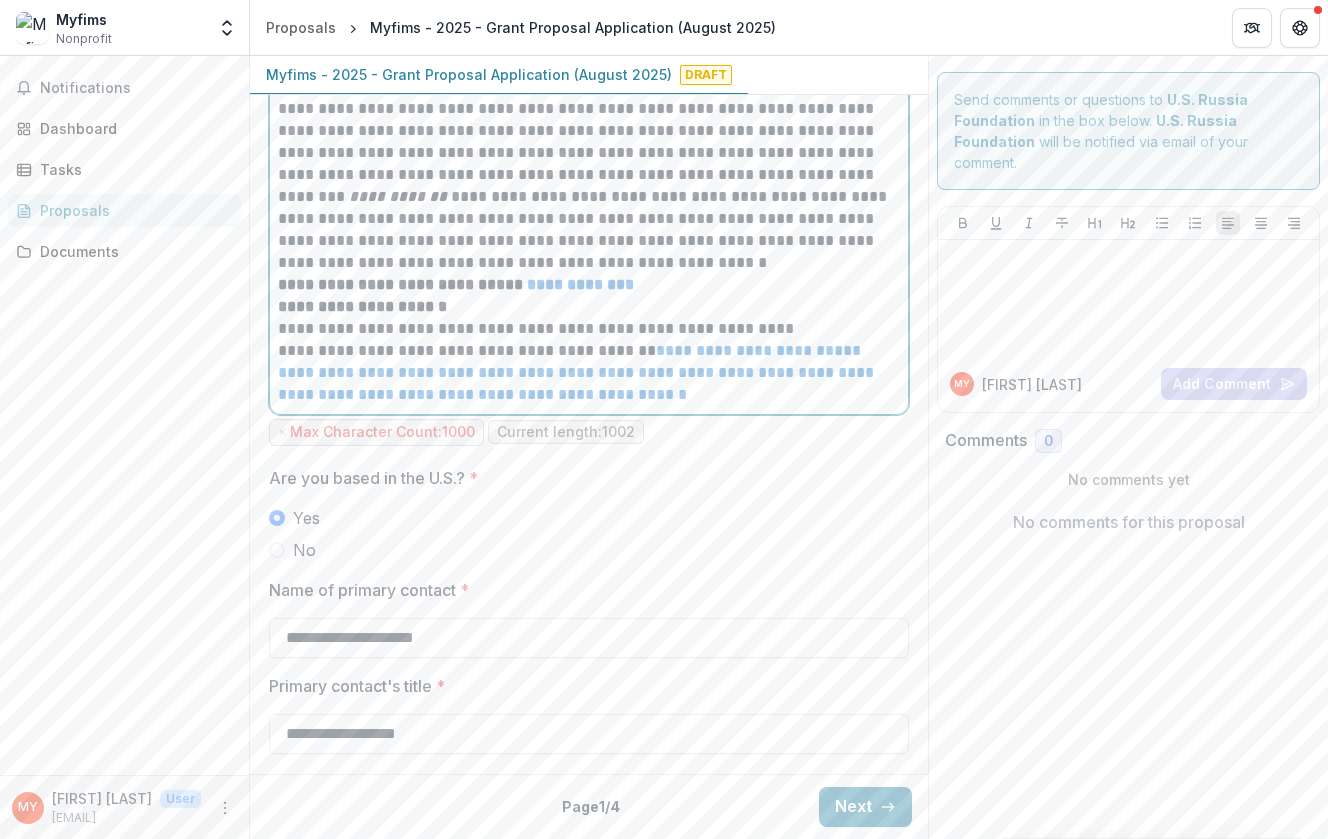 scroll, scrollTop: 1110, scrollLeft: 0, axis: vertical 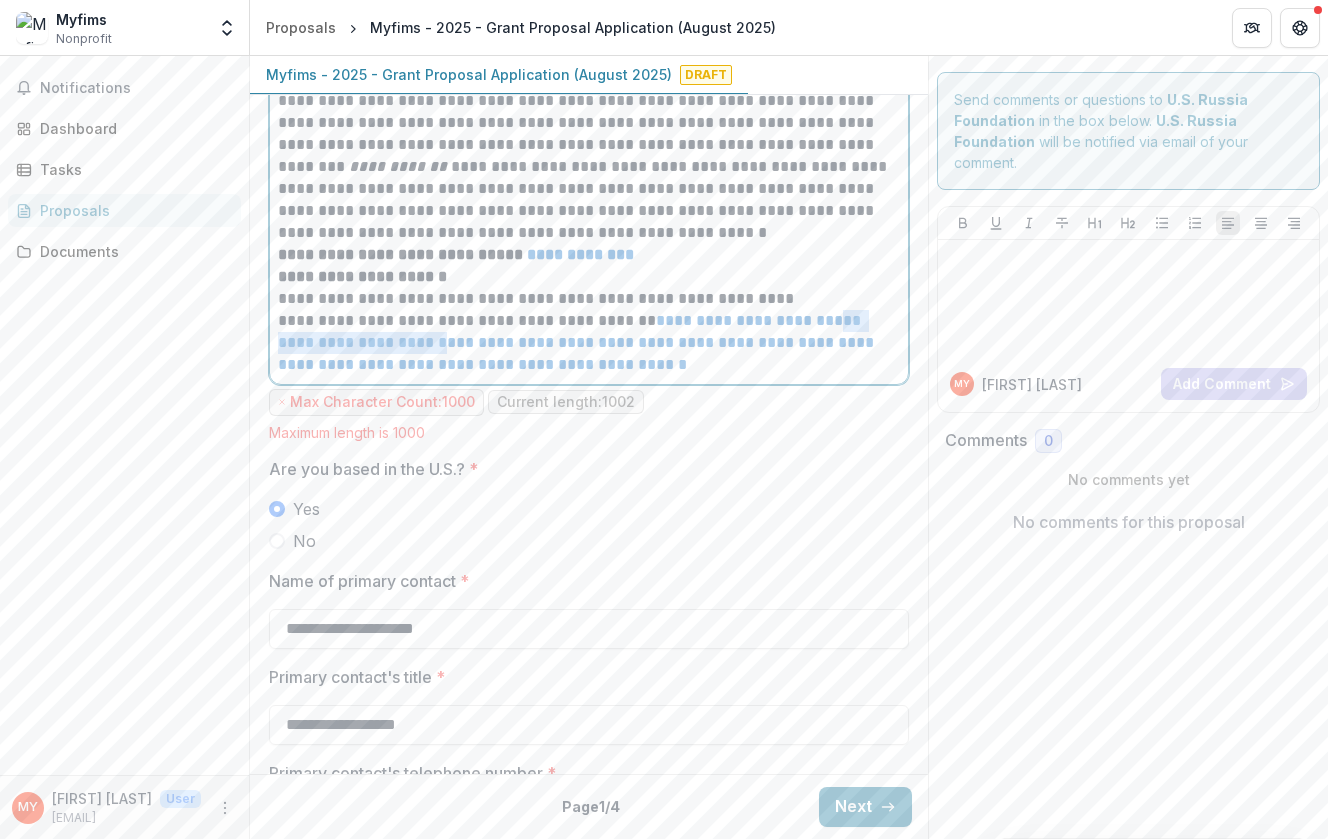 drag, startPoint x: 829, startPoint y: 324, endPoint x: 438, endPoint y: 350, distance: 391.8635 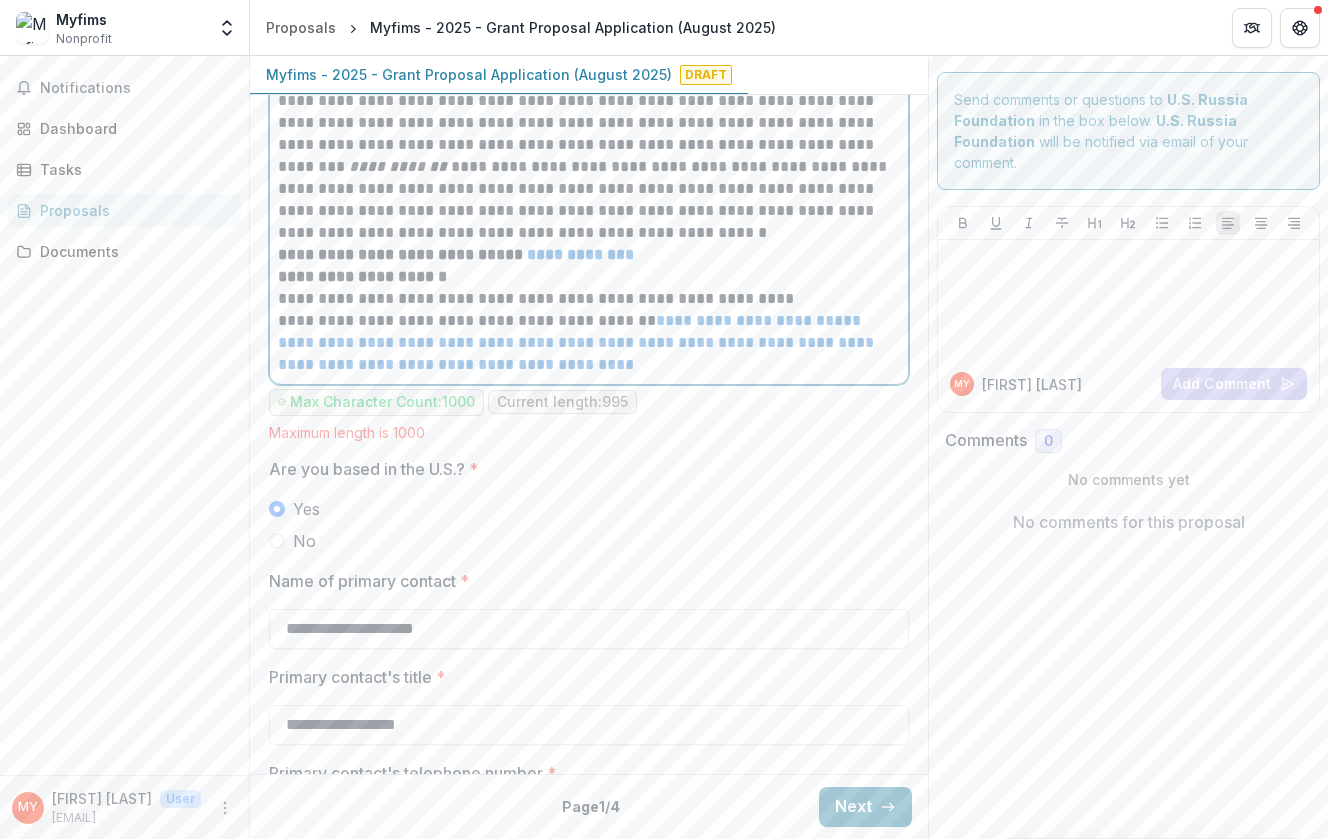 click on "**********" at bounding box center [589, 299] 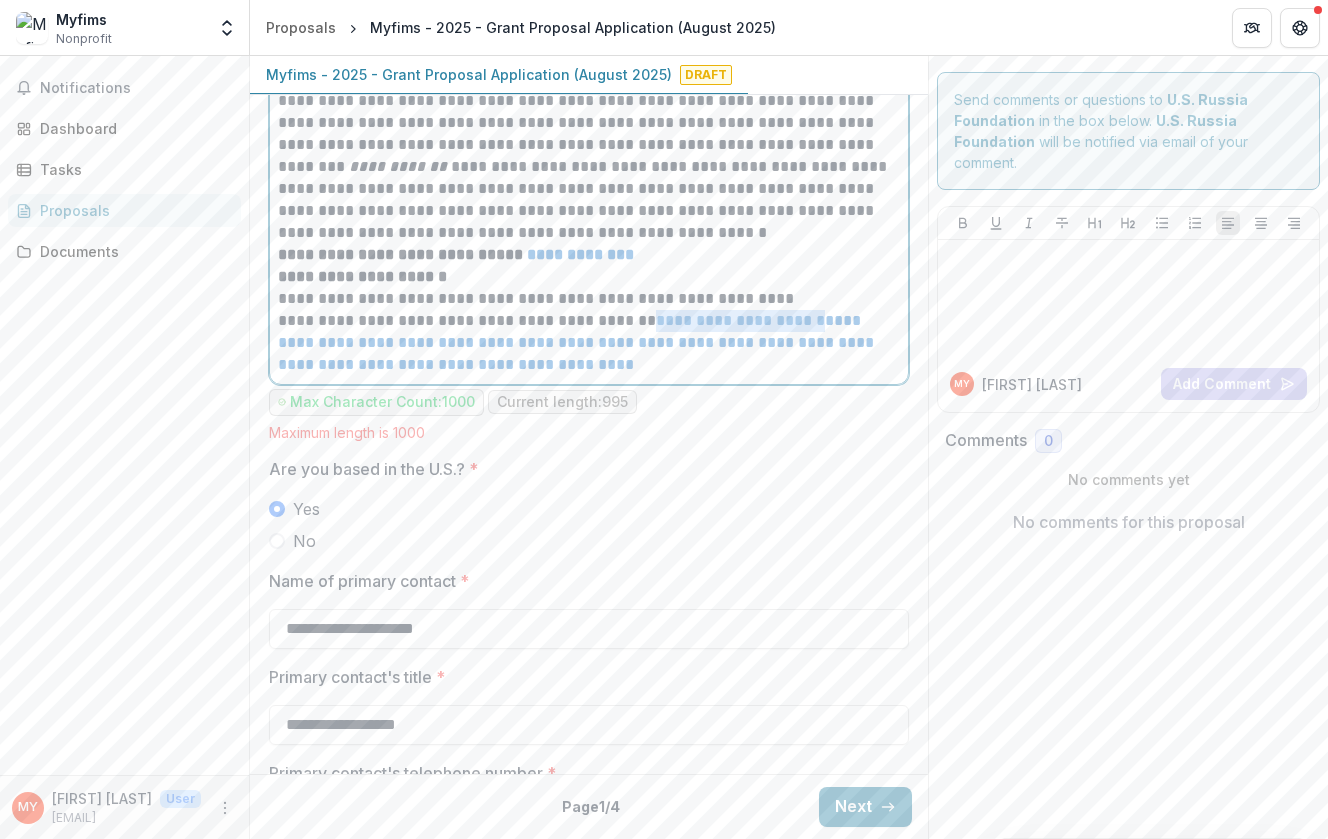 drag, startPoint x: 642, startPoint y: 325, endPoint x: 820, endPoint y: 326, distance: 178.0028 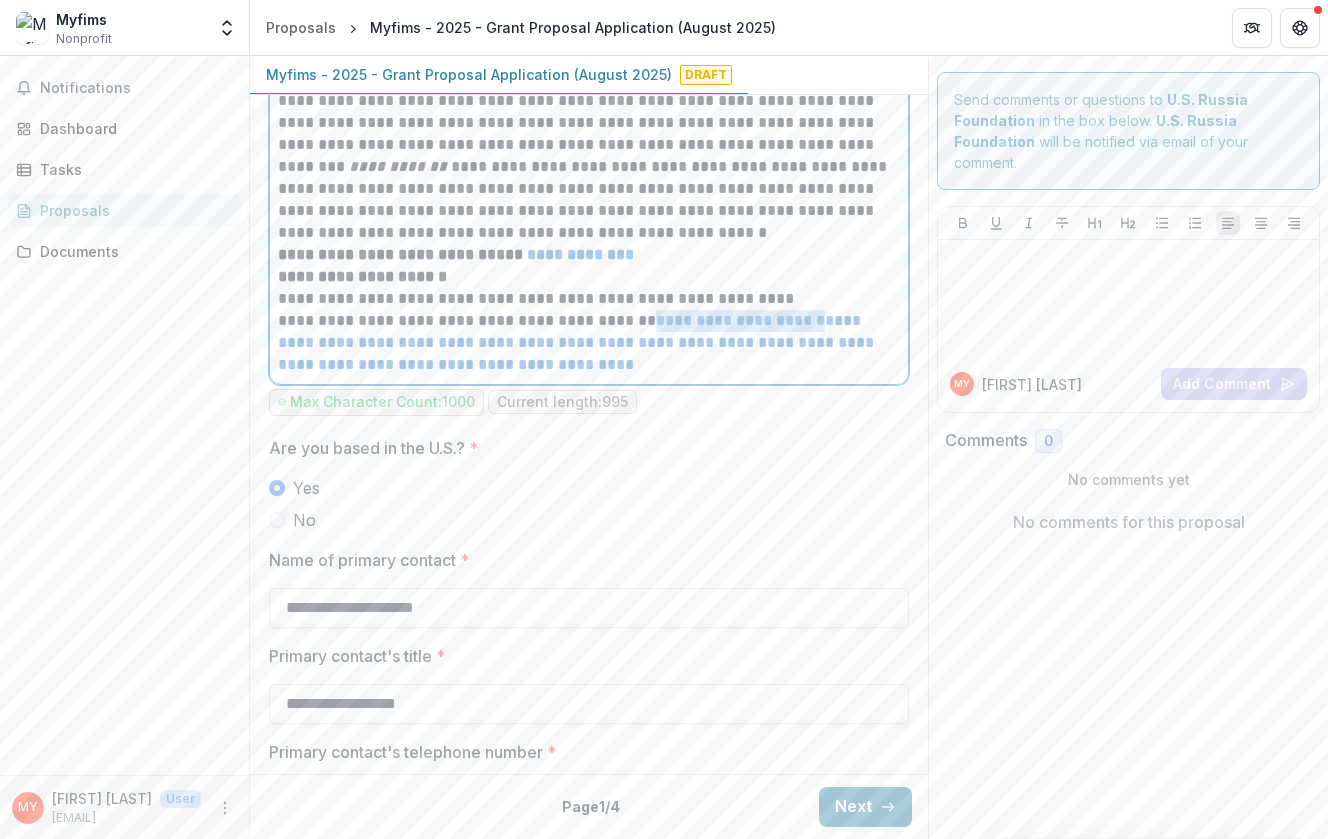 click on "**********" at bounding box center (740, 320) 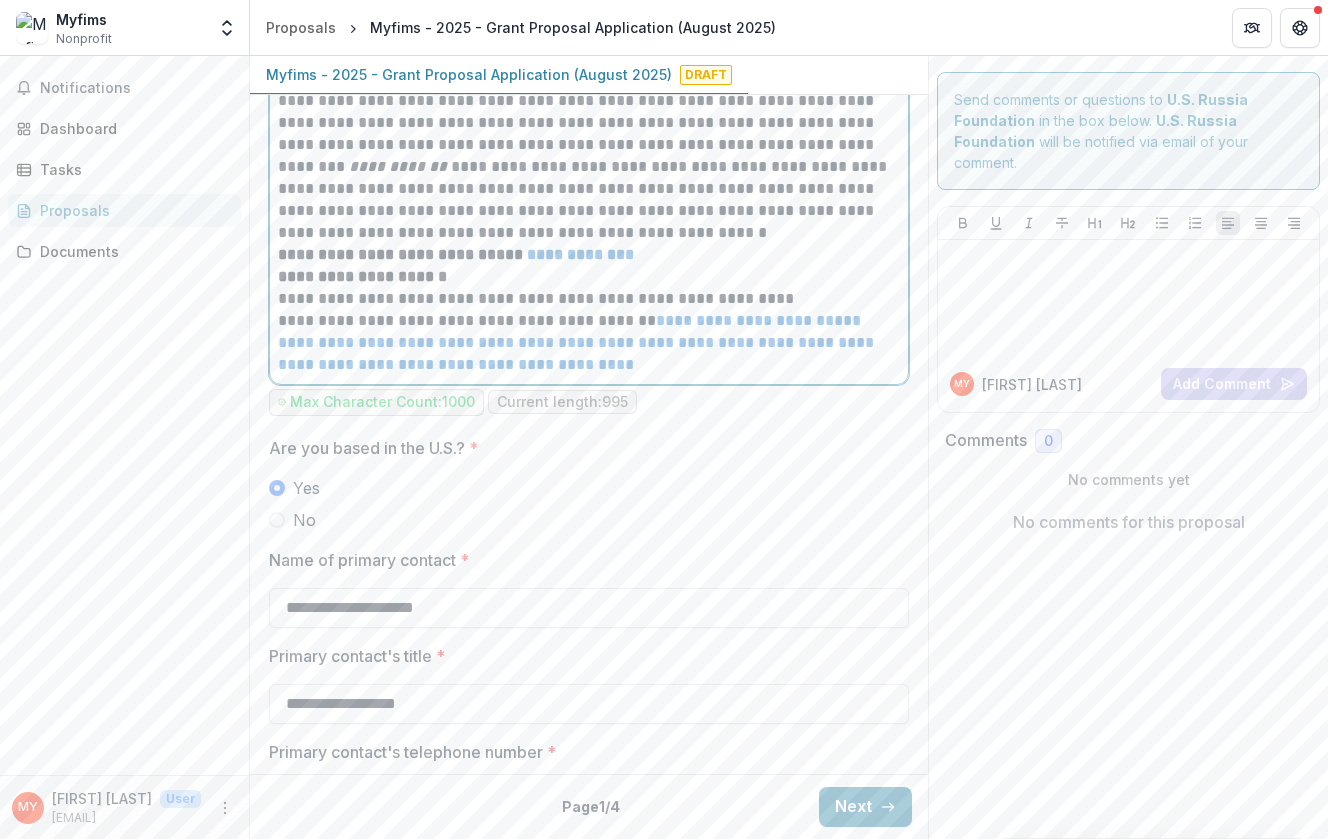 click on "**********" at bounding box center [589, 343] 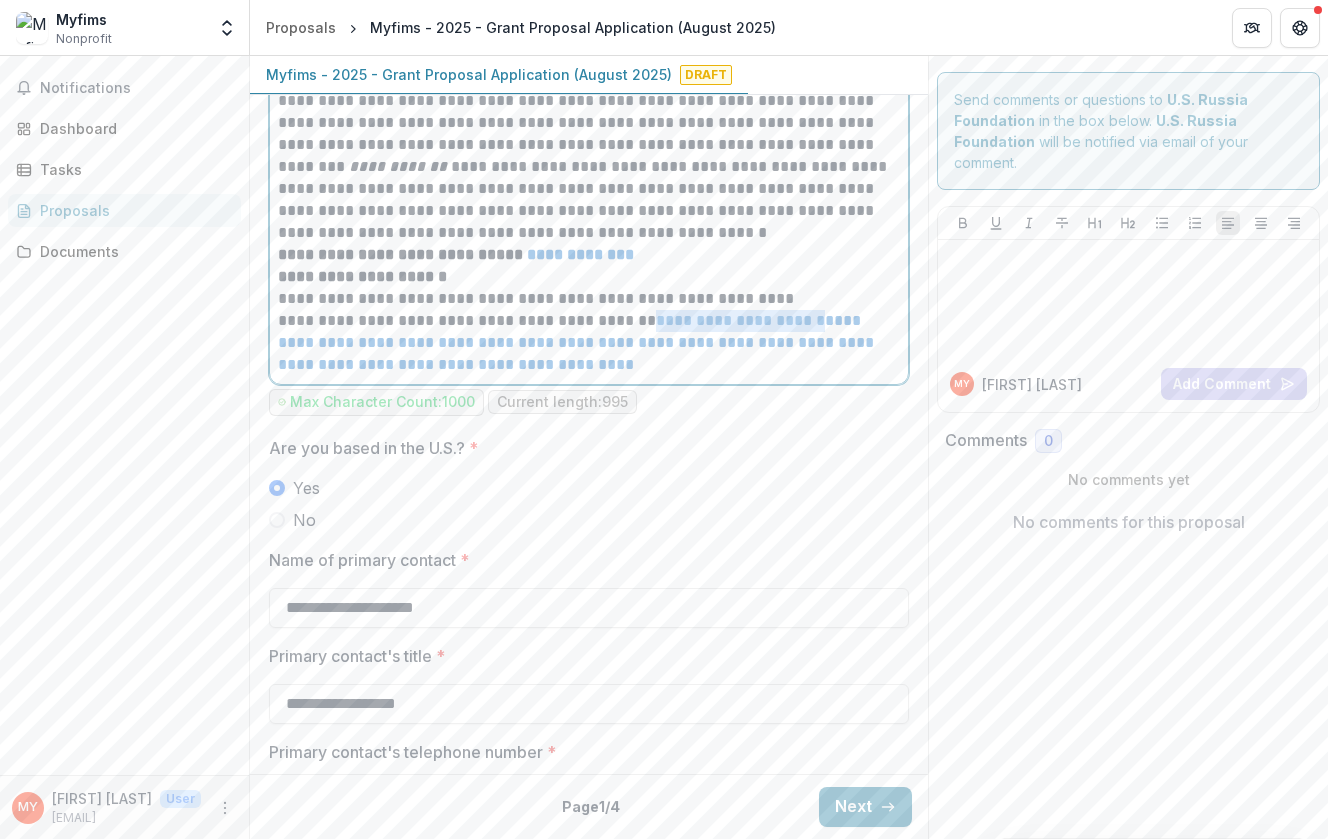 drag, startPoint x: 641, startPoint y: 324, endPoint x: 820, endPoint y: 327, distance: 179.02513 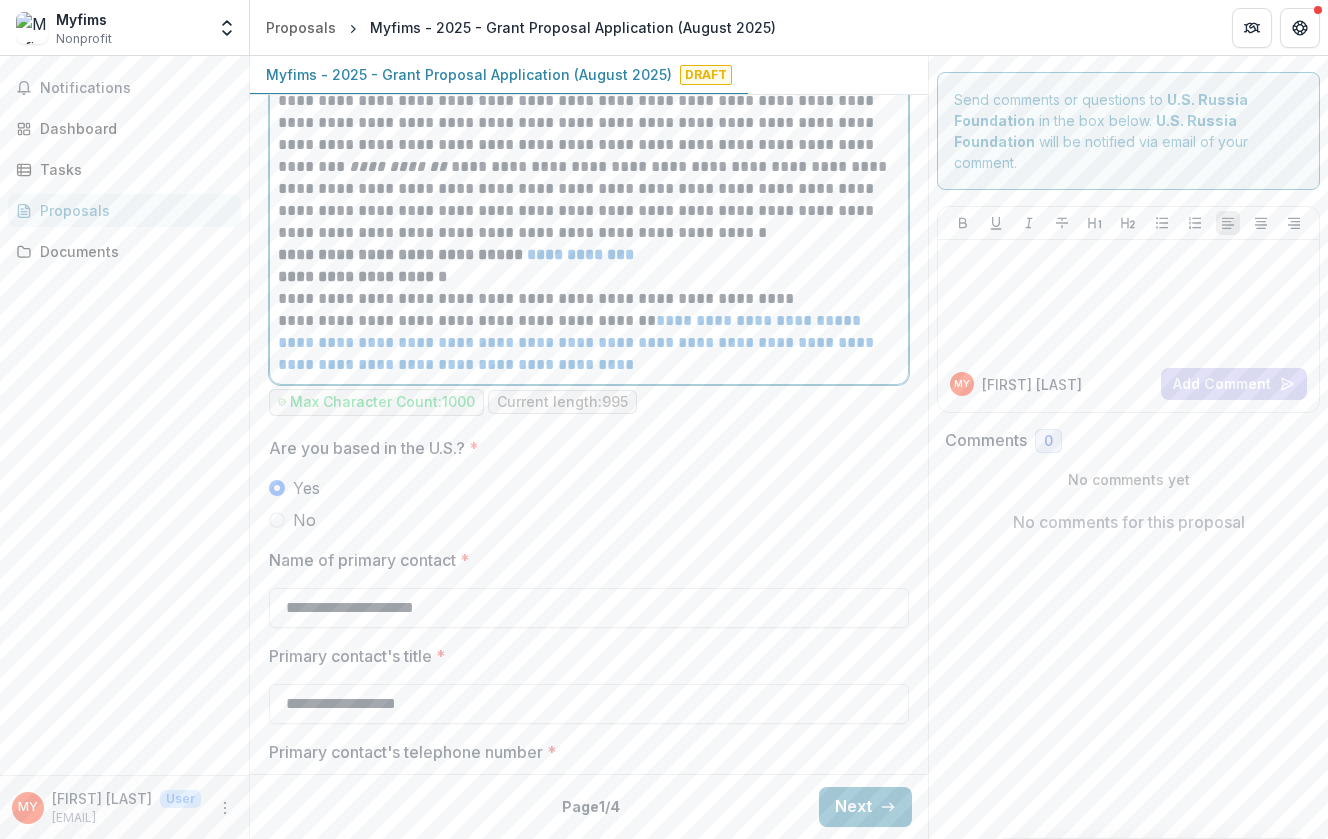 click on "**********" at bounding box center (589, 277) 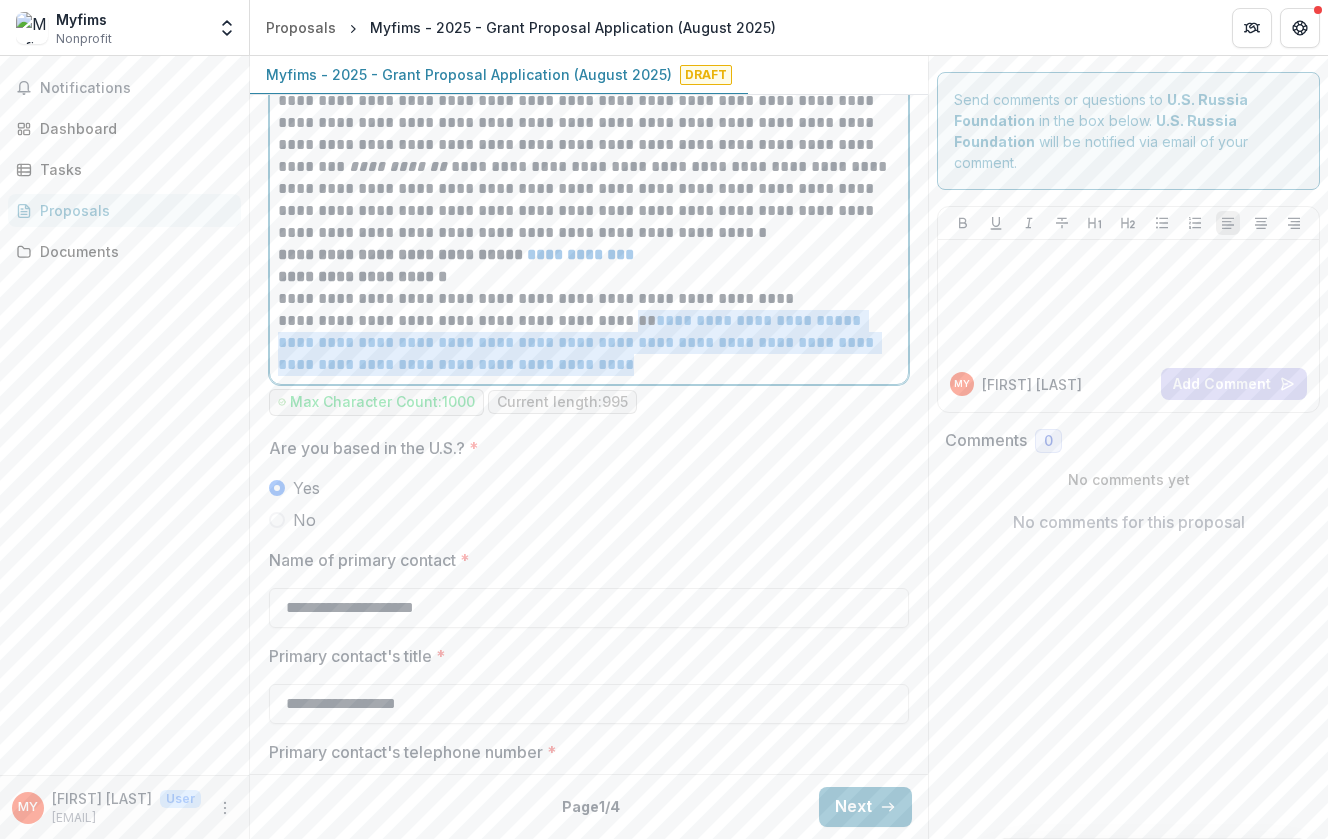 drag, startPoint x: 630, startPoint y: 323, endPoint x: 687, endPoint y: 364, distance: 70.21396 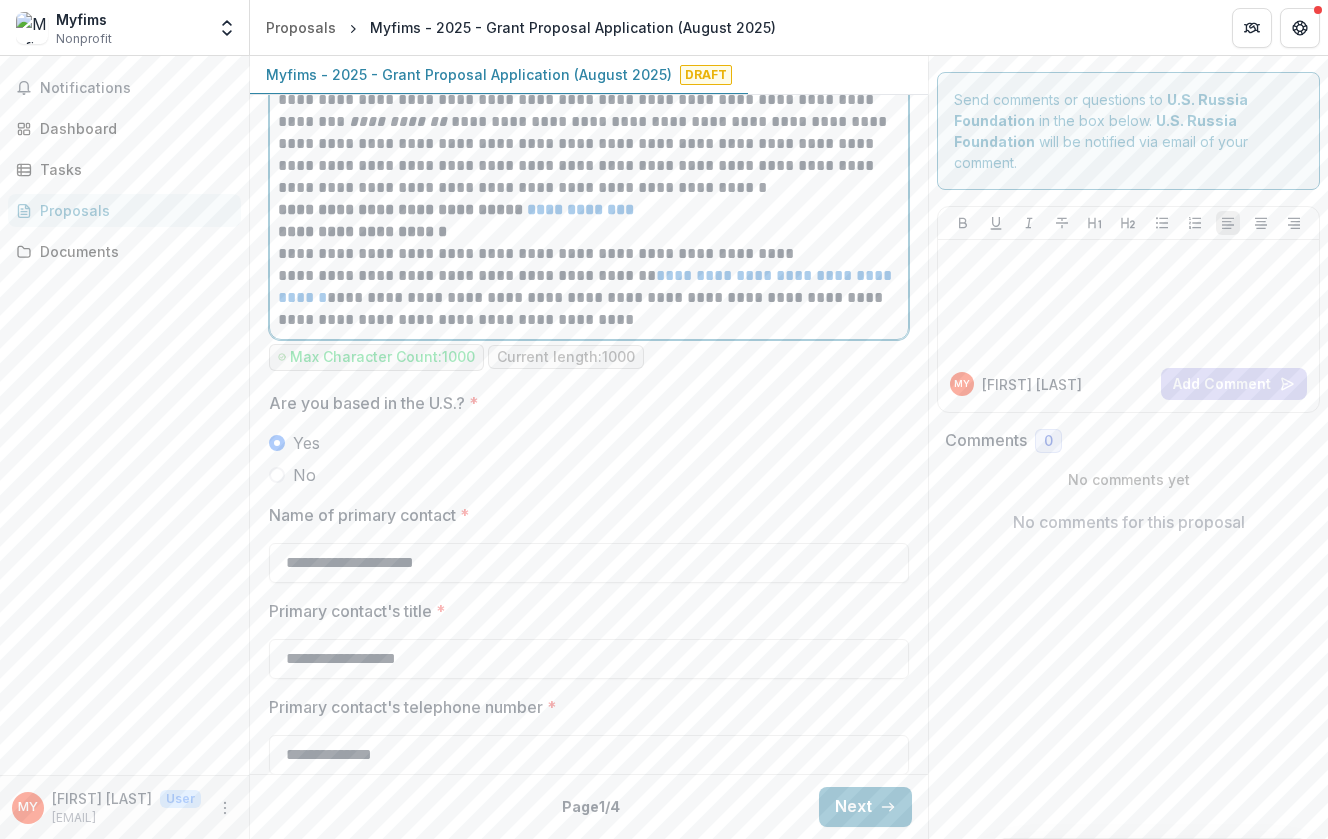scroll, scrollTop: 1293, scrollLeft: 0, axis: vertical 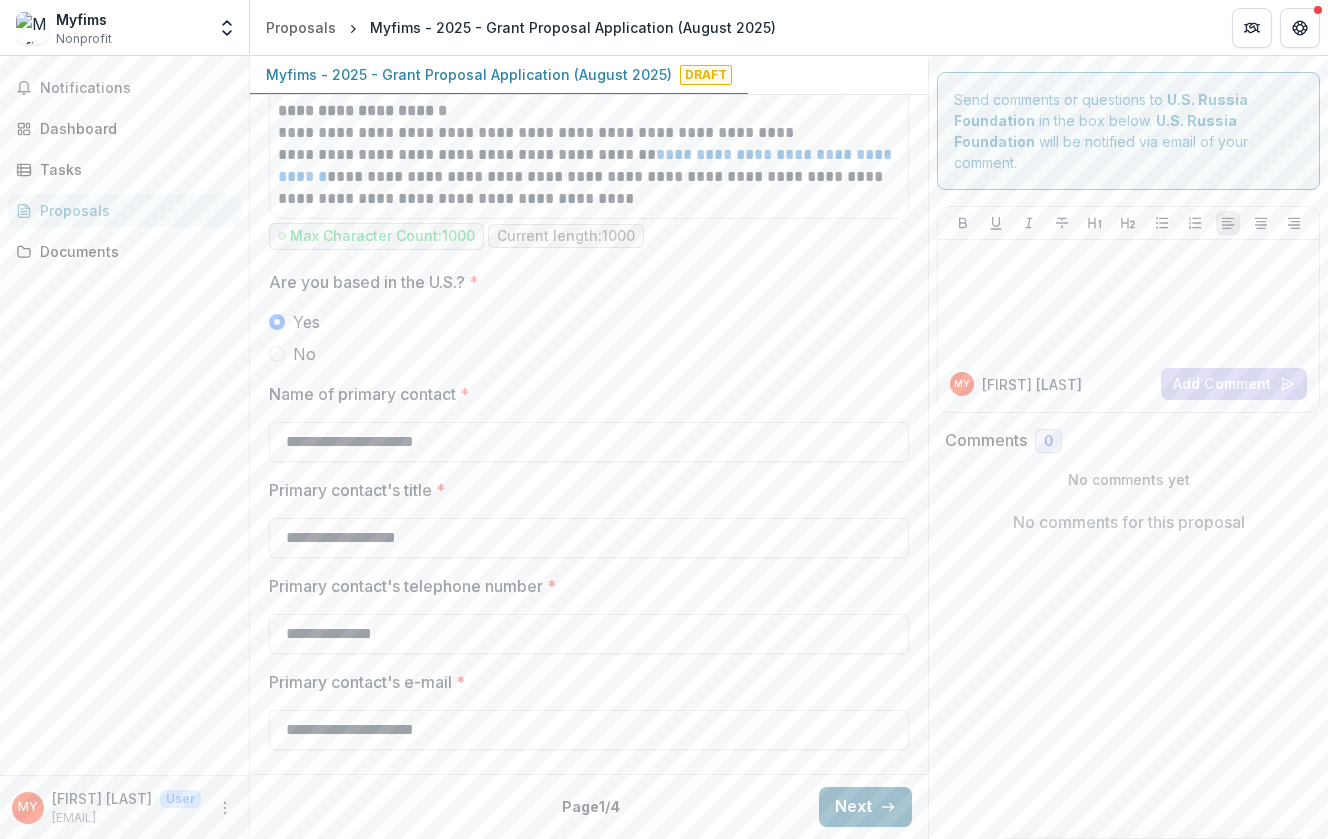 click on "Next" at bounding box center (865, 807) 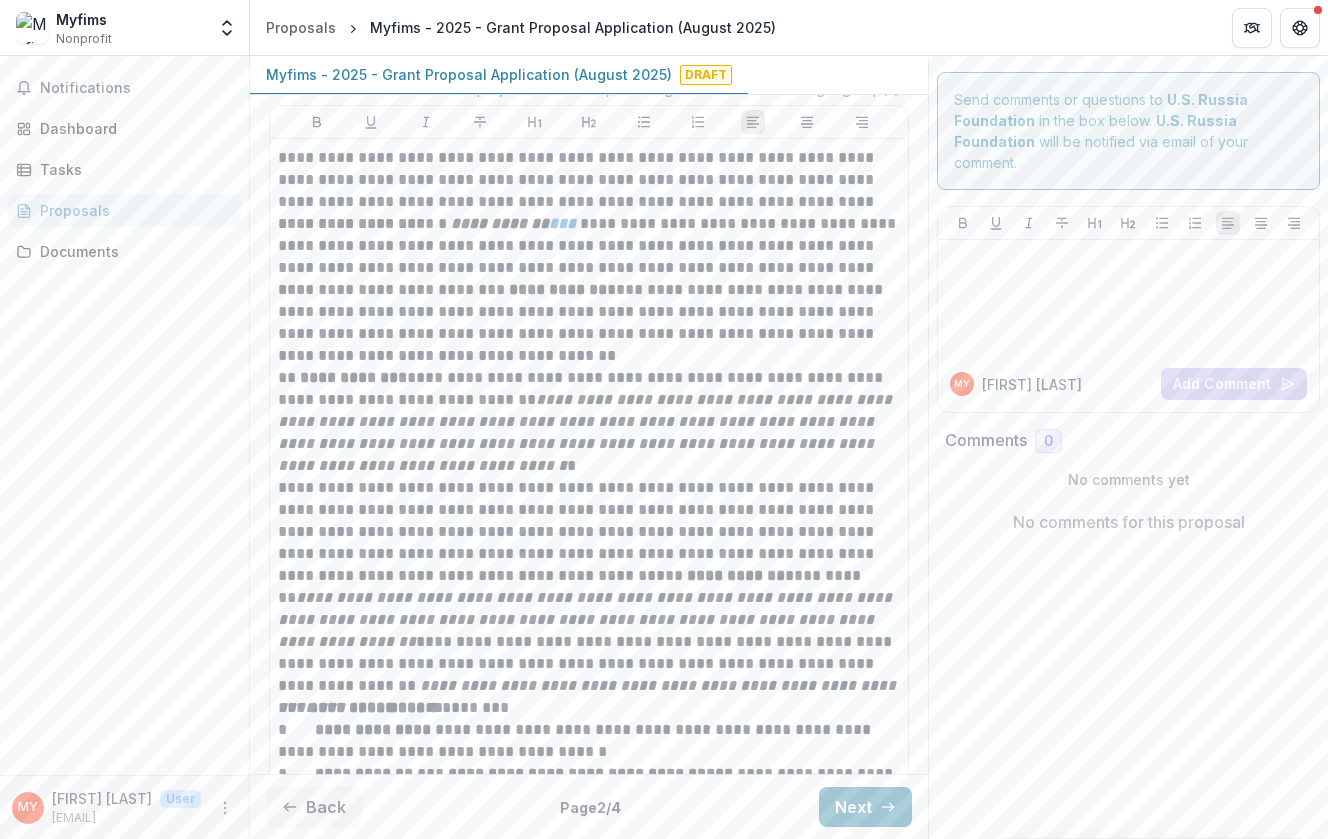 scroll, scrollTop: 209, scrollLeft: 0, axis: vertical 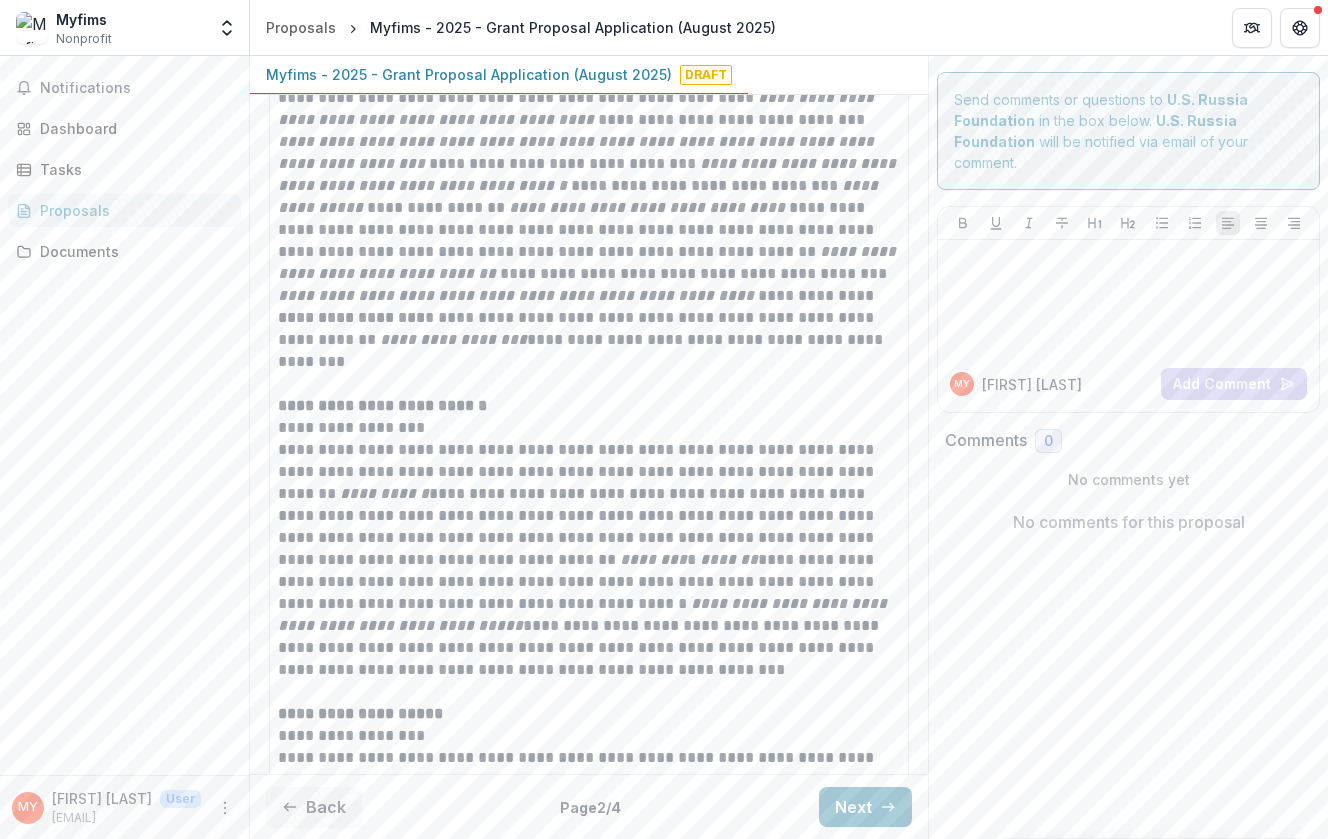 drag, startPoint x: 276, startPoint y: 301, endPoint x: 541, endPoint y: 774, distance: 542.17523 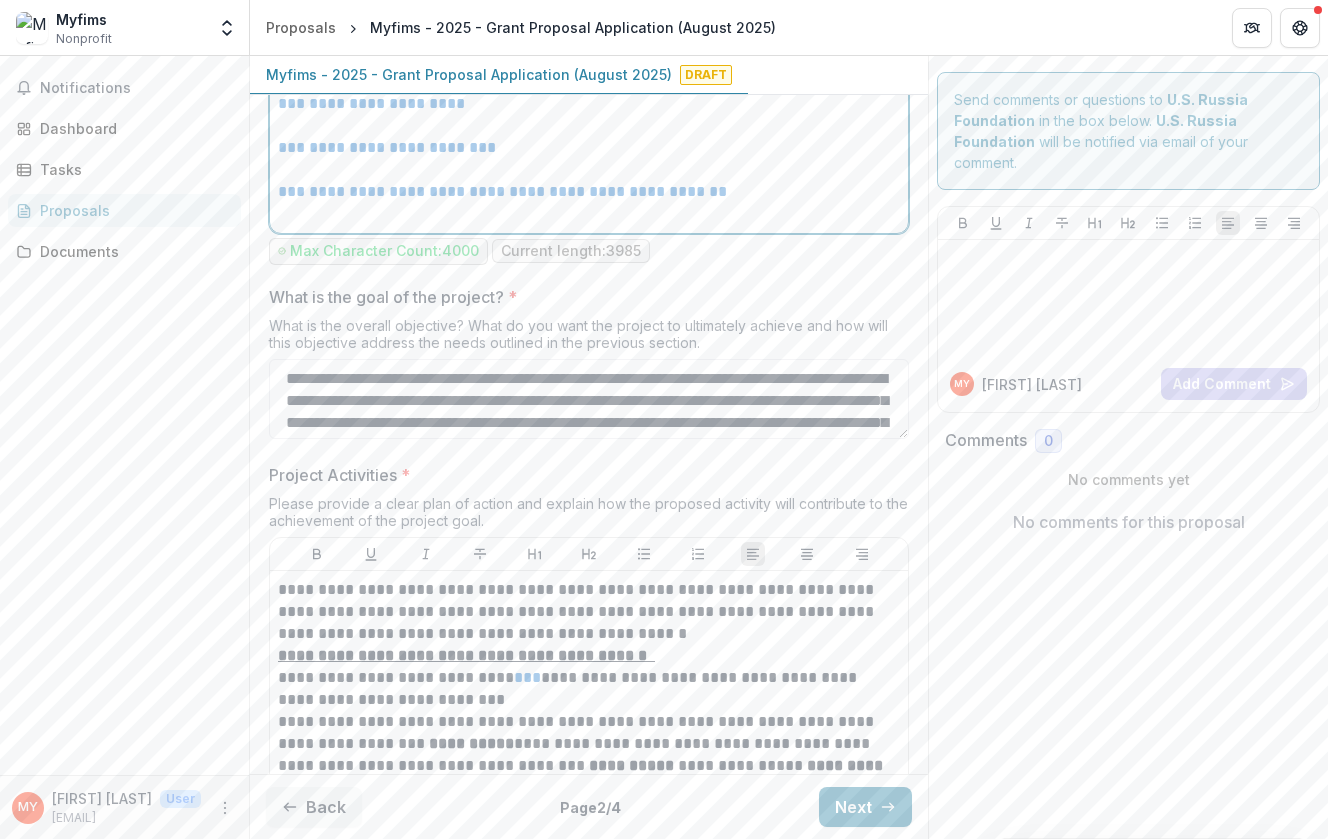 scroll, scrollTop: 1709, scrollLeft: 0, axis: vertical 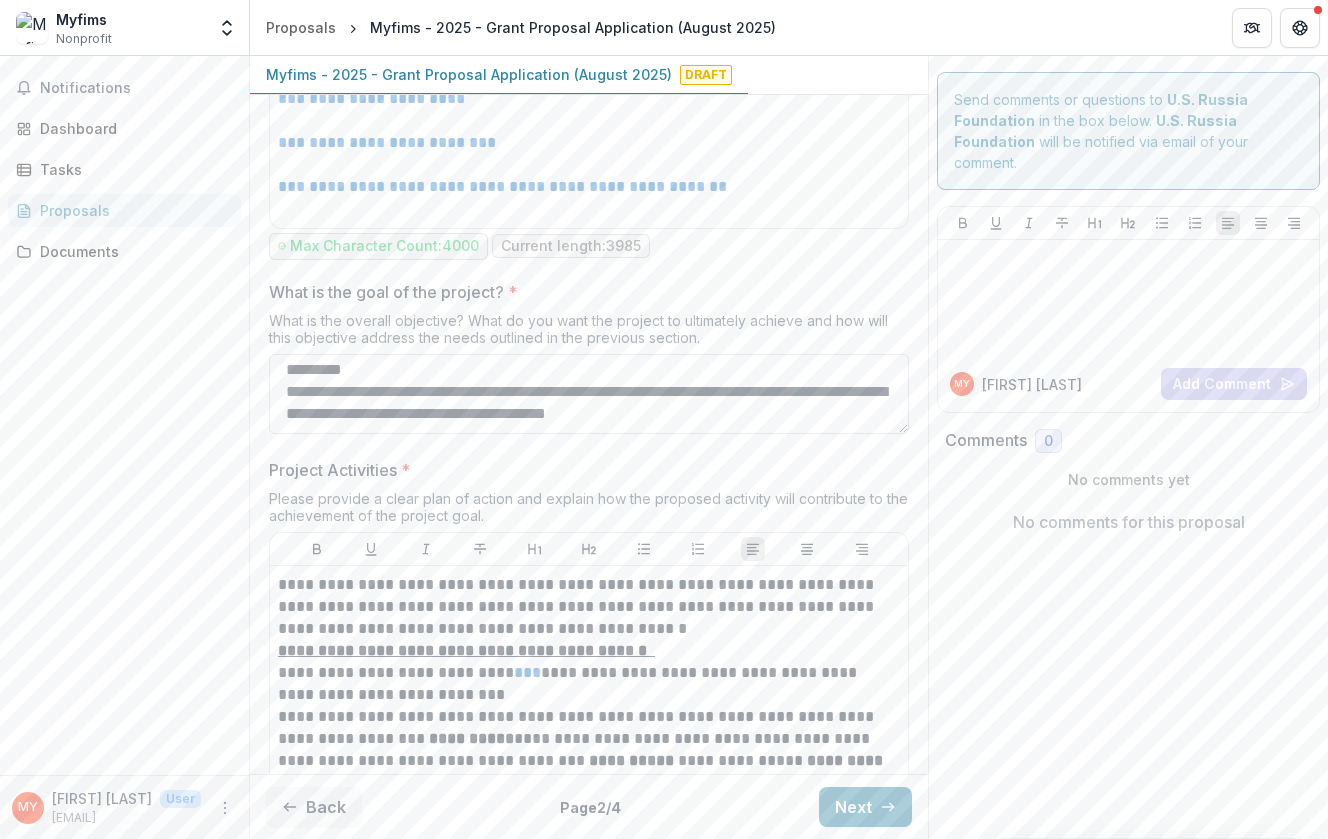 drag, startPoint x: 285, startPoint y: 396, endPoint x: 700, endPoint y: 595, distance: 460.24557 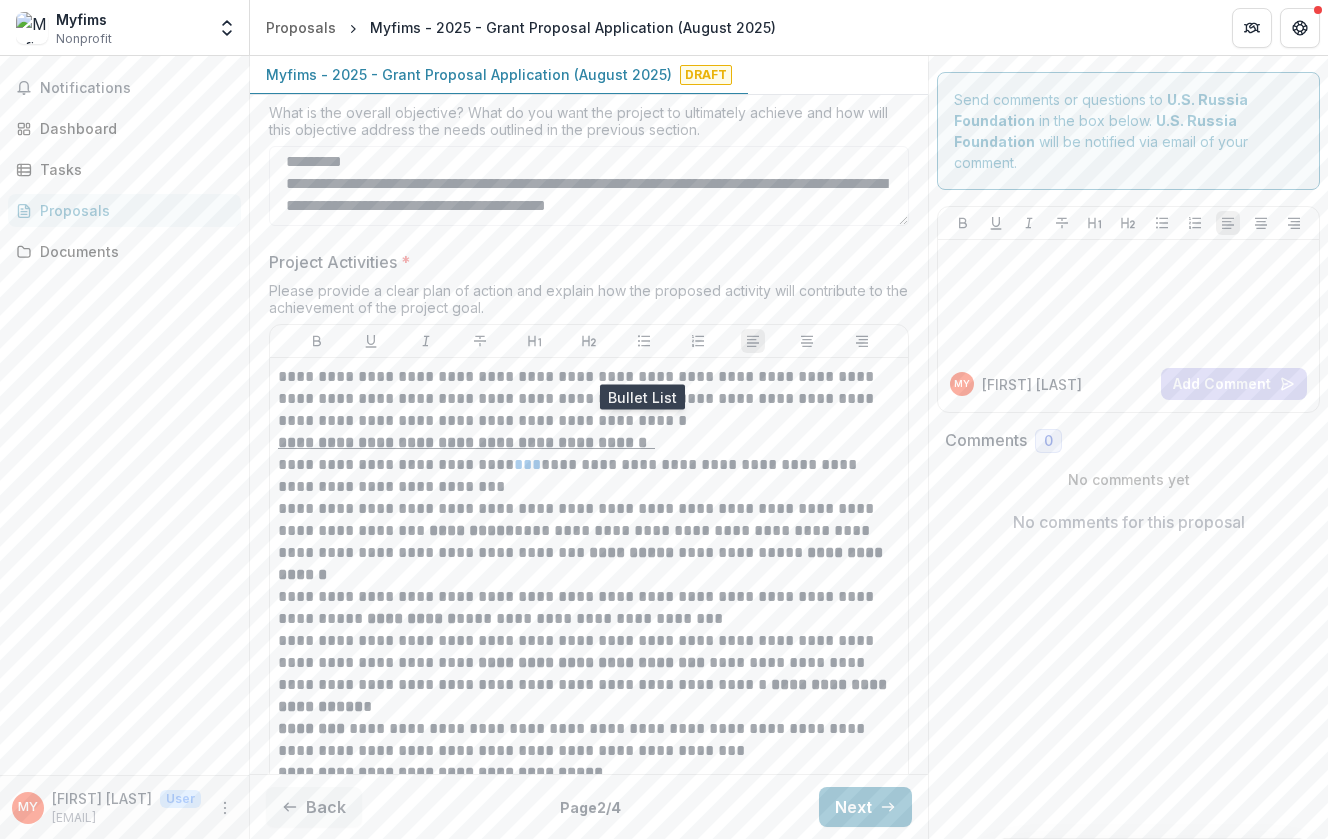 scroll, scrollTop: 1922, scrollLeft: 0, axis: vertical 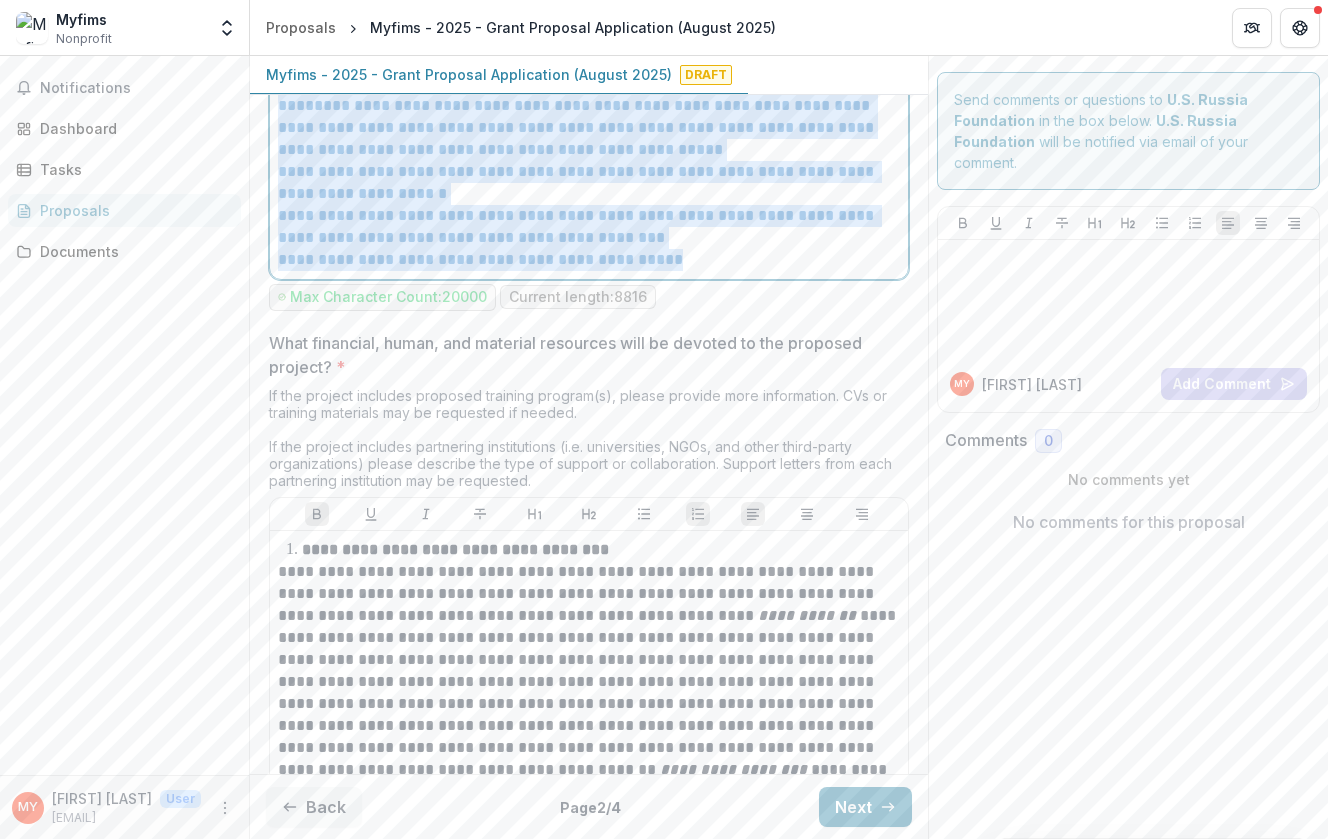 drag, startPoint x: 277, startPoint y: 391, endPoint x: 731, endPoint y: 537, distance: 476.89832 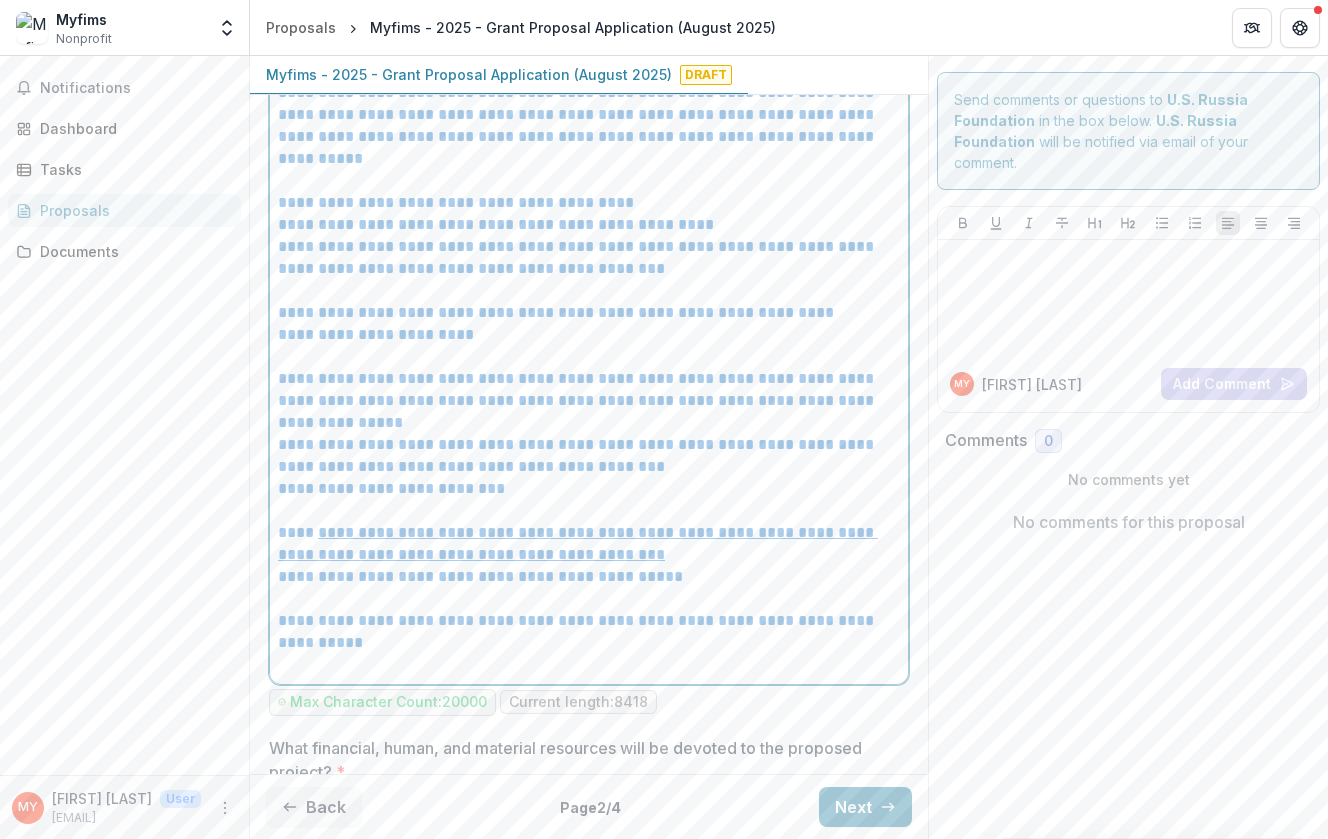 scroll, scrollTop: 4926, scrollLeft: 1, axis: both 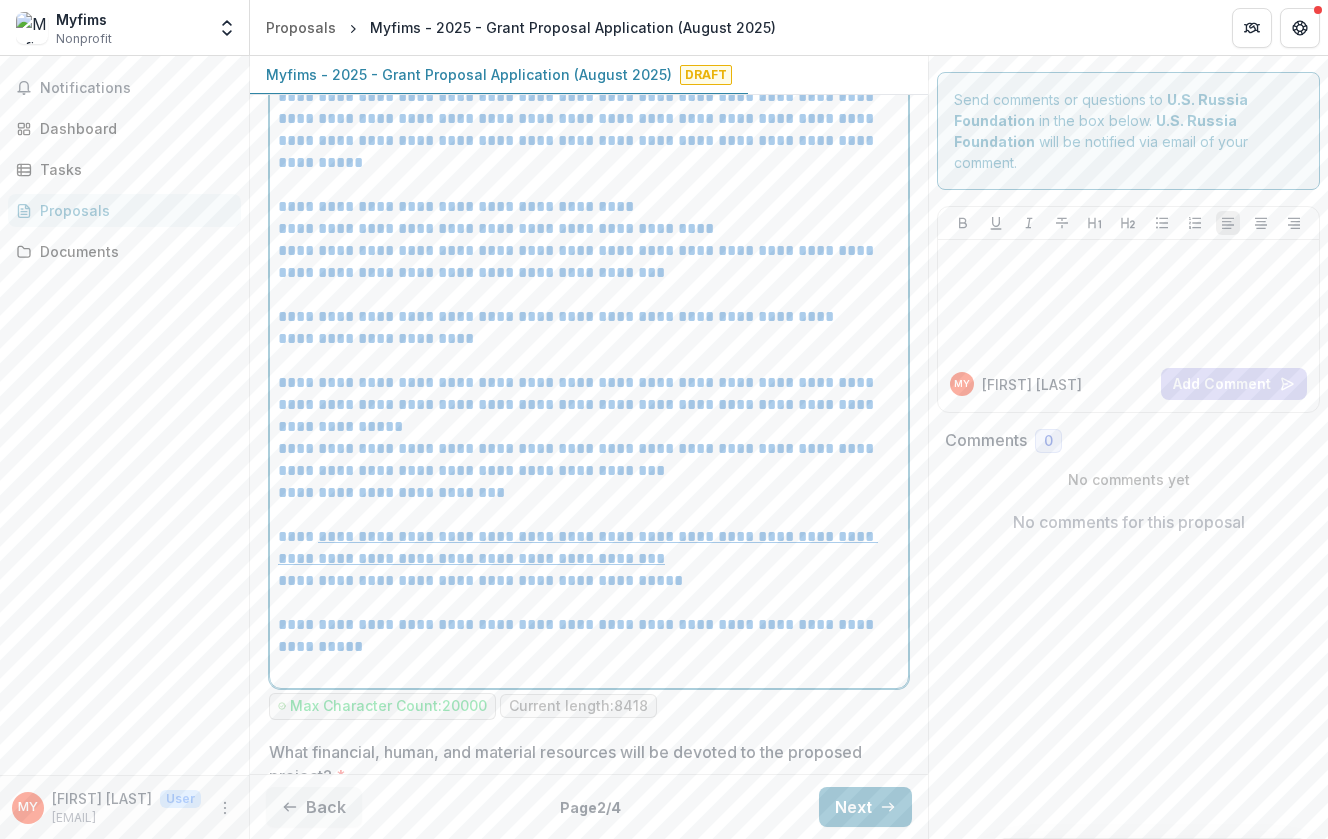 click at bounding box center (589, 295) 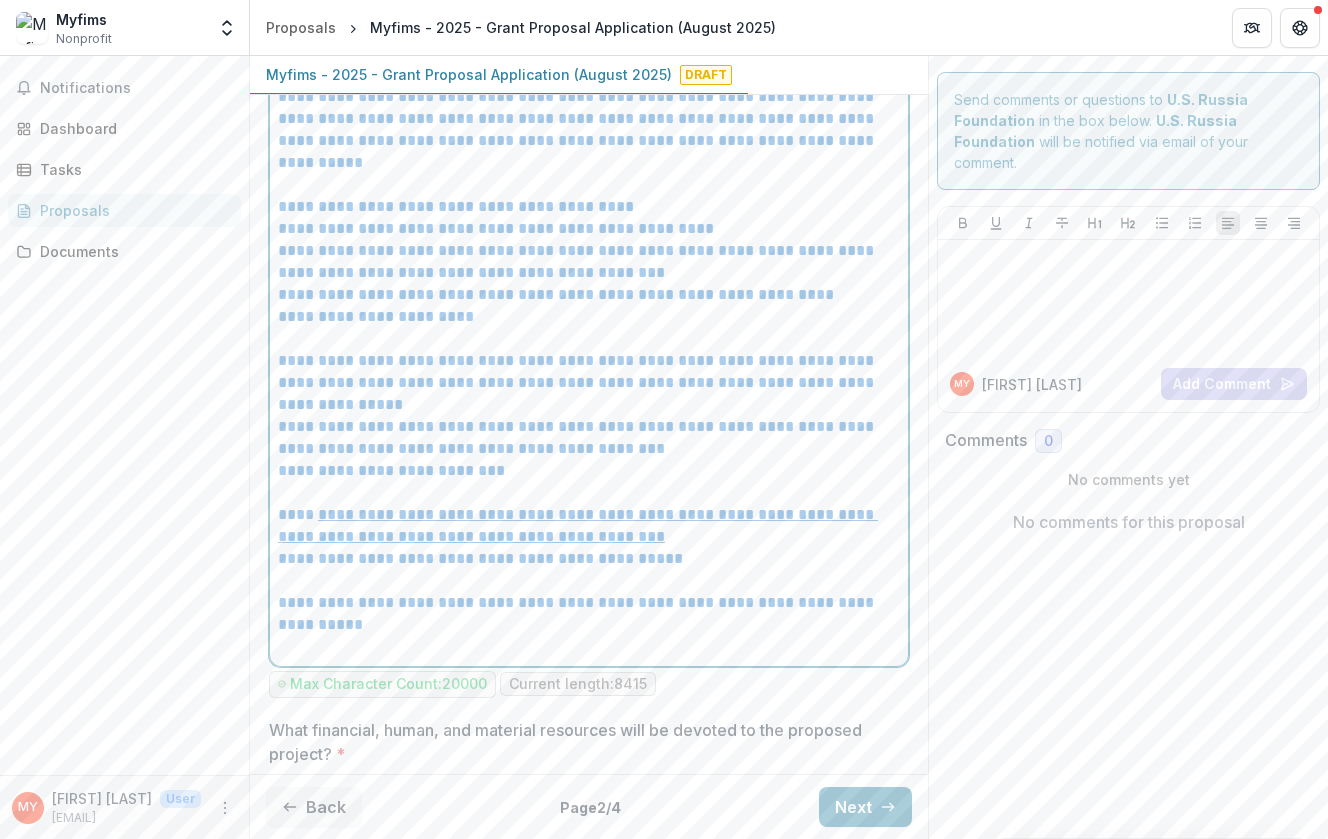 click at bounding box center (589, 185) 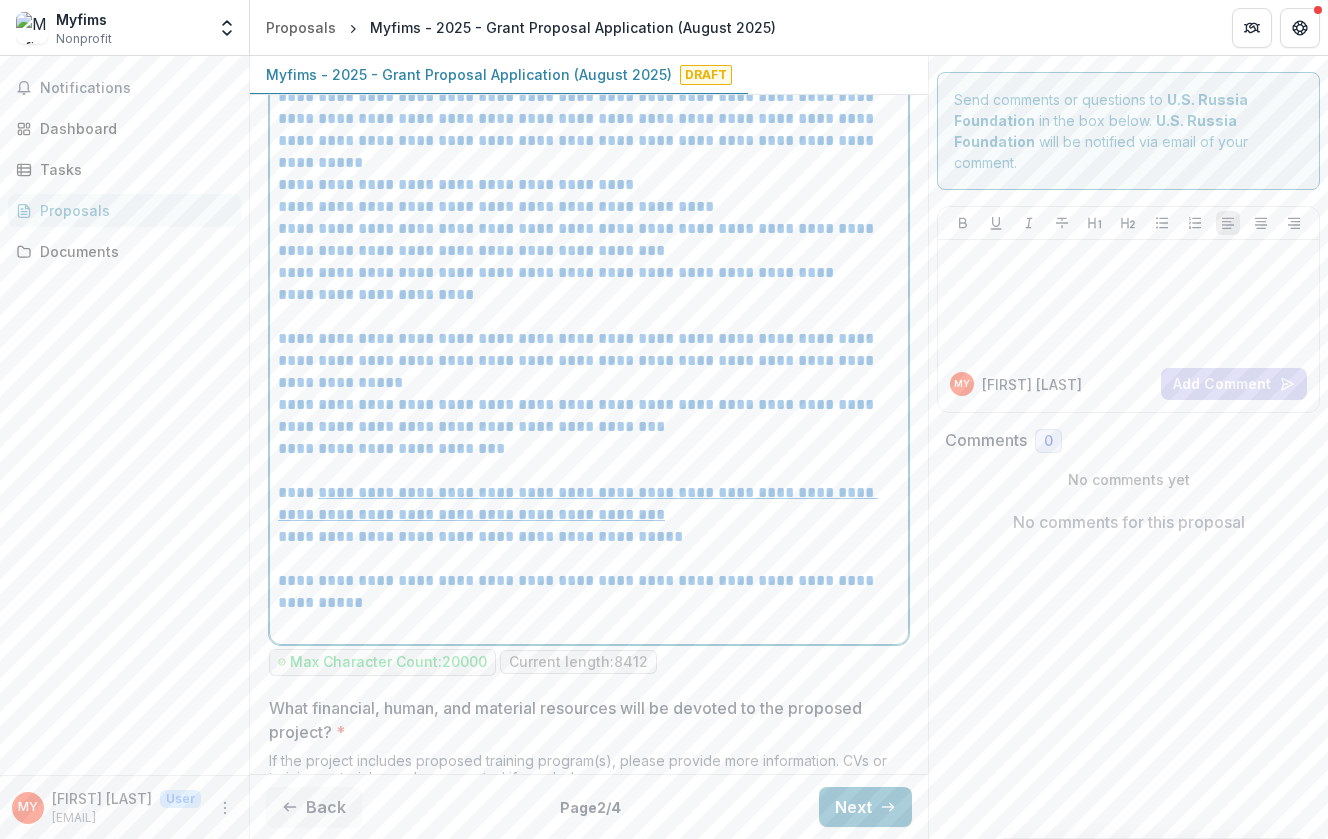 scroll, scrollTop: 4909, scrollLeft: 1, axis: both 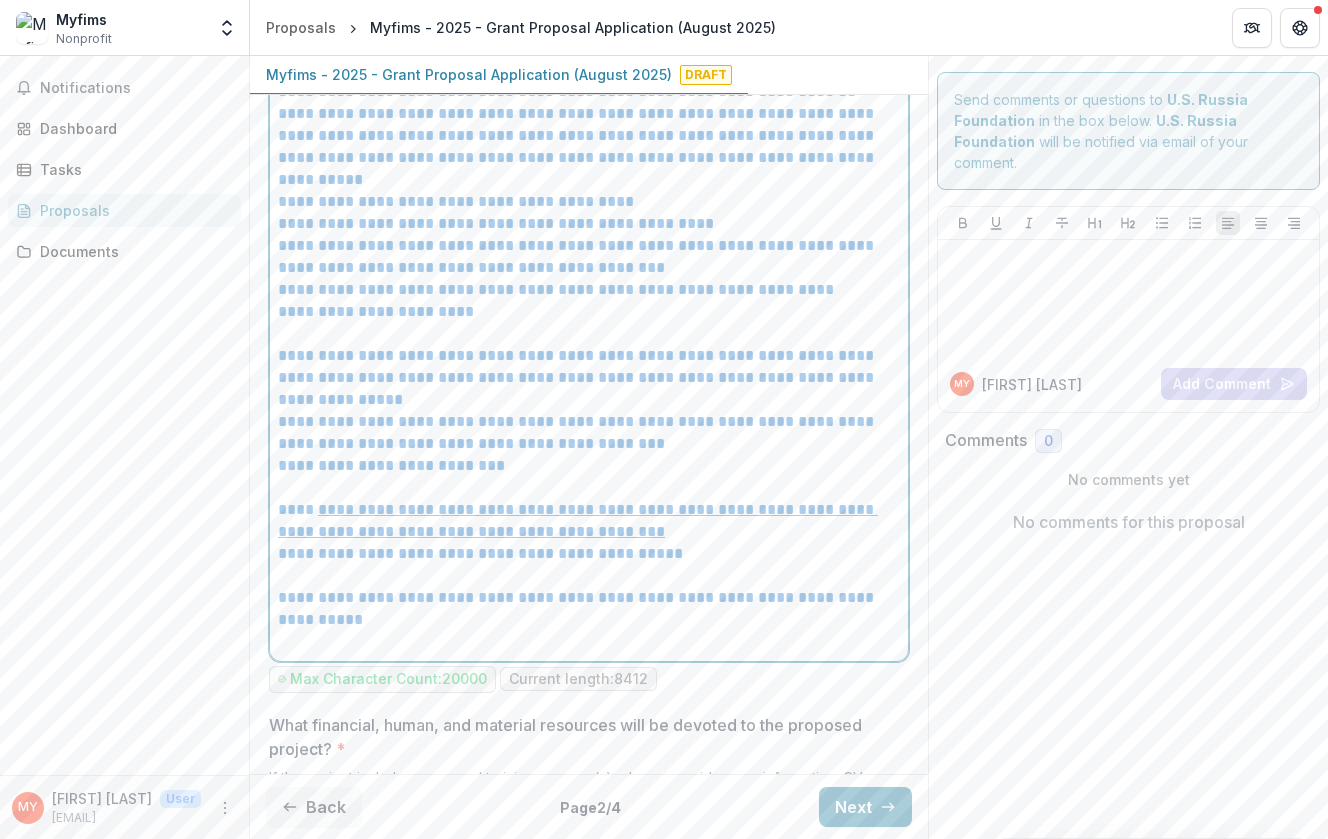 click at bounding box center [589, 334] 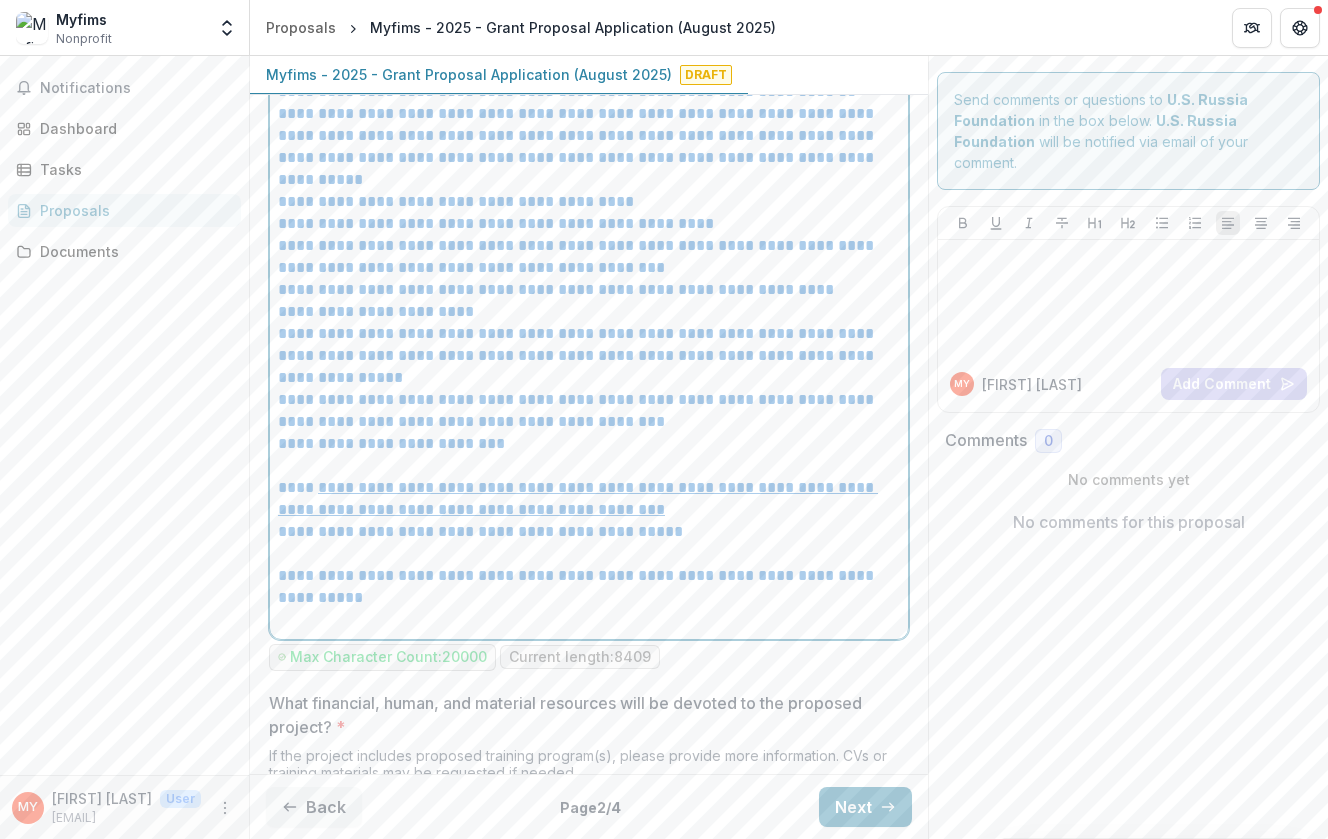 click at bounding box center (589, 466) 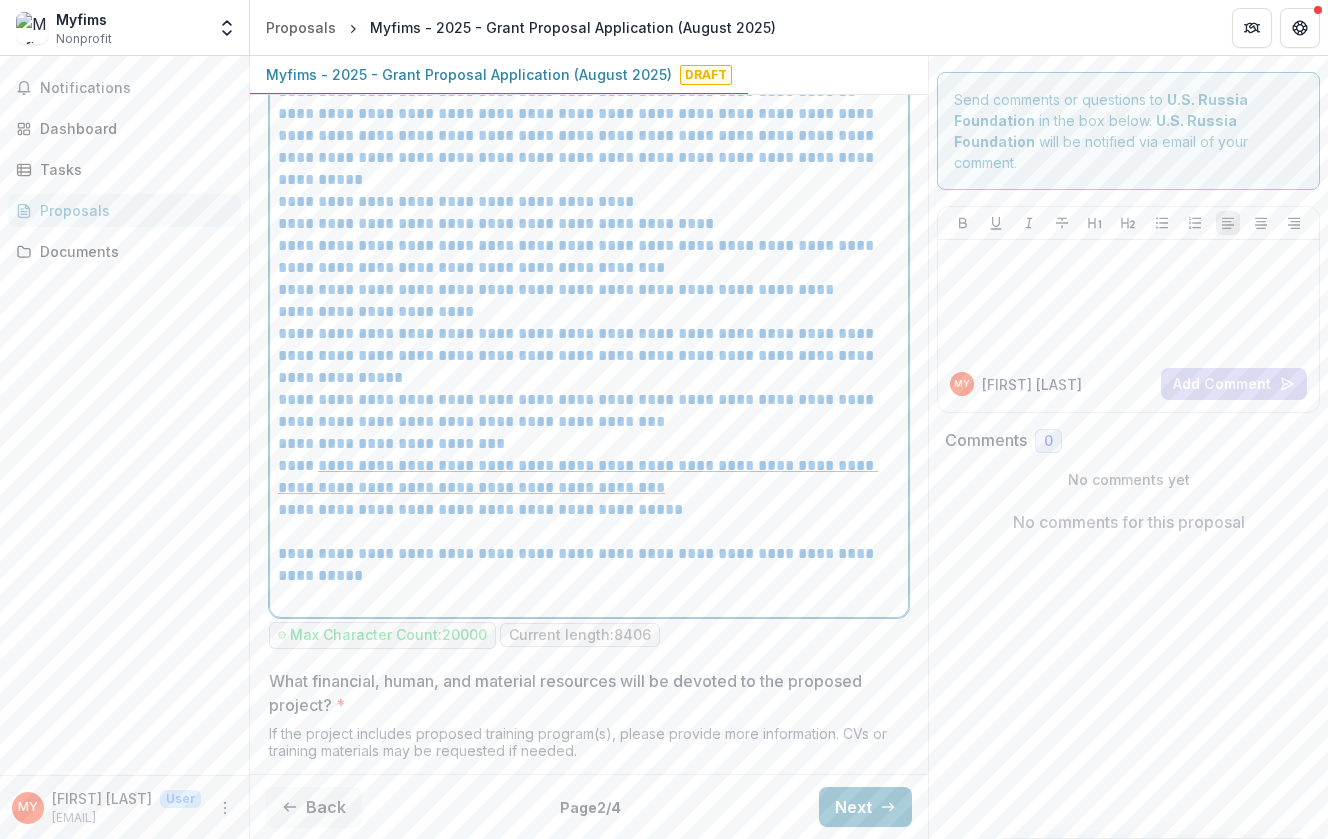 click at bounding box center (589, 532) 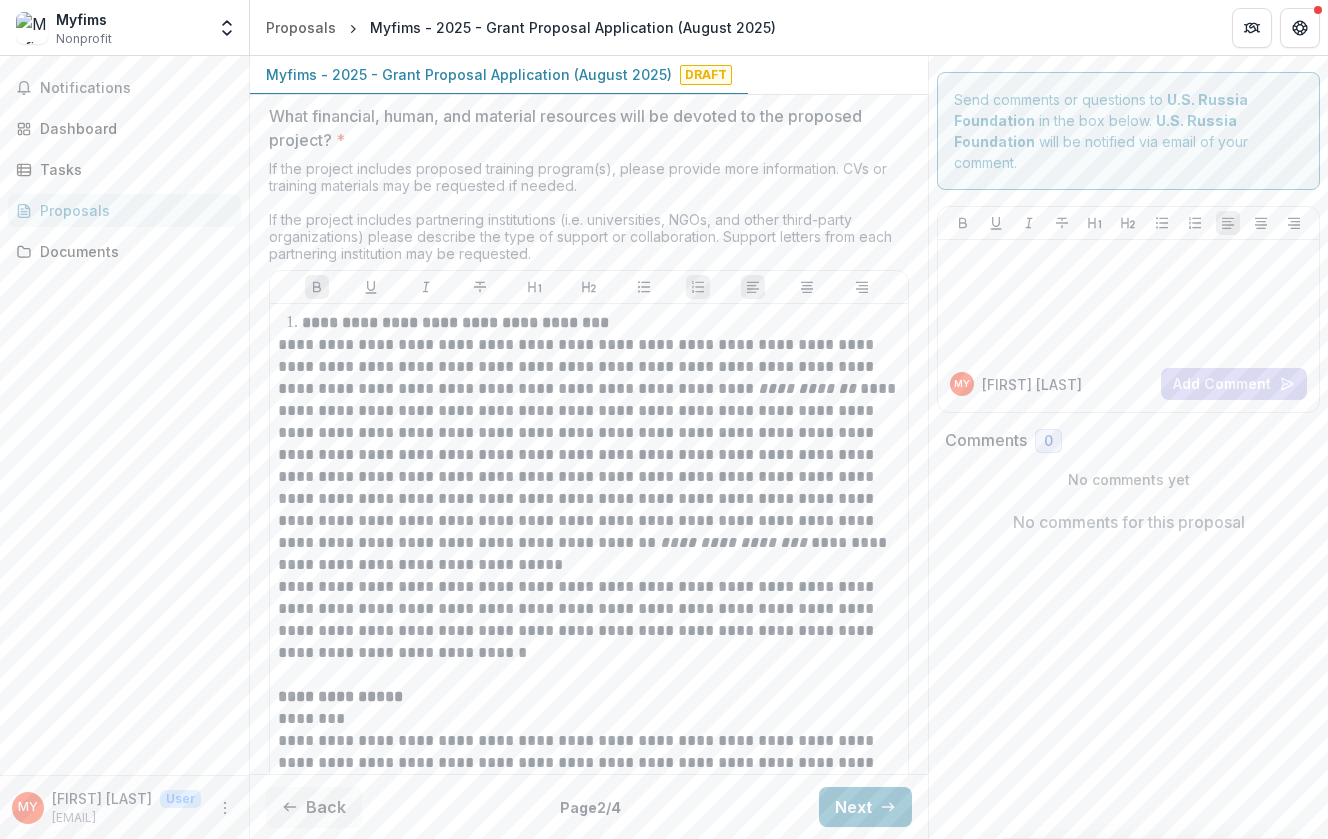 scroll, scrollTop: 5456, scrollLeft: 1, axis: both 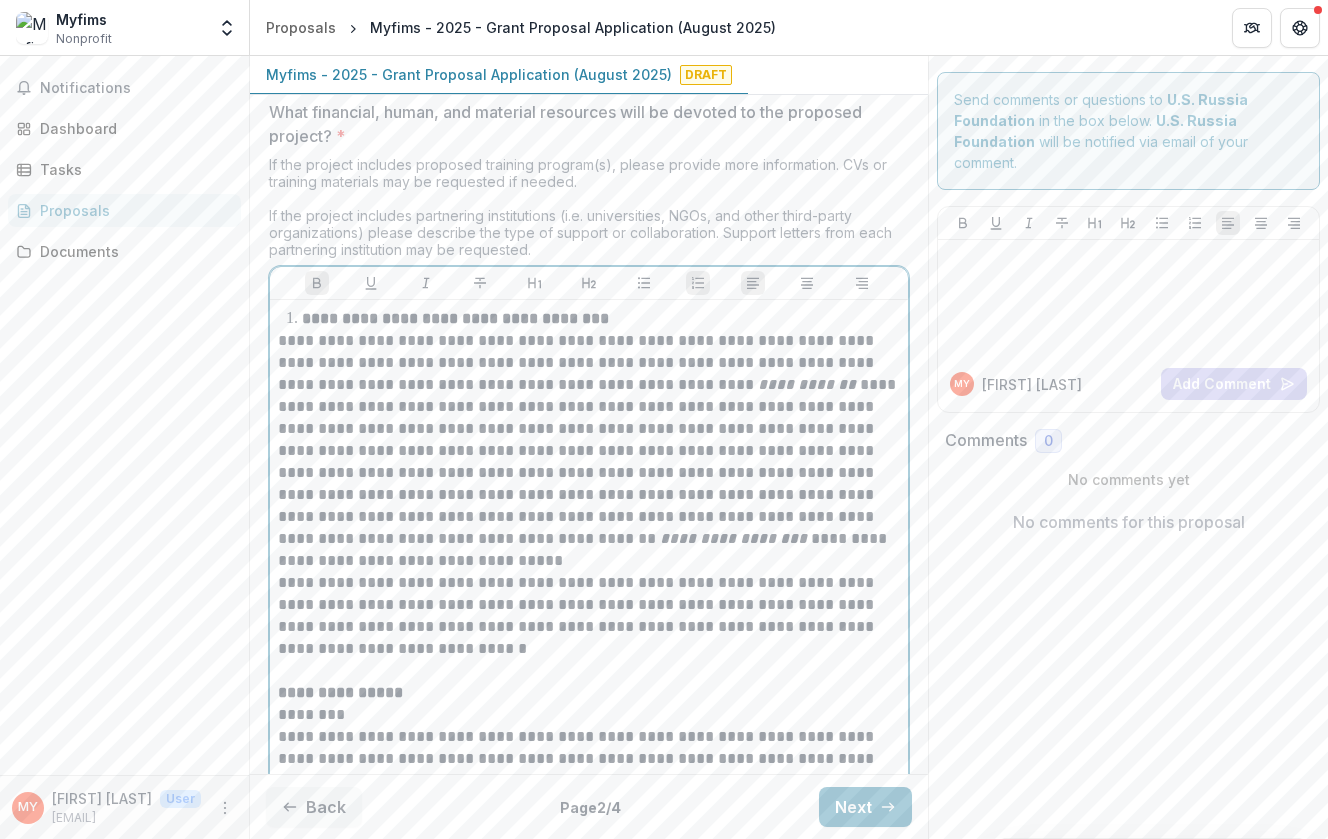 click on "**********" at bounding box center [589, 495] 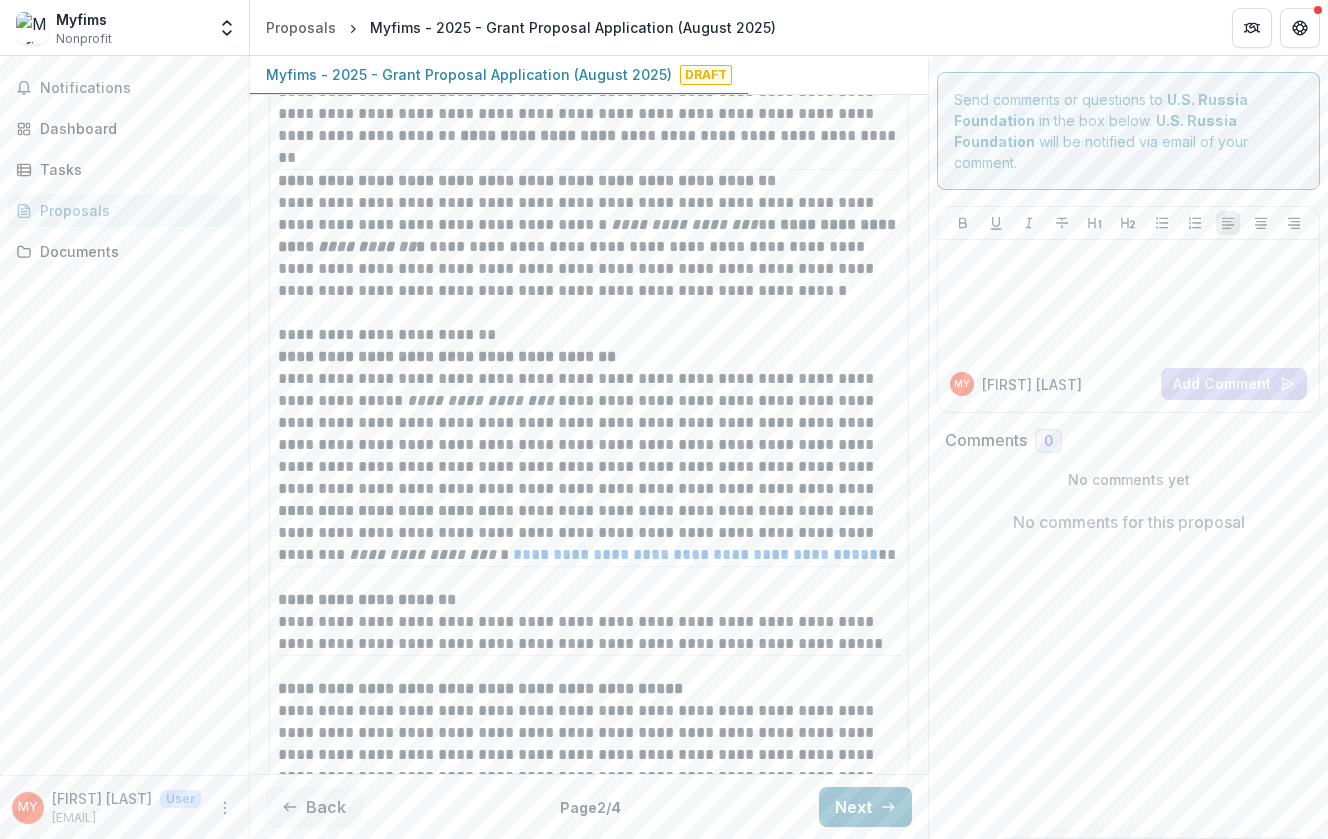 scroll, scrollTop: 15240, scrollLeft: 1, axis: both 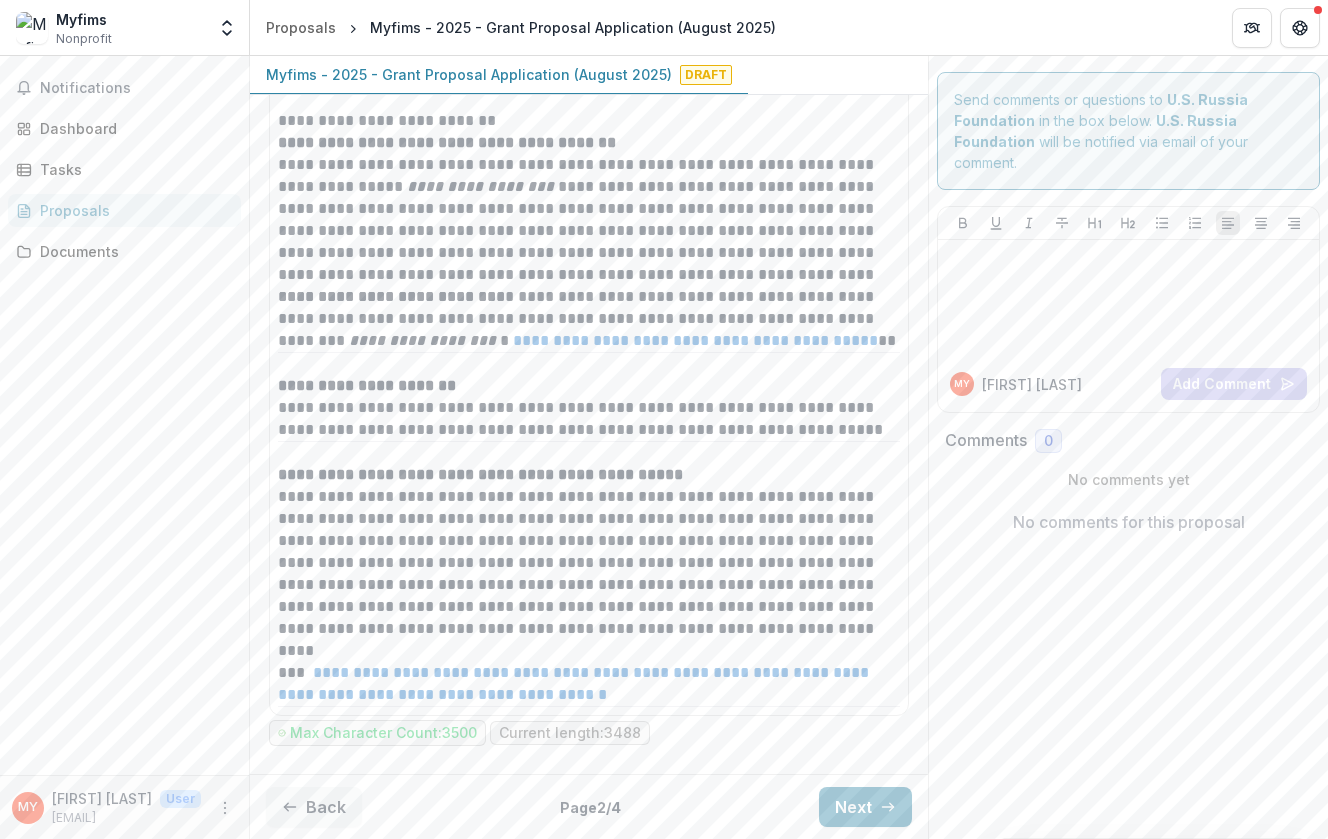 drag, startPoint x: 277, startPoint y: 347, endPoint x: 745, endPoint y: 810, distance: 658.3259 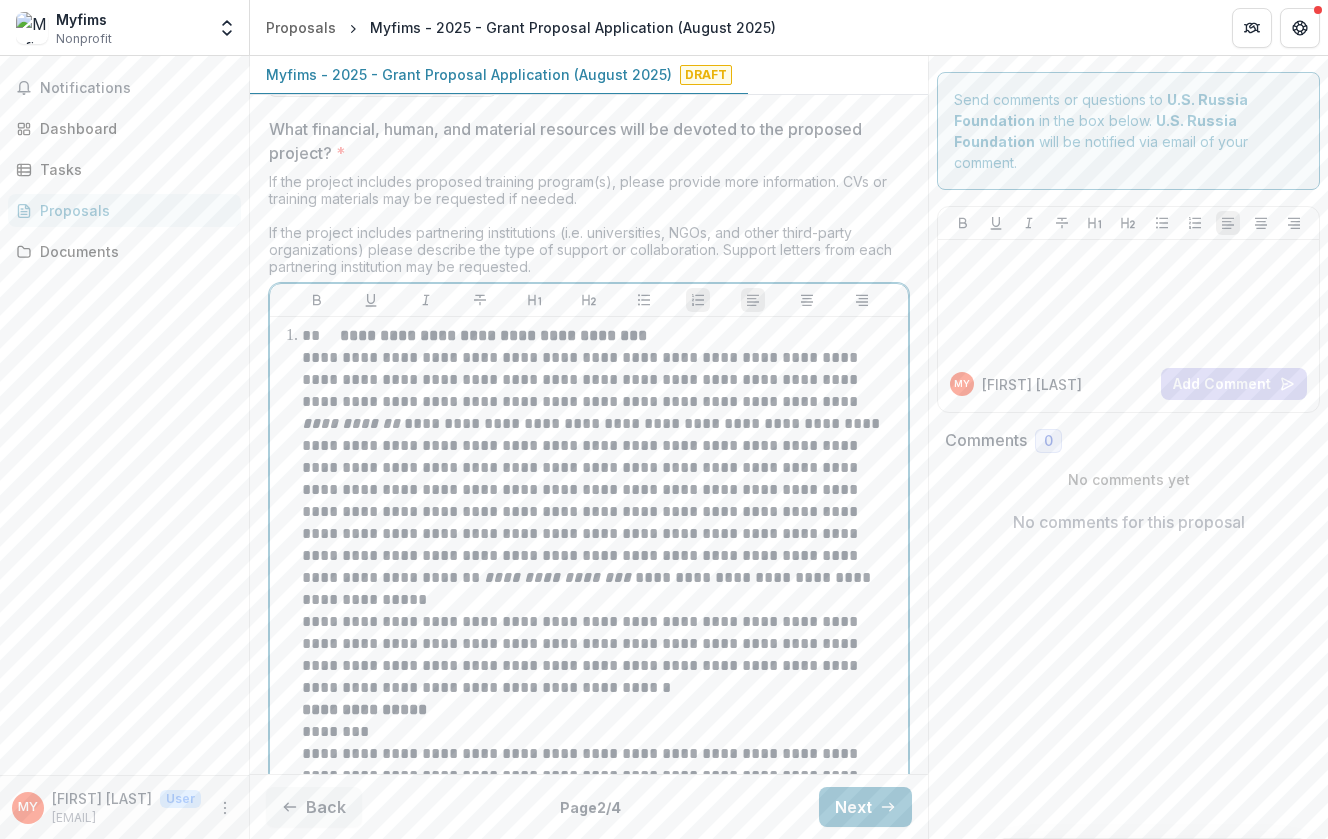 scroll, scrollTop: 9108, scrollLeft: 3, axis: both 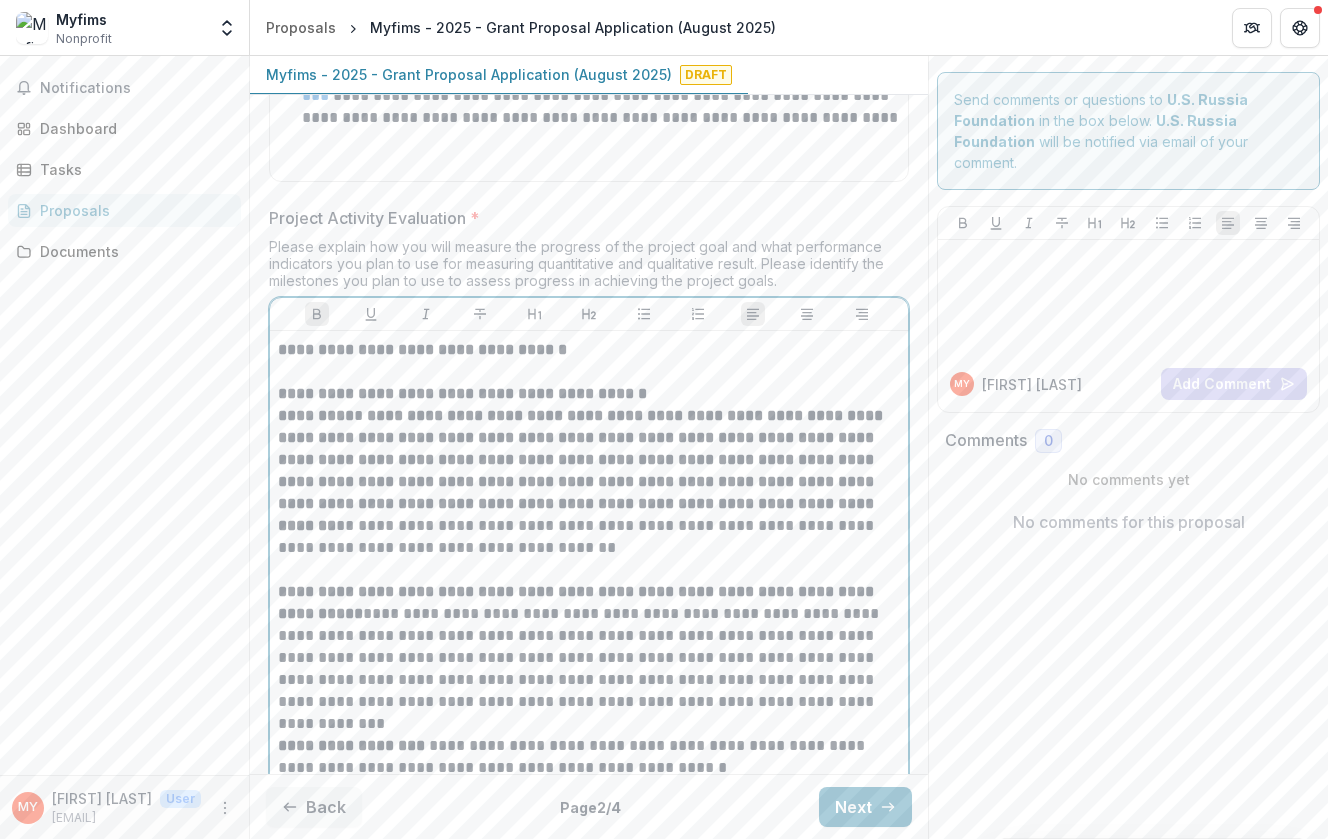 click on "**********" at bounding box center (582, 470) 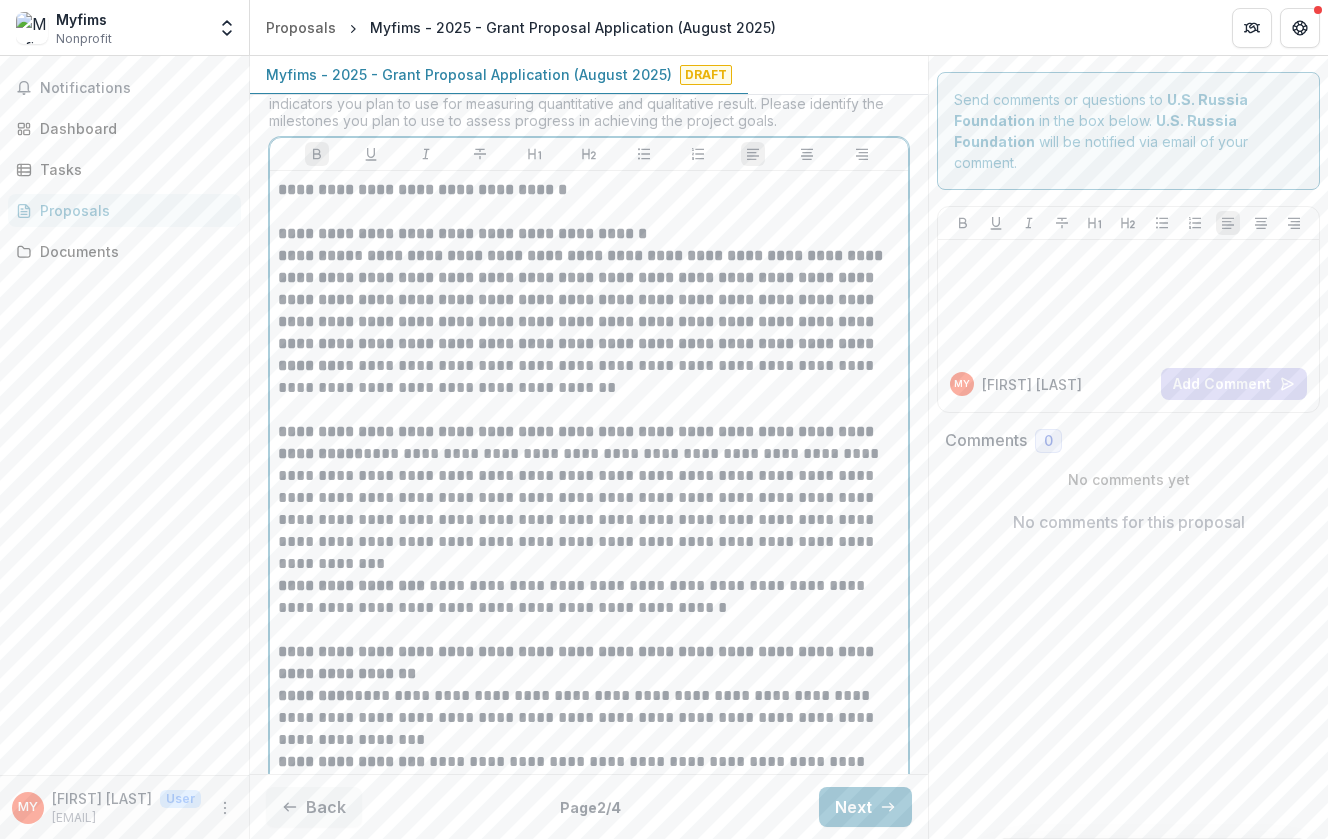 scroll, scrollTop: 9918, scrollLeft: 1, axis: both 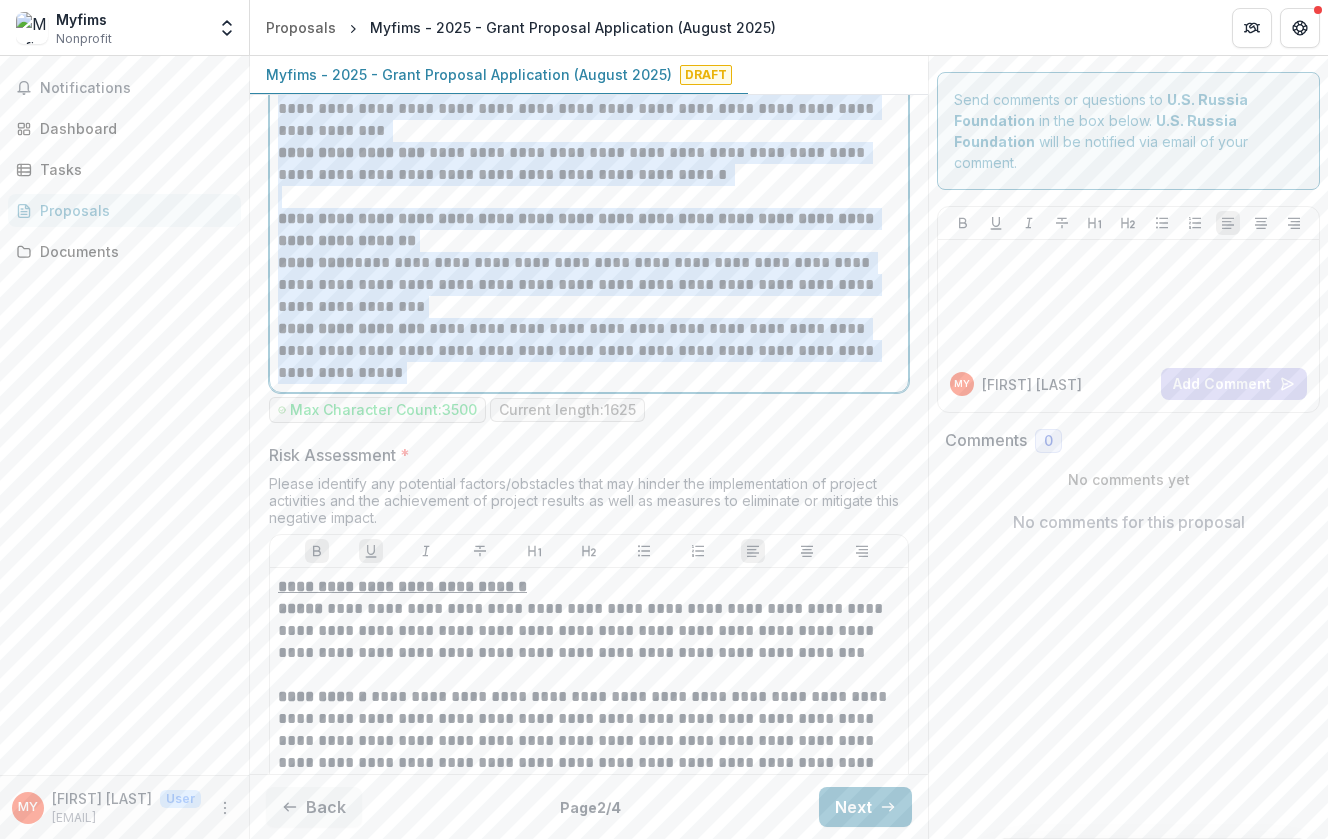 drag, startPoint x: 277, startPoint y: 188, endPoint x: 614, endPoint y: 410, distance: 403.5505 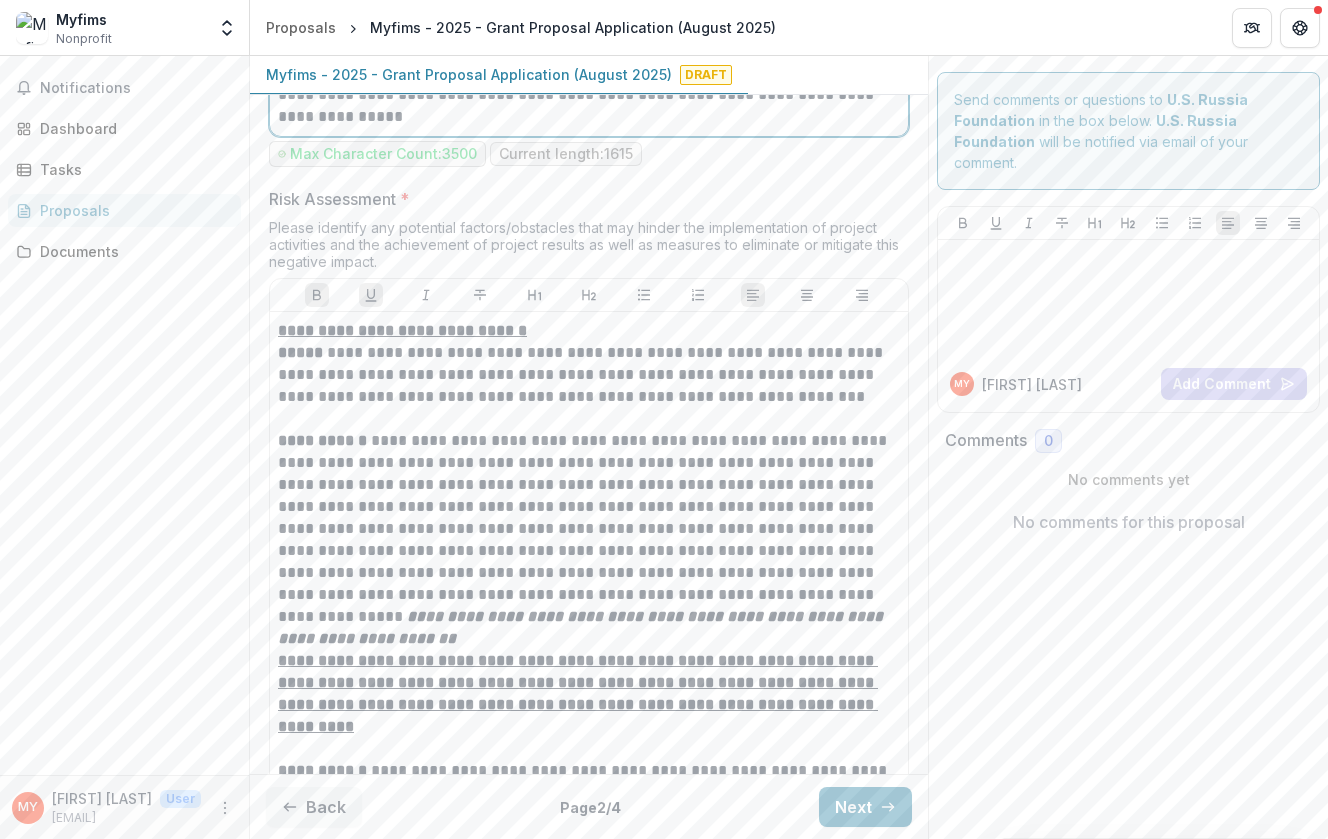 scroll, scrollTop: 10618, scrollLeft: 0, axis: vertical 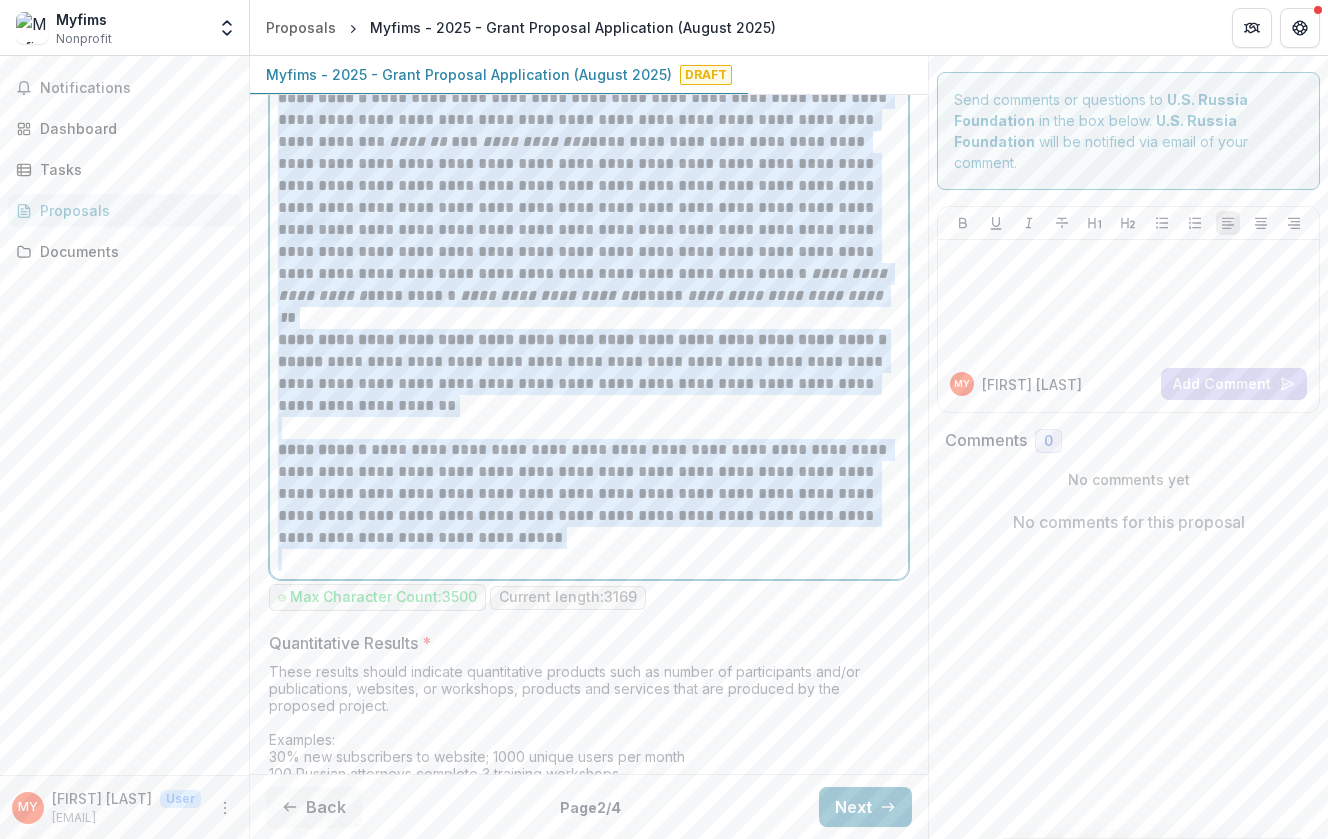 drag, startPoint x: 276, startPoint y: 256, endPoint x: 591, endPoint y: 566, distance: 441.95587 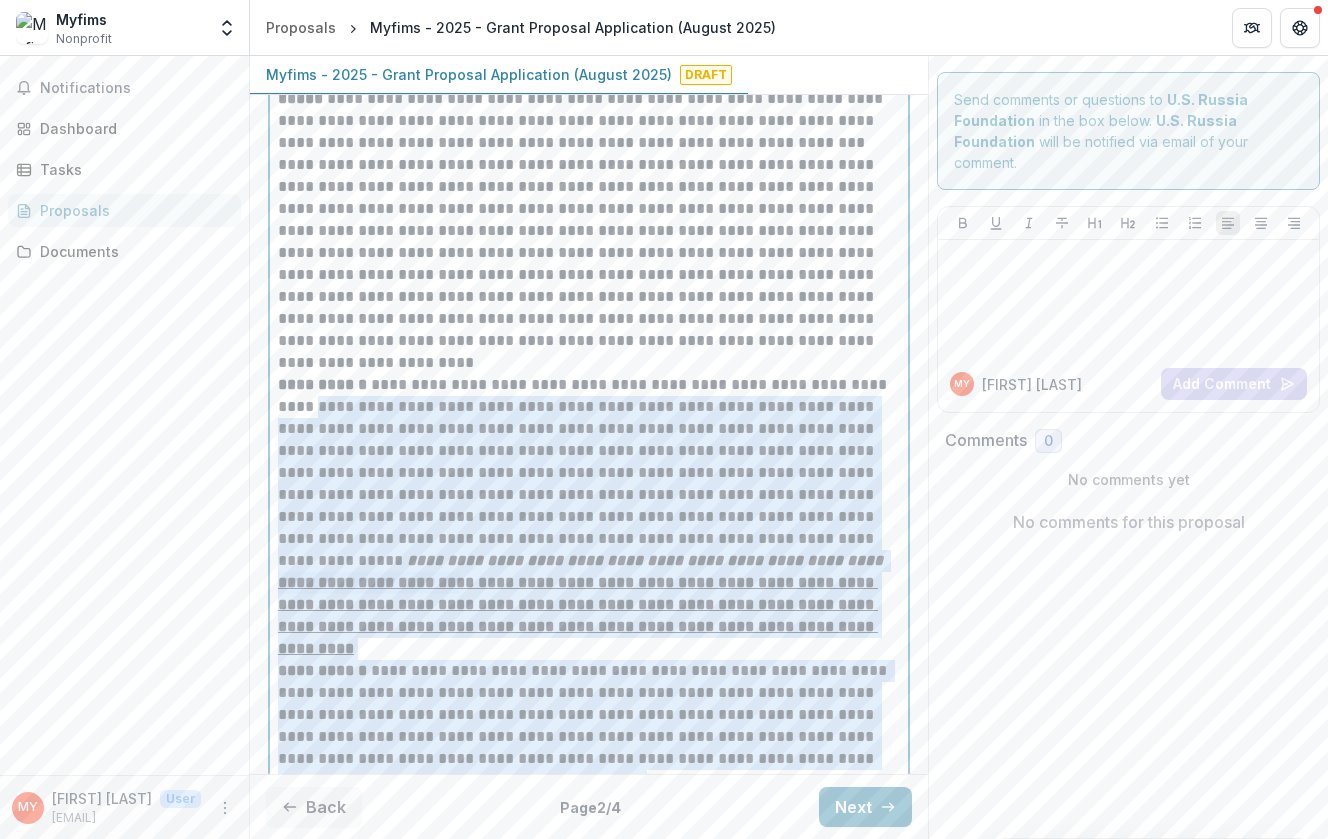 scroll, scrollTop: 10753, scrollLeft: 0, axis: vertical 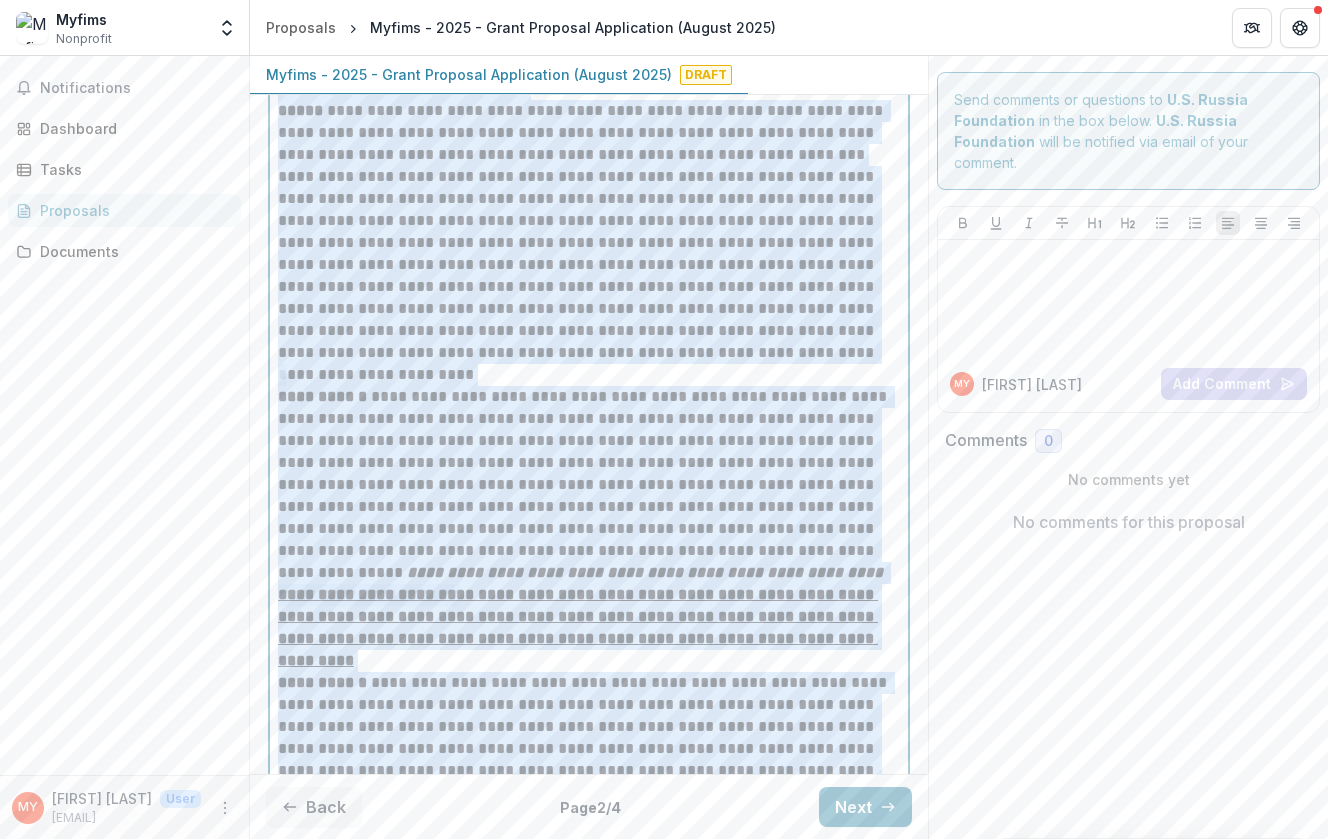 drag, startPoint x: 458, startPoint y: 613, endPoint x: 264, endPoint y: 107, distance: 541.9151 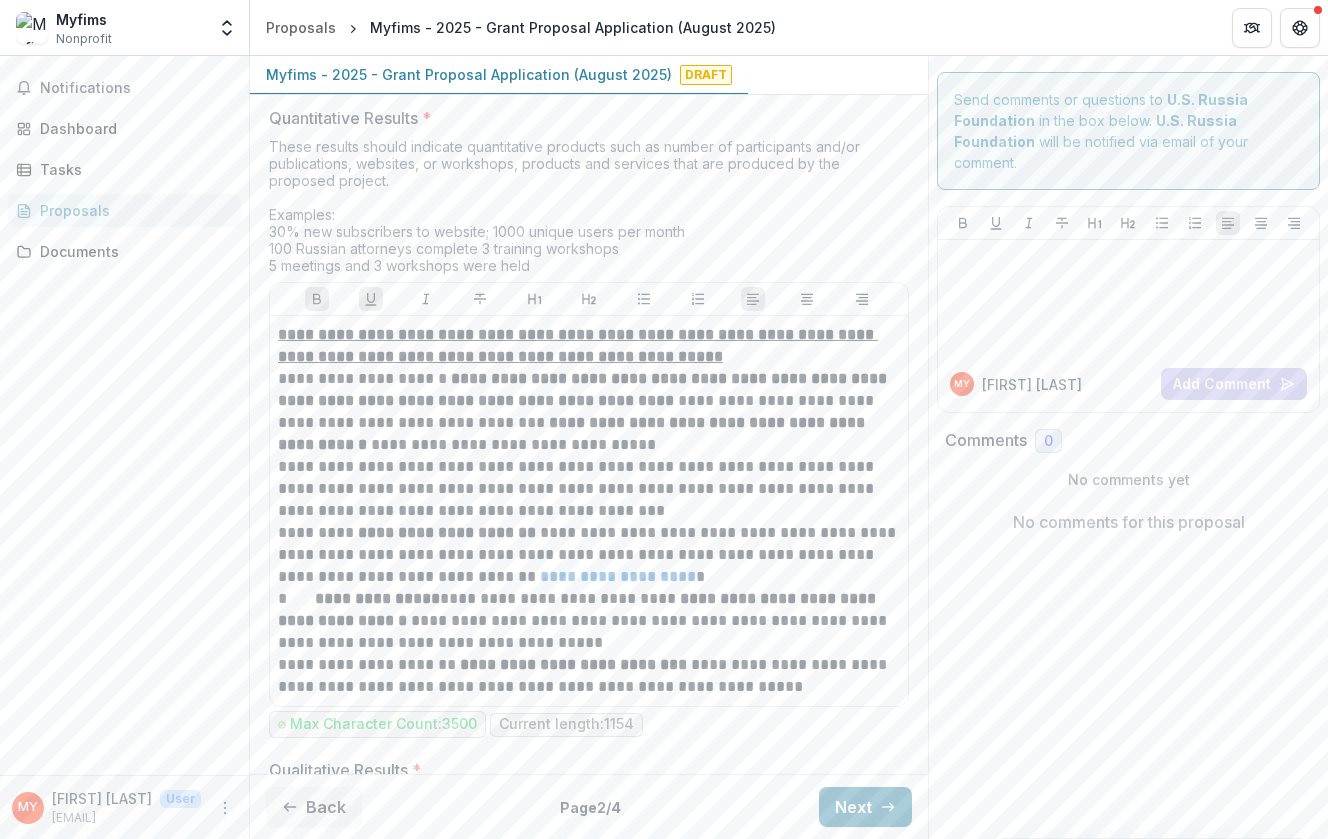scroll, scrollTop: 12014, scrollLeft: 2, axis: both 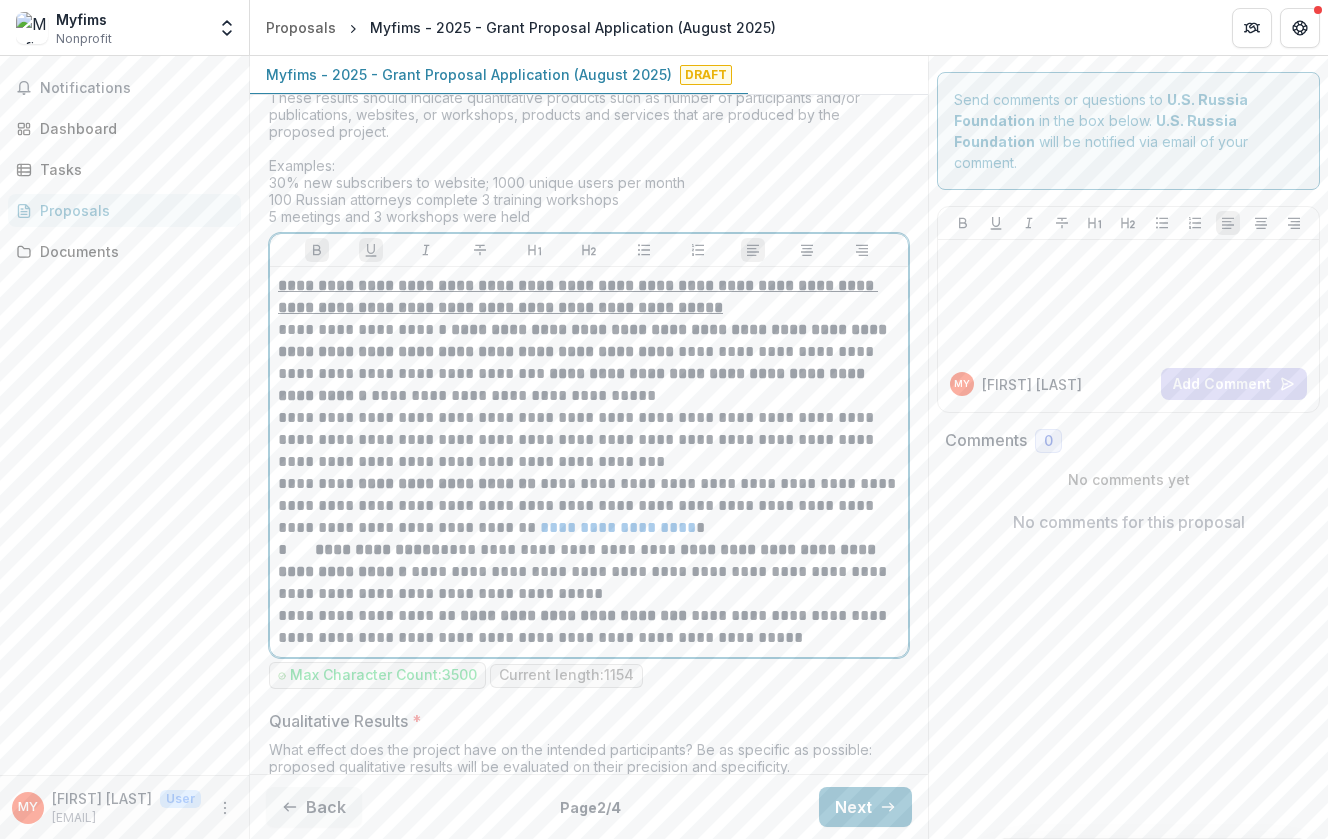 drag, startPoint x: 791, startPoint y: 658, endPoint x: 267, endPoint y: 308, distance: 630.13965 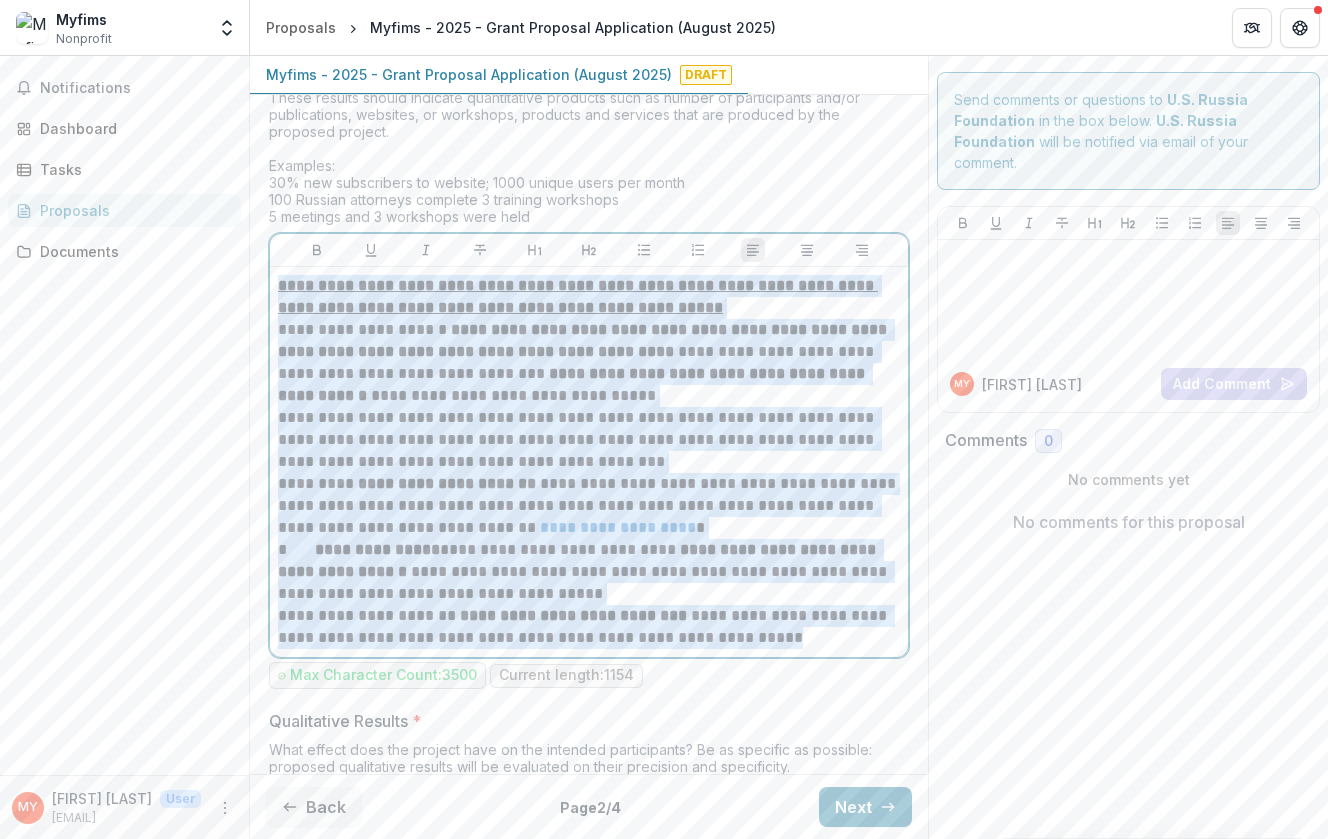 drag, startPoint x: 276, startPoint y: 300, endPoint x: 714, endPoint y: 715, distance: 603.3813 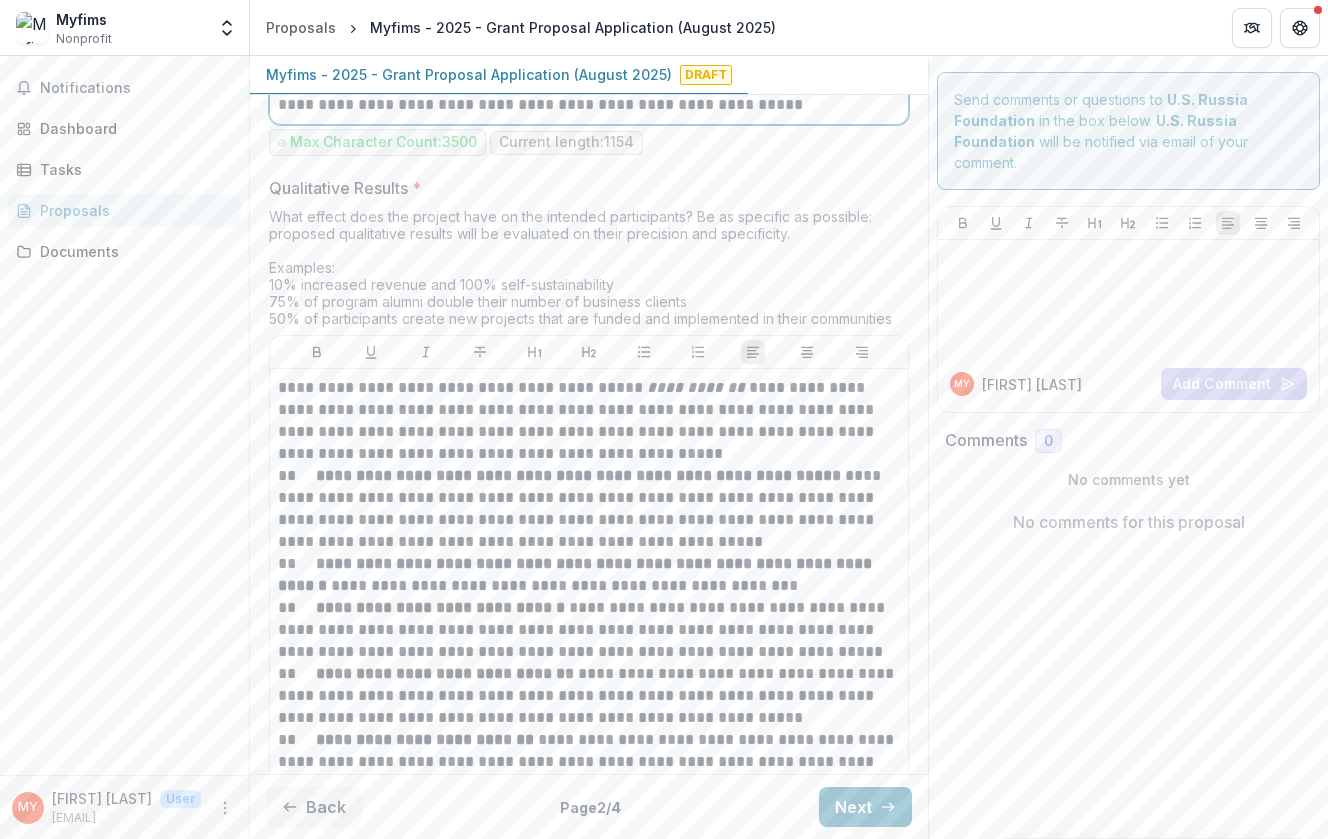 scroll, scrollTop: 12614, scrollLeft: 0, axis: vertical 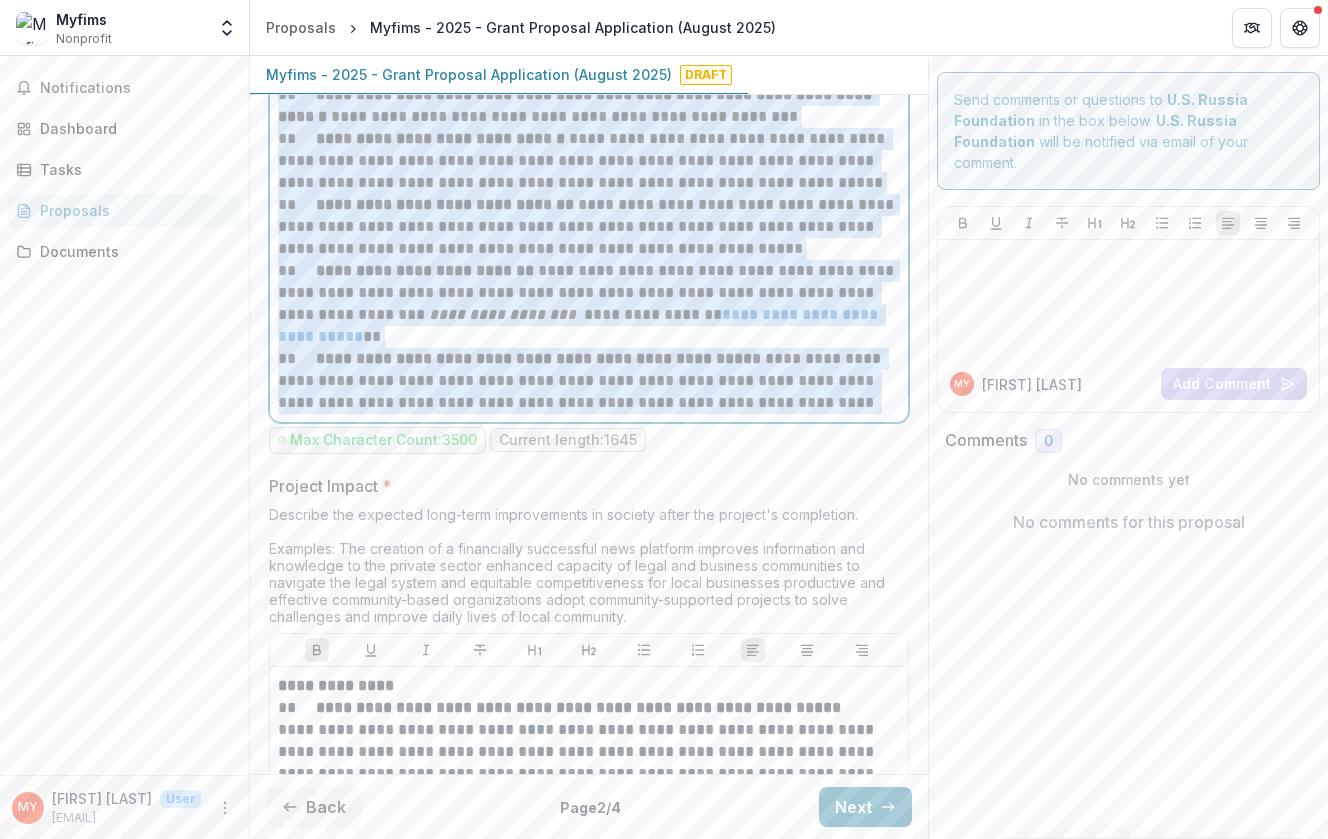 drag, startPoint x: 276, startPoint y: 298, endPoint x: 861, endPoint y: 423, distance: 598.2056 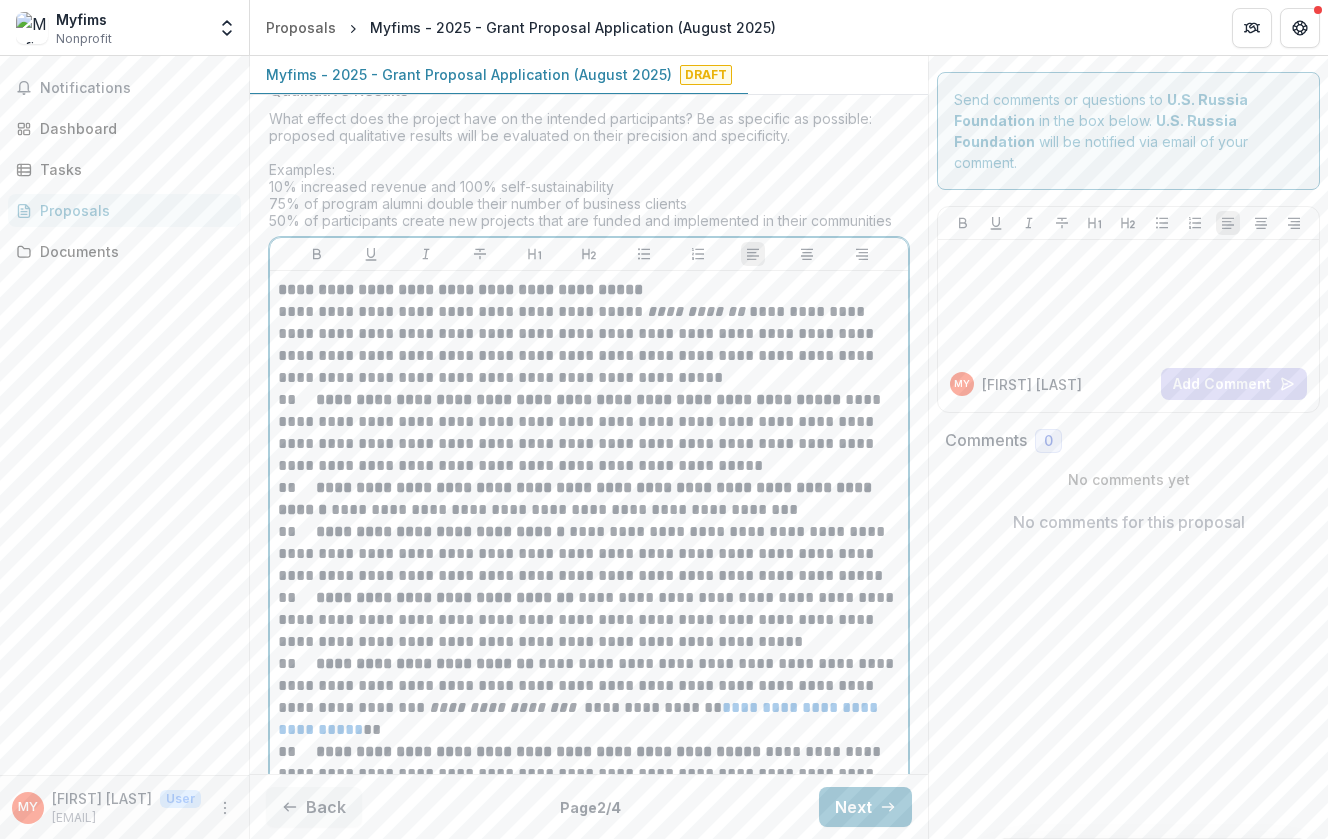 scroll, scrollTop: 12674, scrollLeft: 2, axis: both 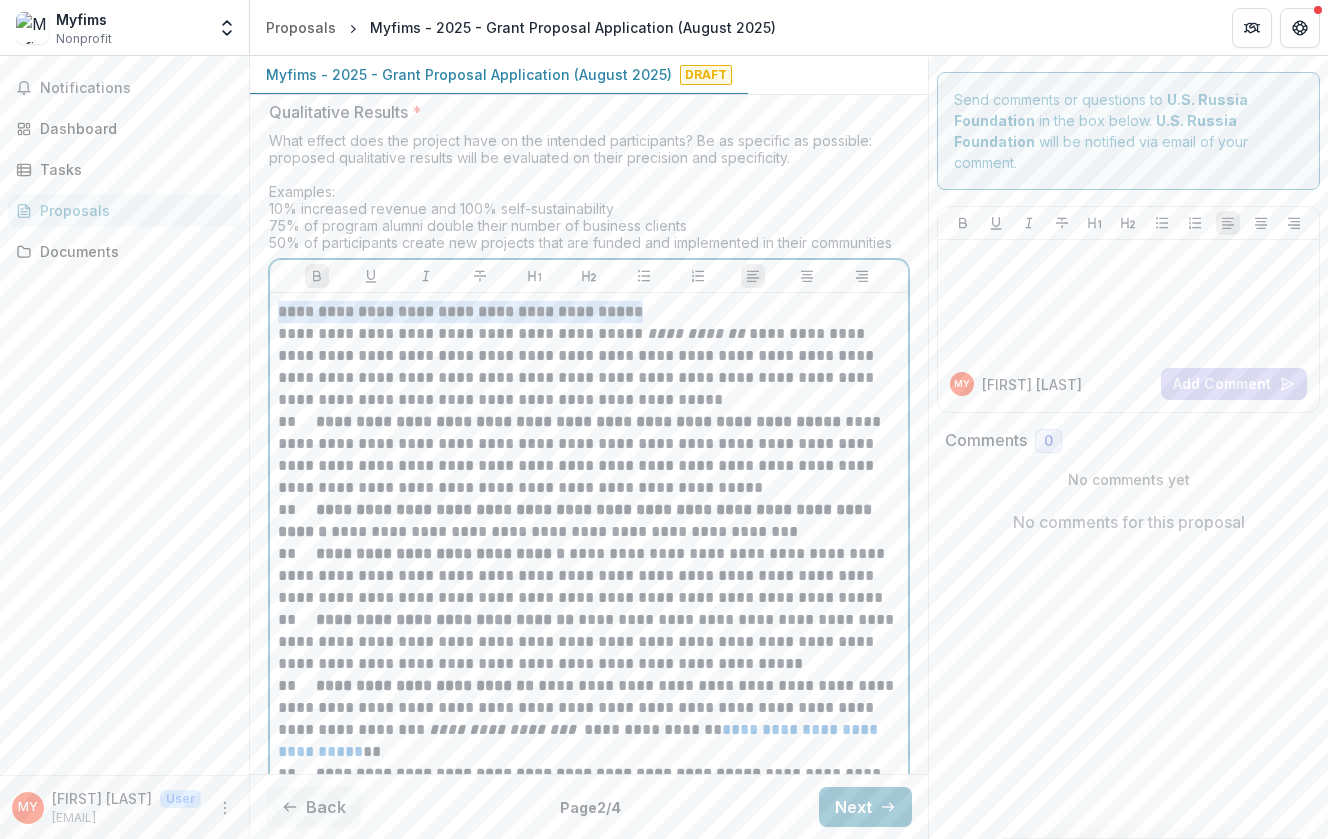 drag, startPoint x: 655, startPoint y: 322, endPoint x: 251, endPoint y: 310, distance: 404.1782 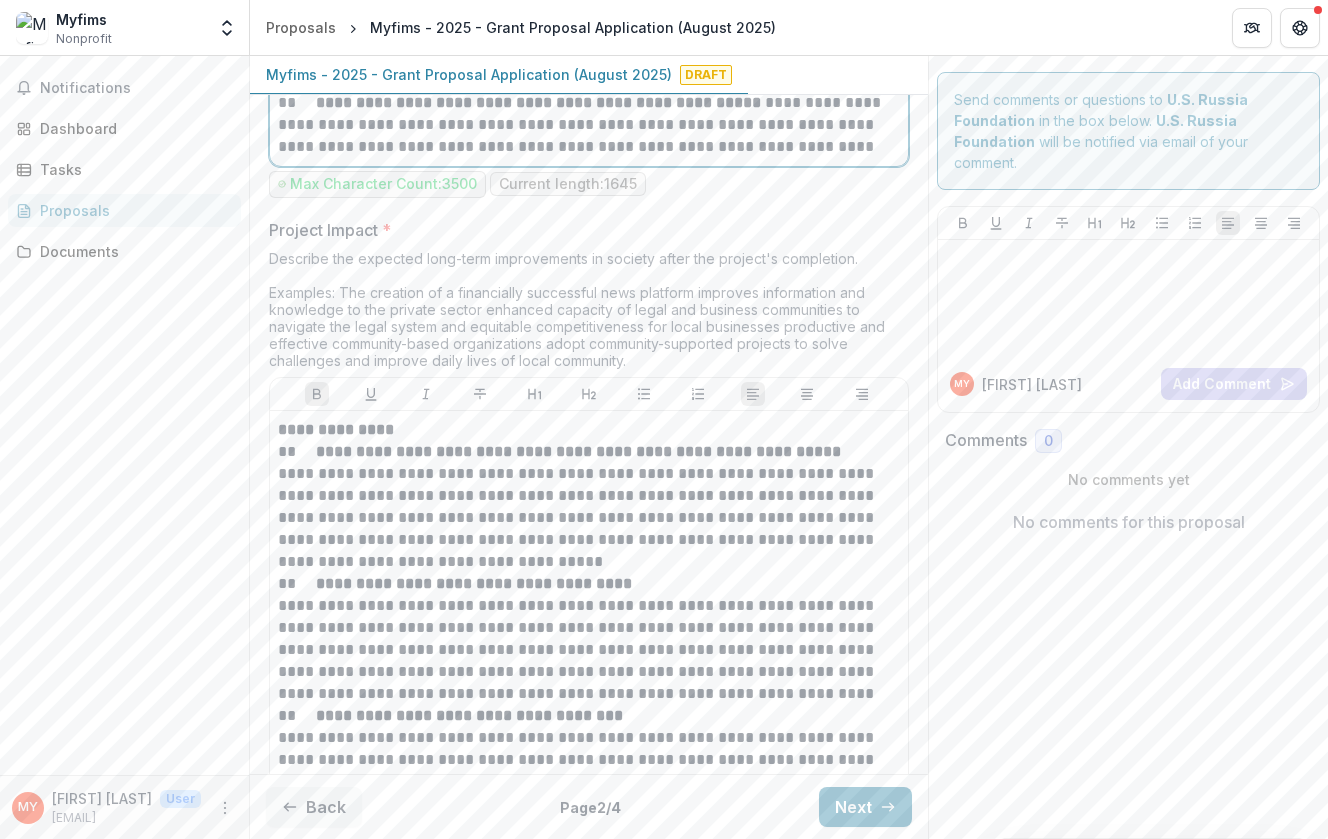 scroll, scrollTop: 13329, scrollLeft: 2, axis: both 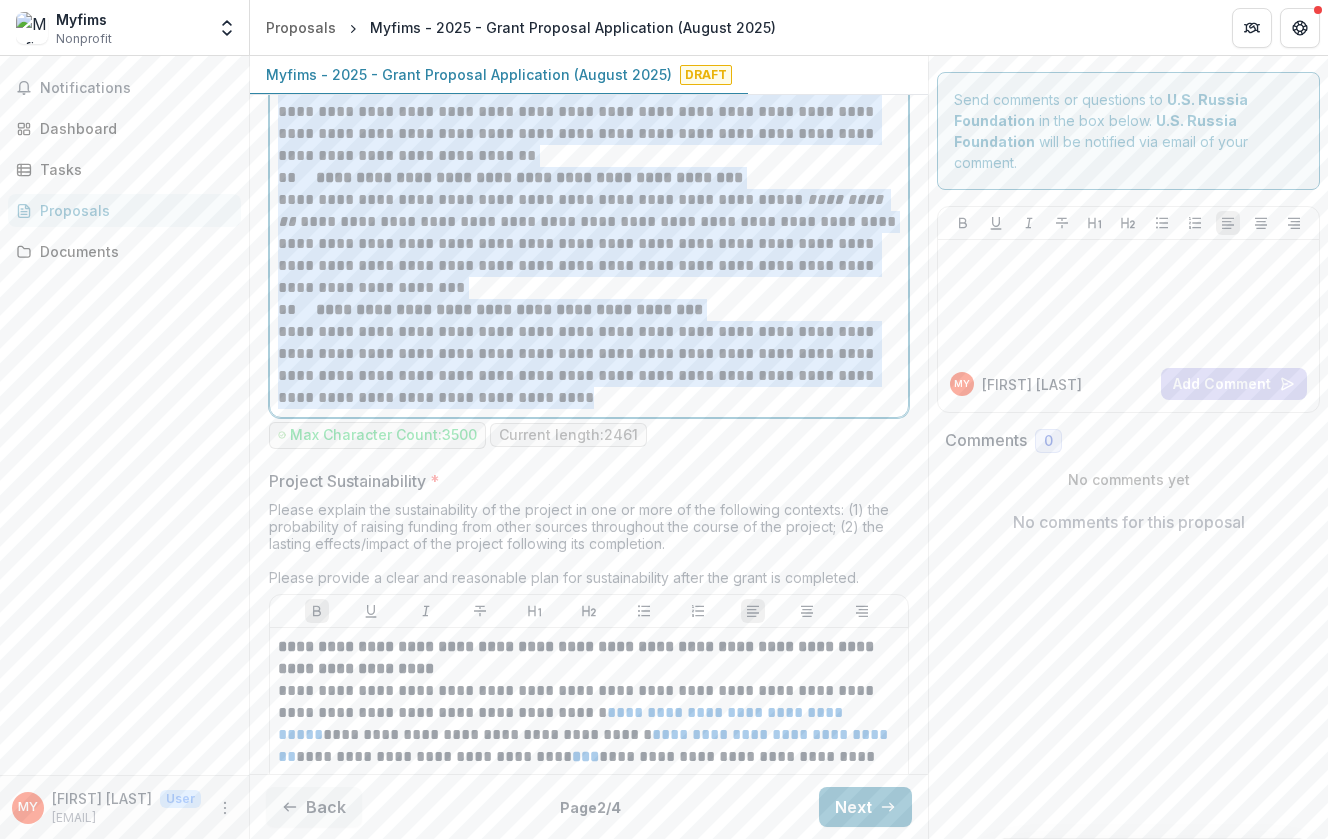 drag, startPoint x: 276, startPoint y: 443, endPoint x: 730, endPoint y: 426, distance: 454.31818 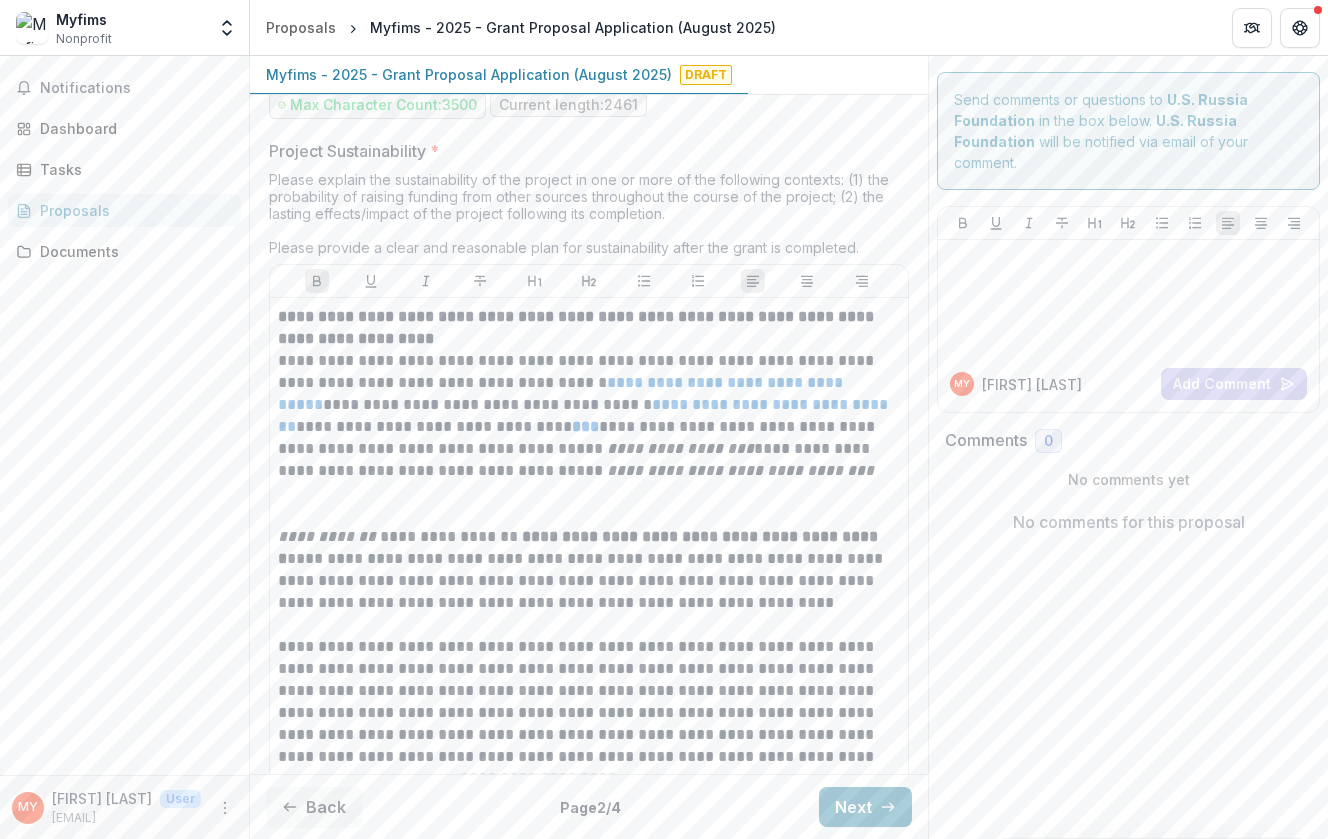 scroll, scrollTop: 14540, scrollLeft: 2, axis: both 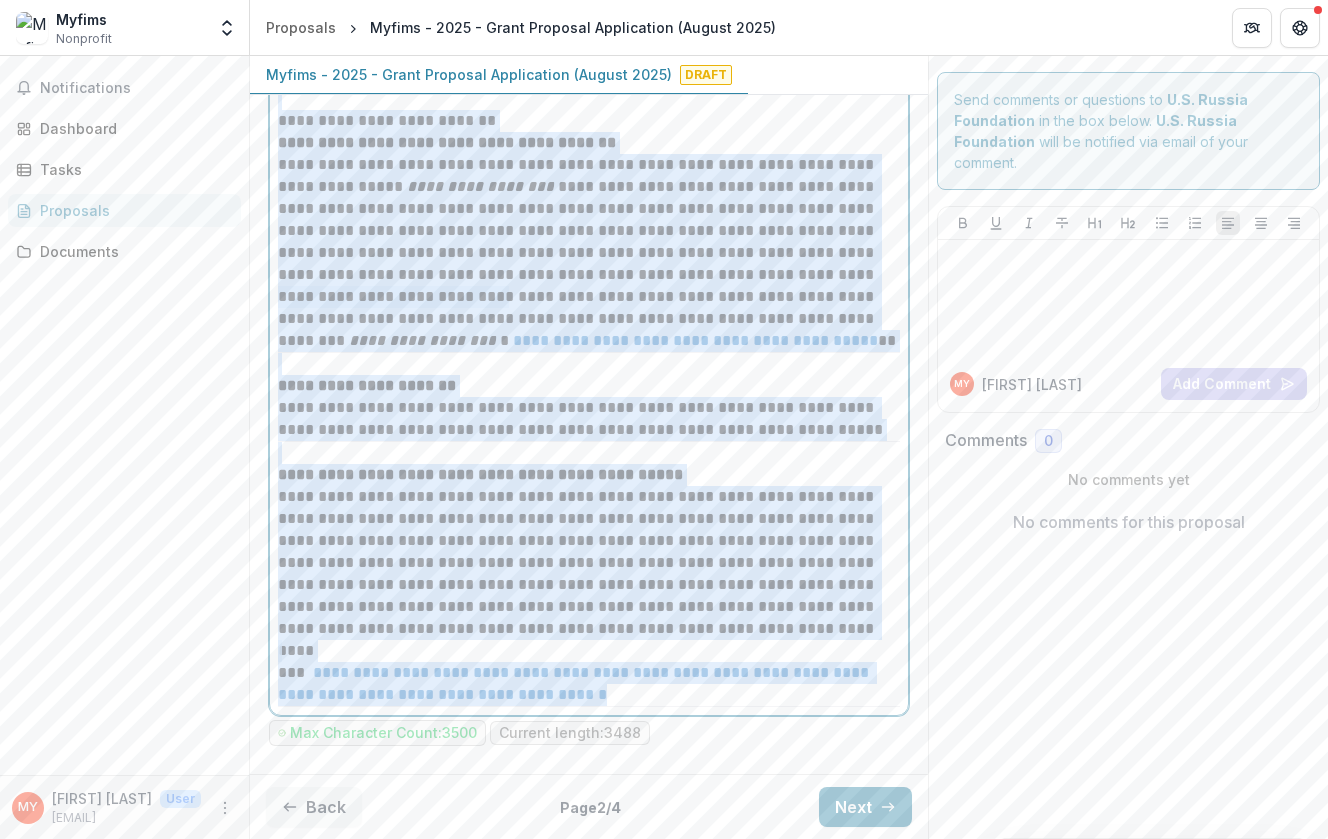 drag, startPoint x: 273, startPoint y: 316, endPoint x: 784, endPoint y: 717, distance: 649.55524 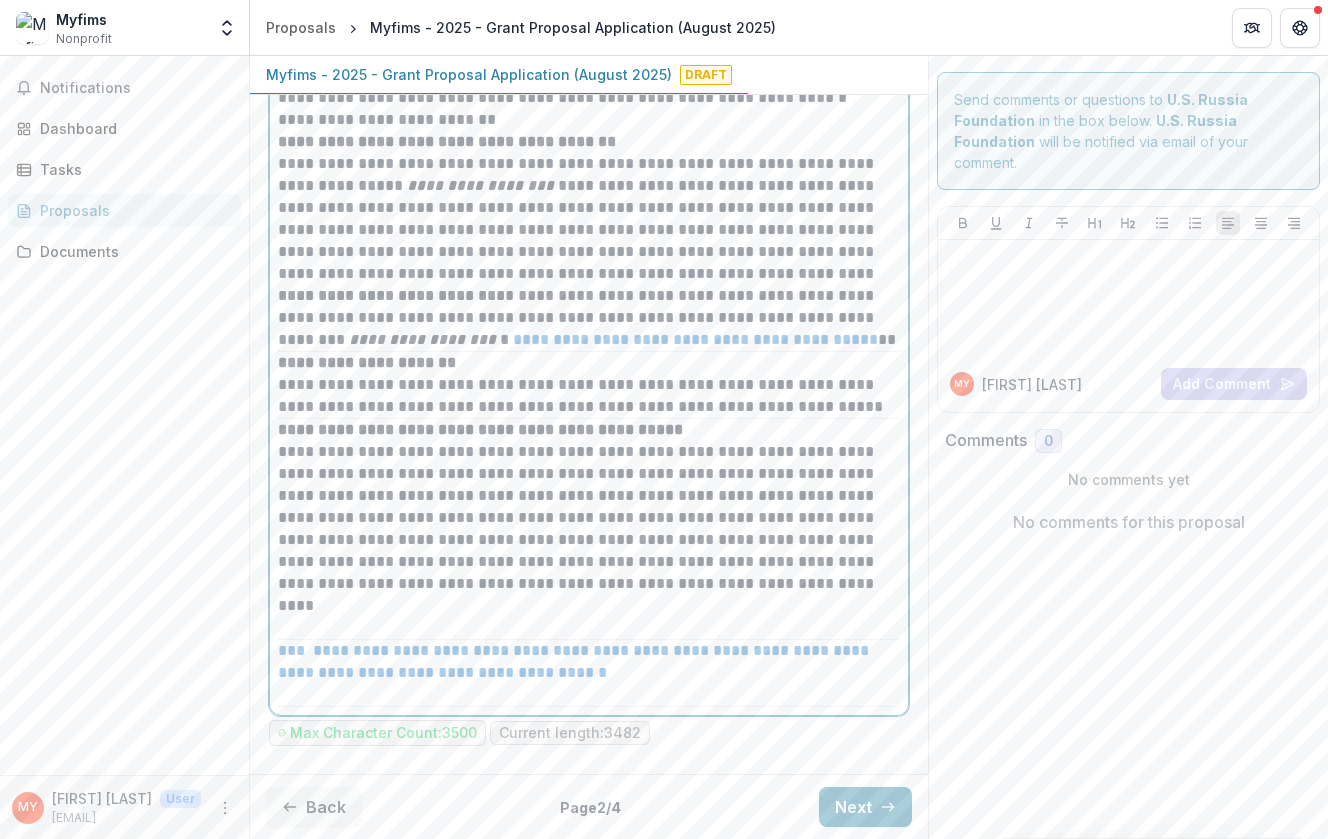 scroll, scrollTop: 15286, scrollLeft: 2, axis: both 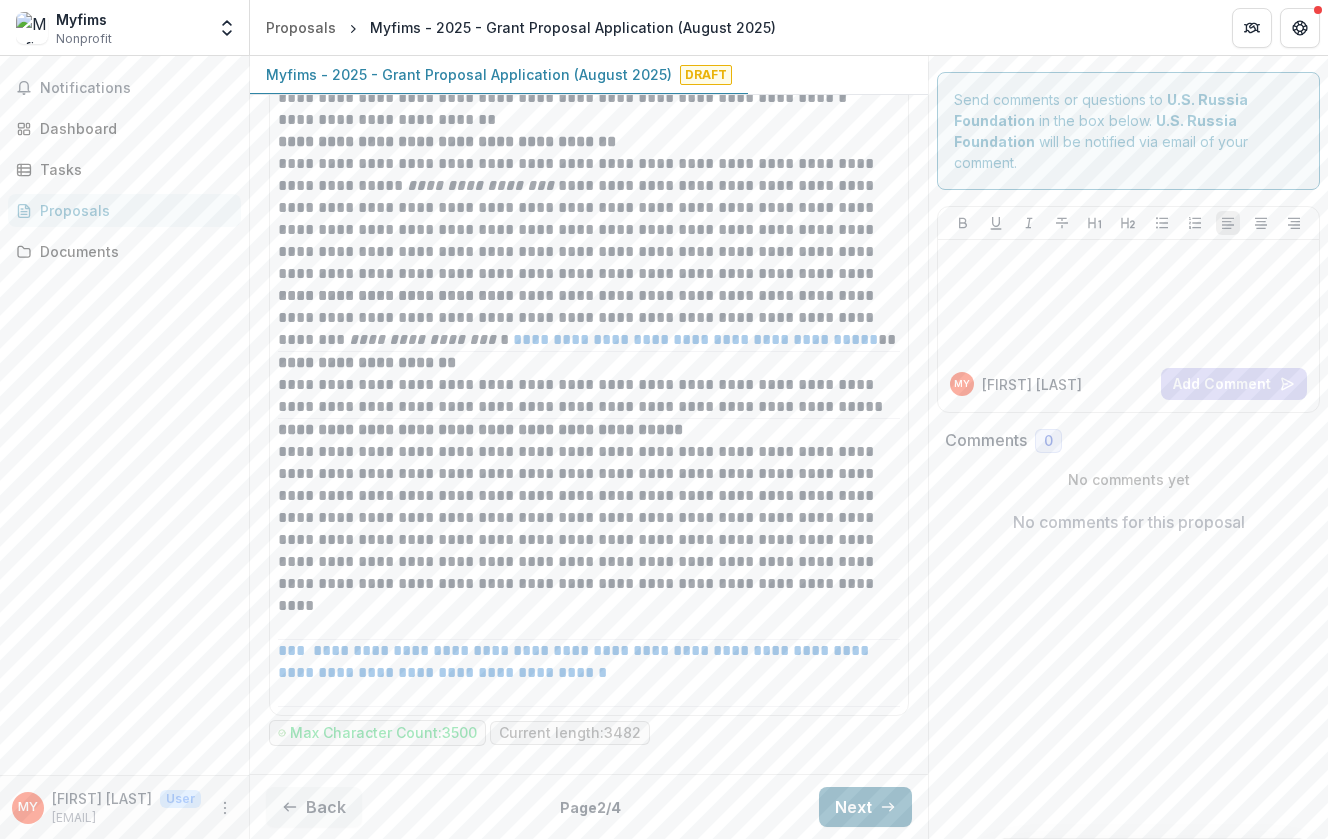 click on "Next" at bounding box center [865, 807] 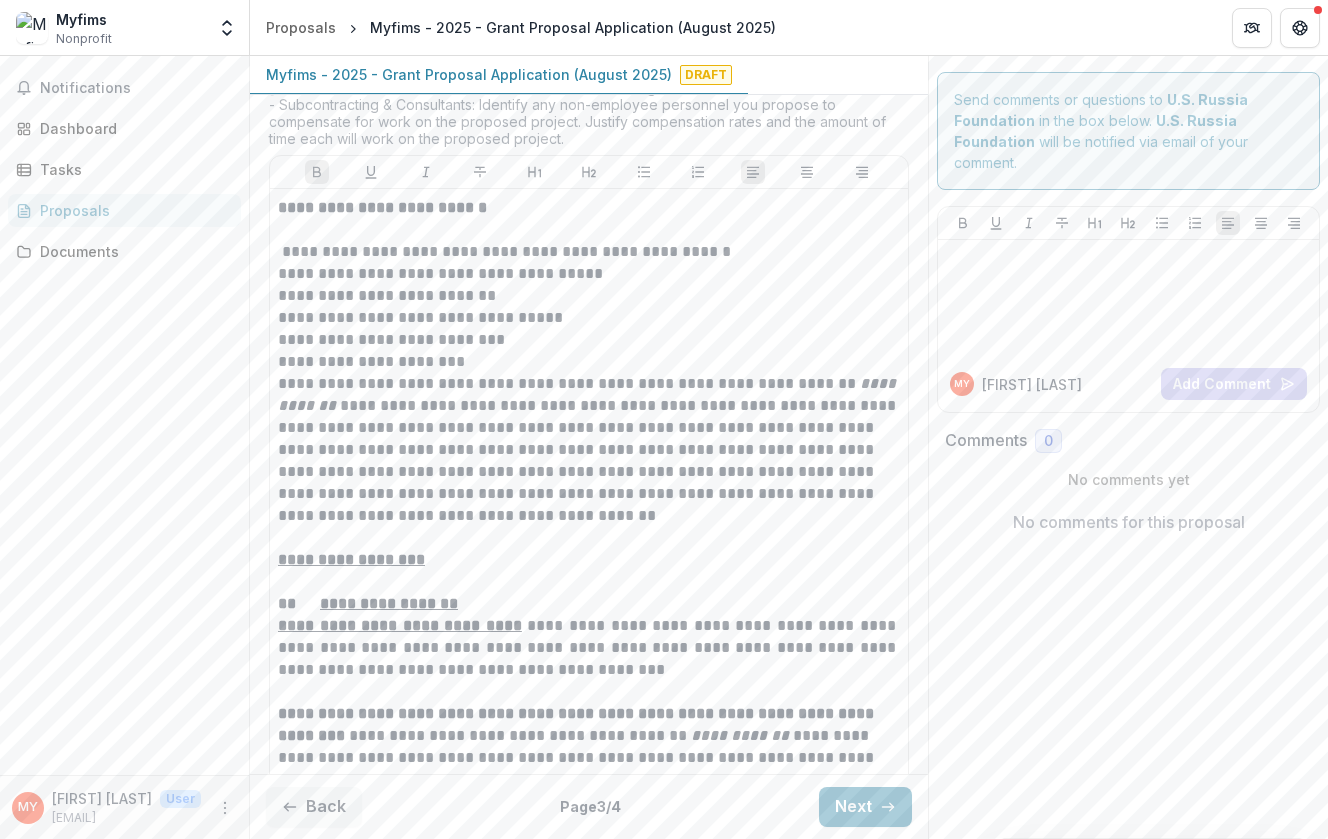 scroll, scrollTop: 1589, scrollLeft: 0, axis: vertical 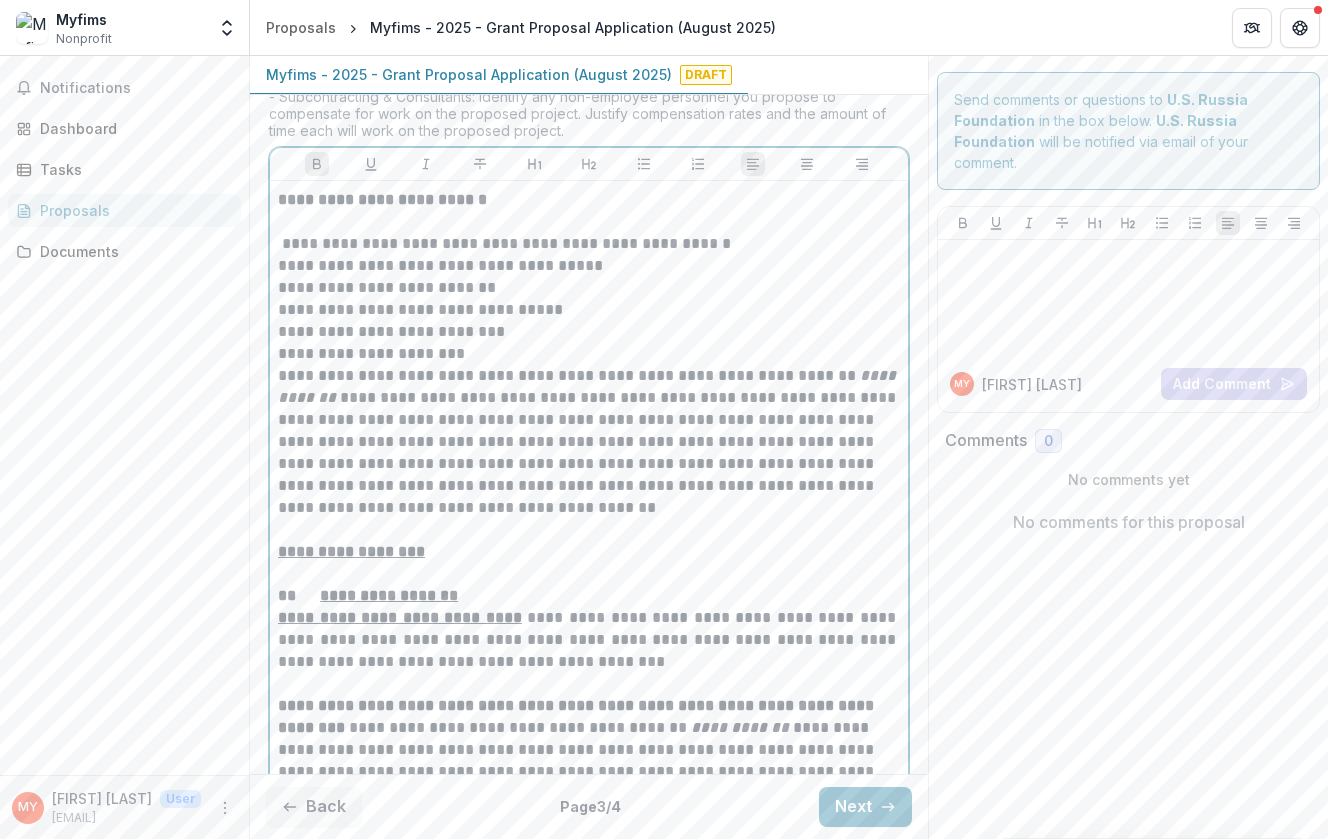 click on "**********" at bounding box center (382, 199) 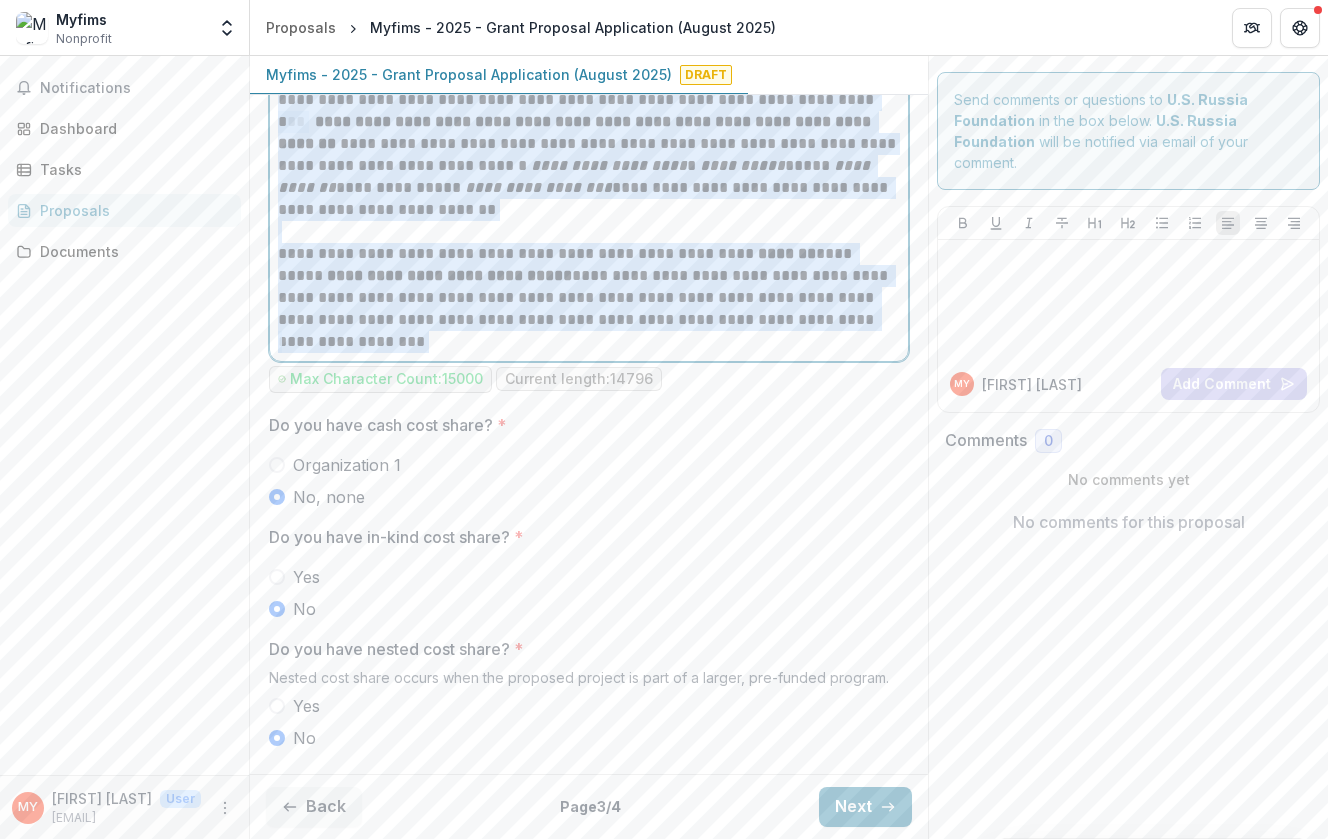 drag, startPoint x: 276, startPoint y: 218, endPoint x: 563, endPoint y: 987, distance: 820.81055 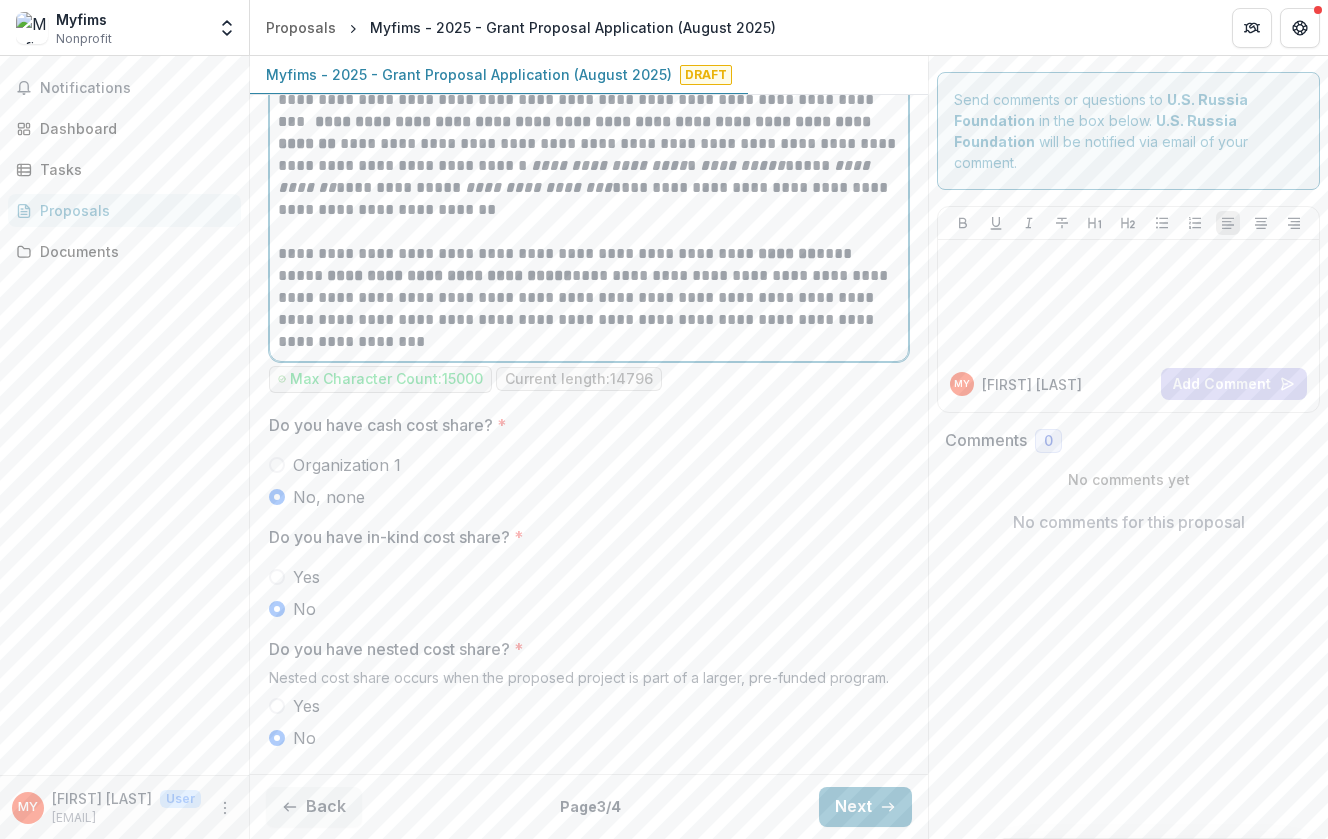 scroll, scrollTop: 6514, scrollLeft: 0, axis: vertical 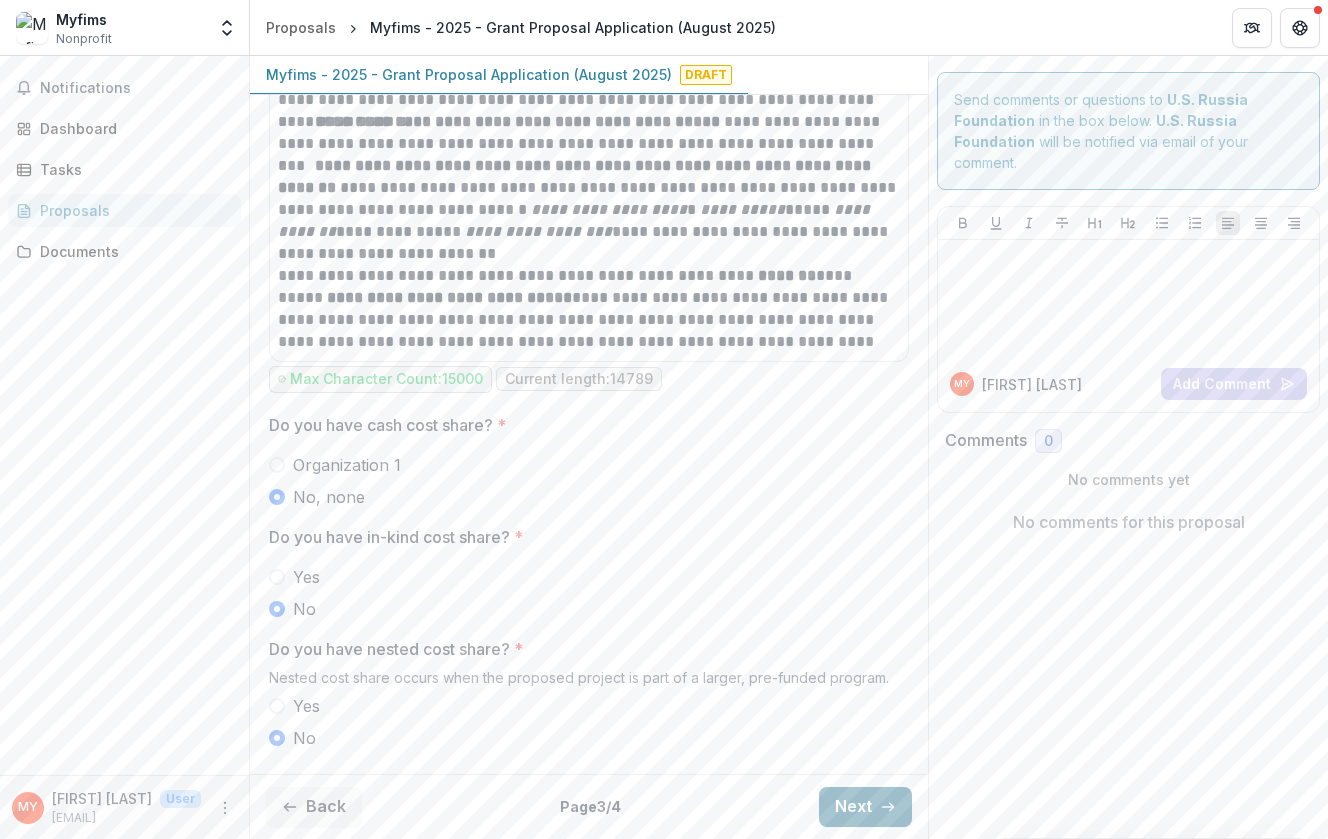 click on "Next" at bounding box center (865, 807) 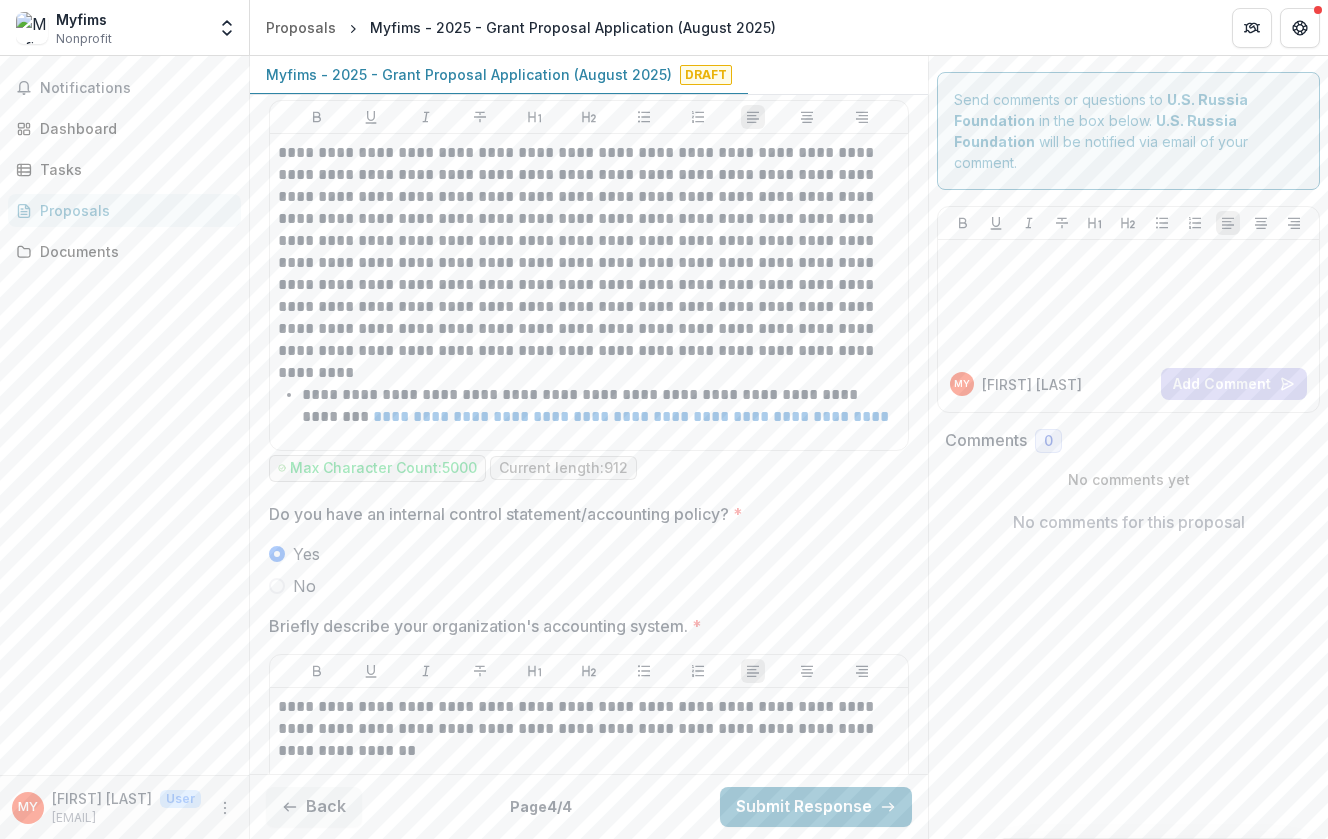 scroll, scrollTop: 3508, scrollLeft: 0, axis: vertical 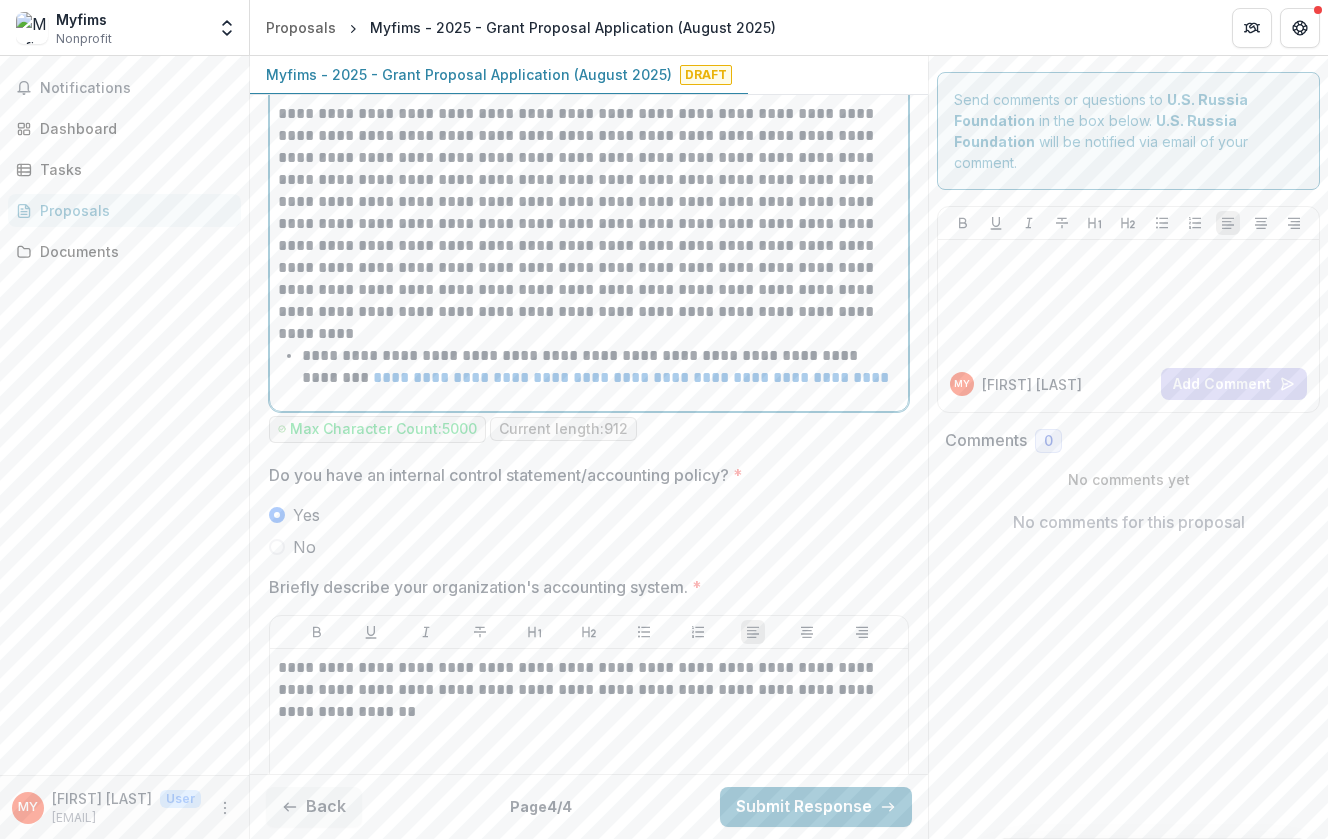 click on "**********" at bounding box center [589, 213] 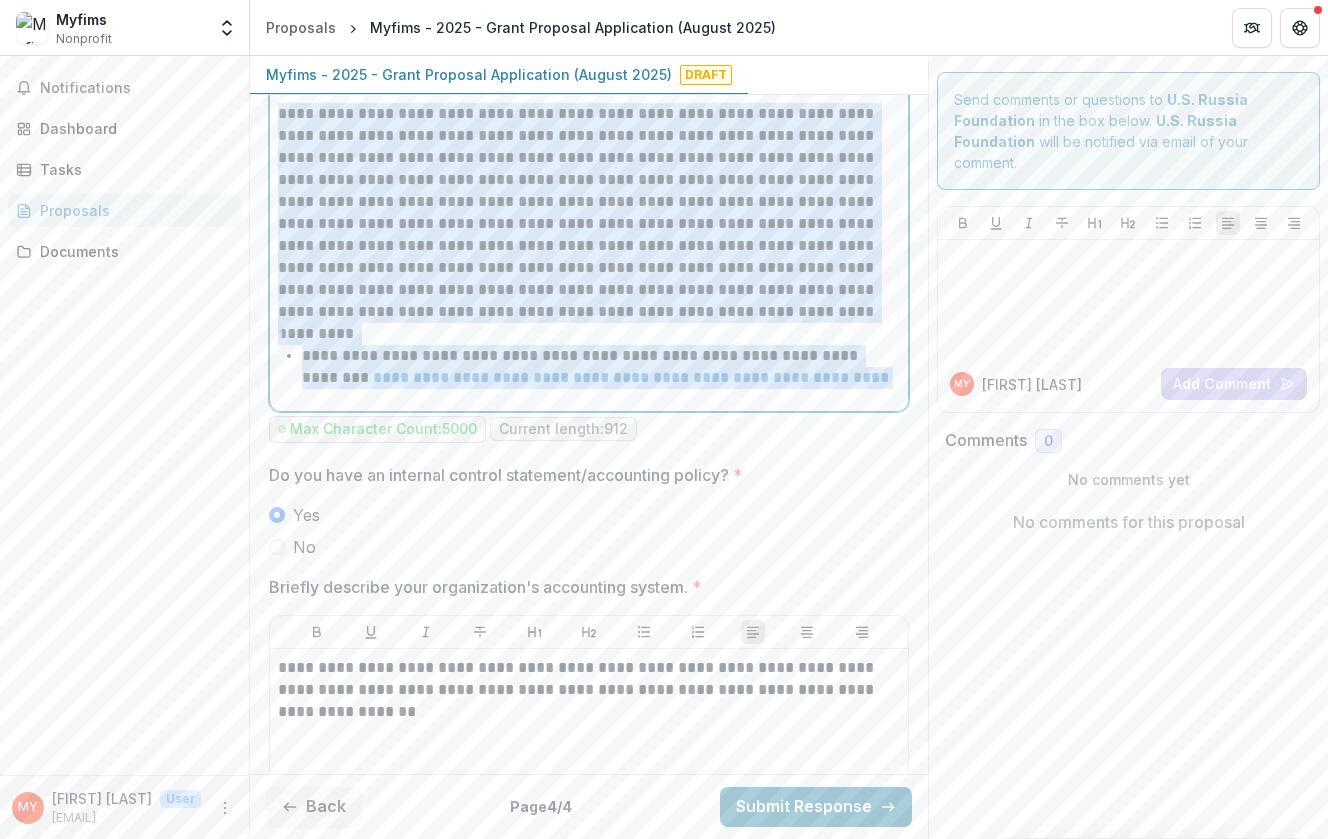 drag, startPoint x: 277, startPoint y: 147, endPoint x: 727, endPoint y: 472, distance: 555.0901 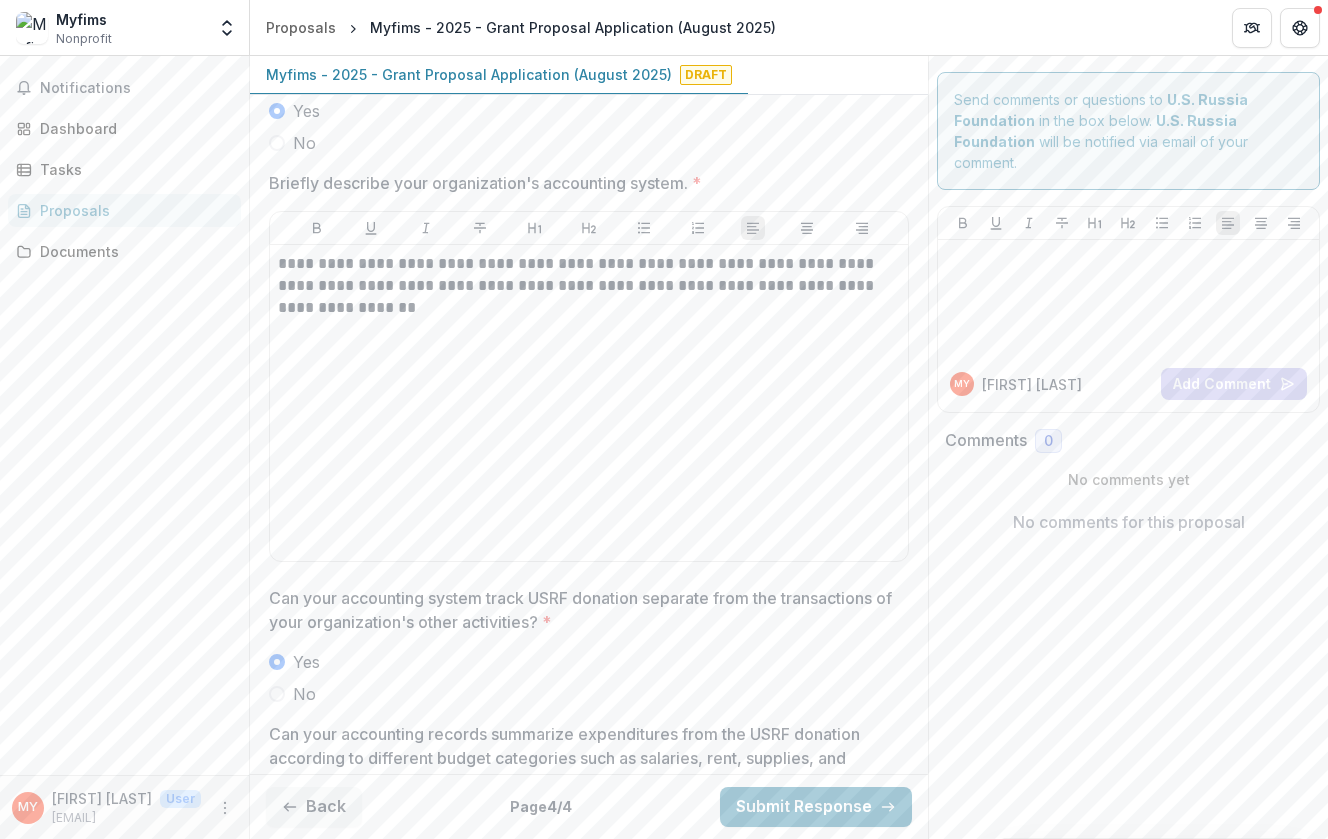 scroll, scrollTop: 3925, scrollLeft: 2, axis: both 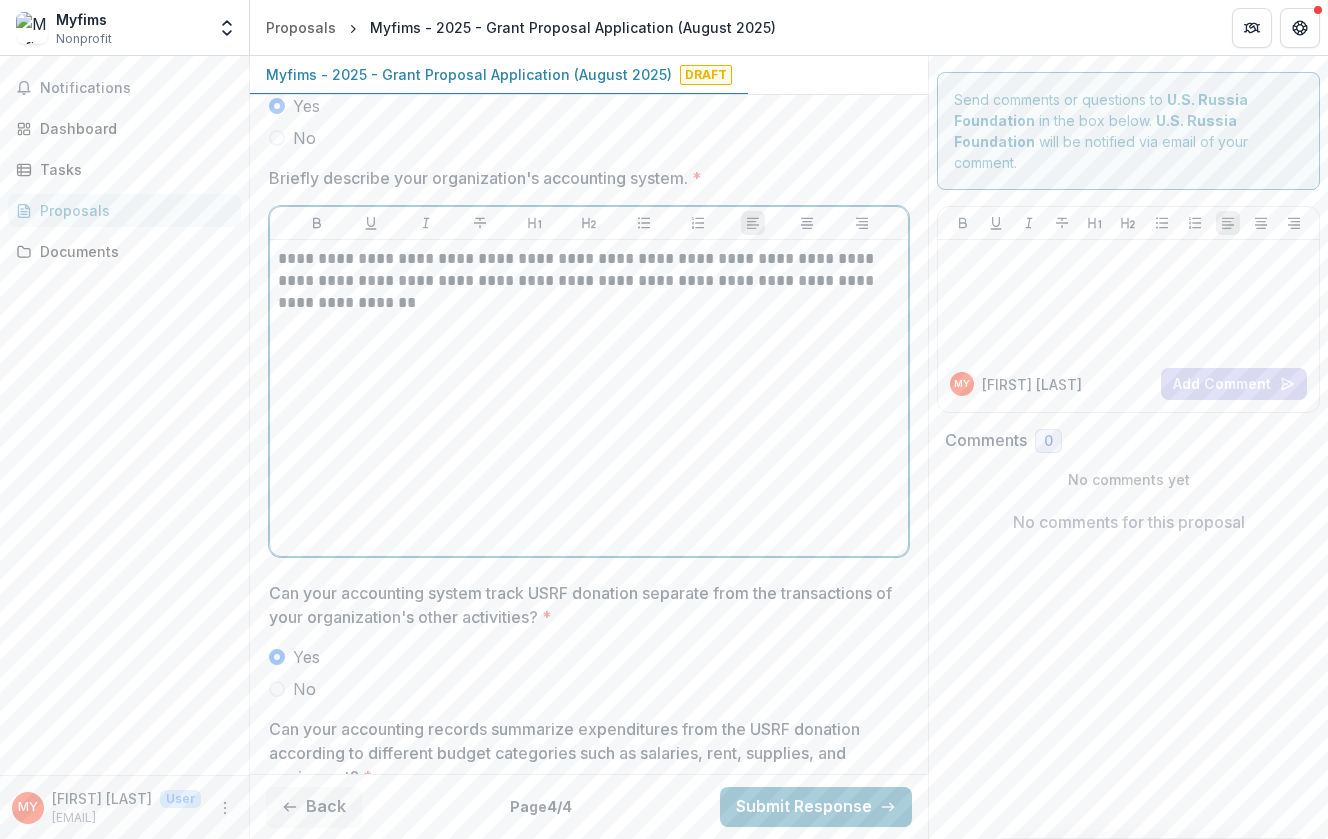 drag, startPoint x: 459, startPoint y: 336, endPoint x: 277, endPoint y: 283, distance: 189.56001 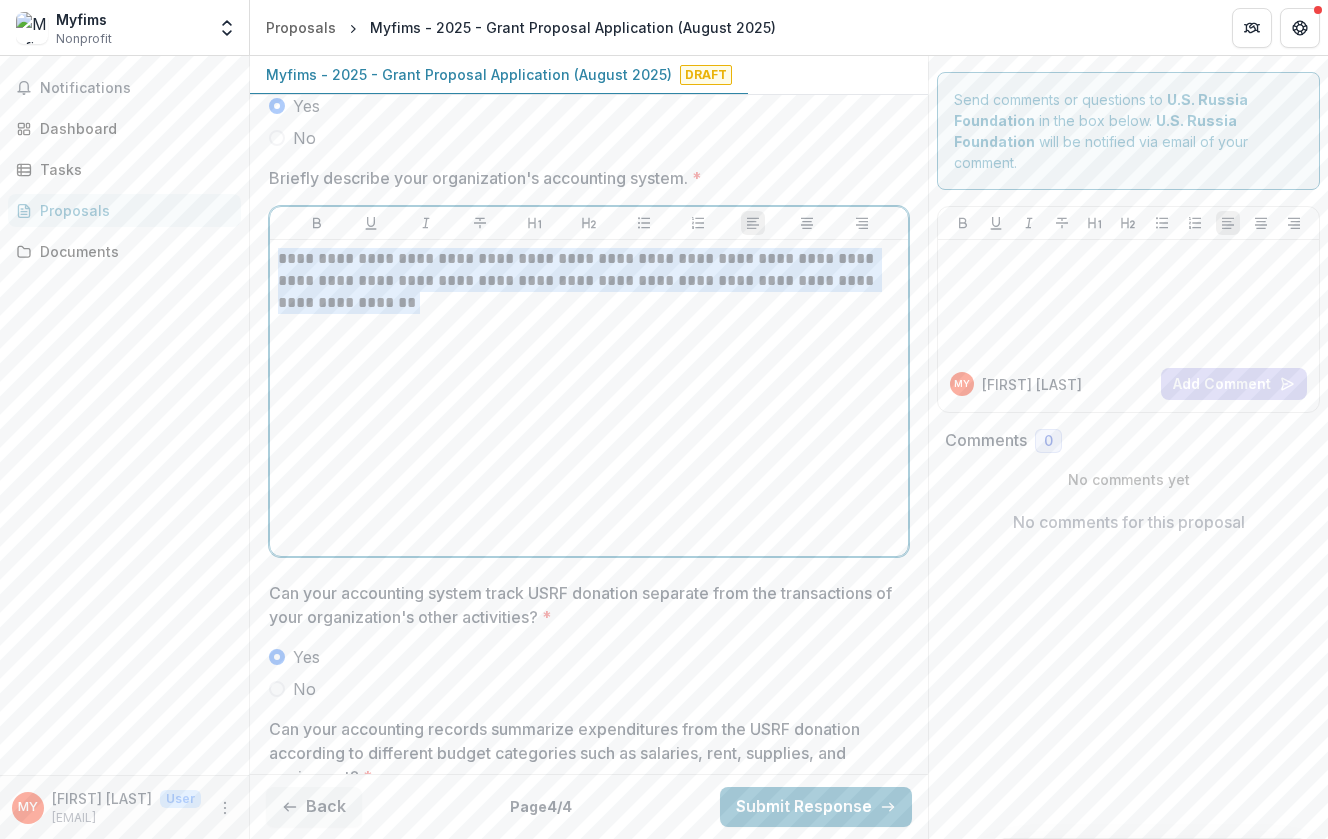 drag, startPoint x: 275, startPoint y: 296, endPoint x: 507, endPoint y: 369, distance: 243.2139 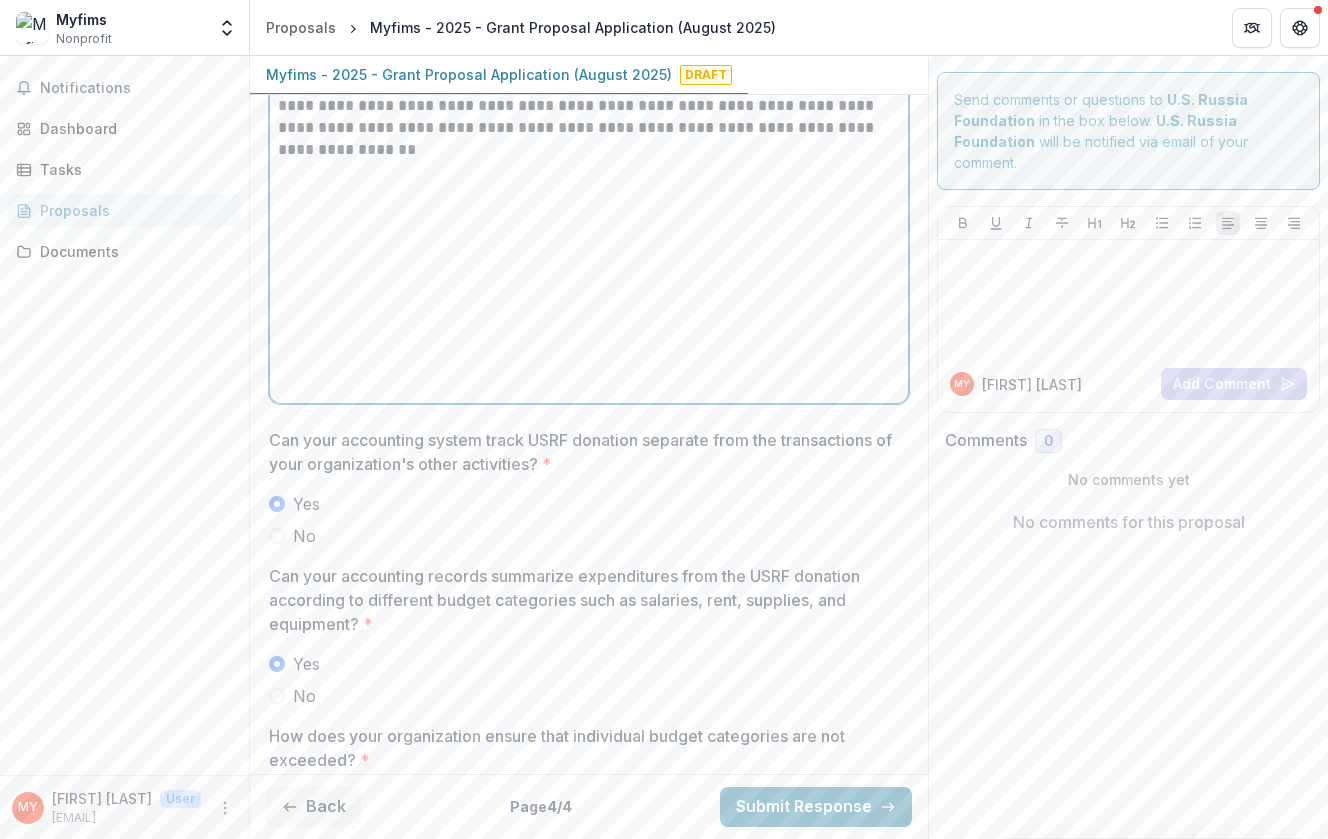 scroll, scrollTop: 4152, scrollLeft: 2, axis: both 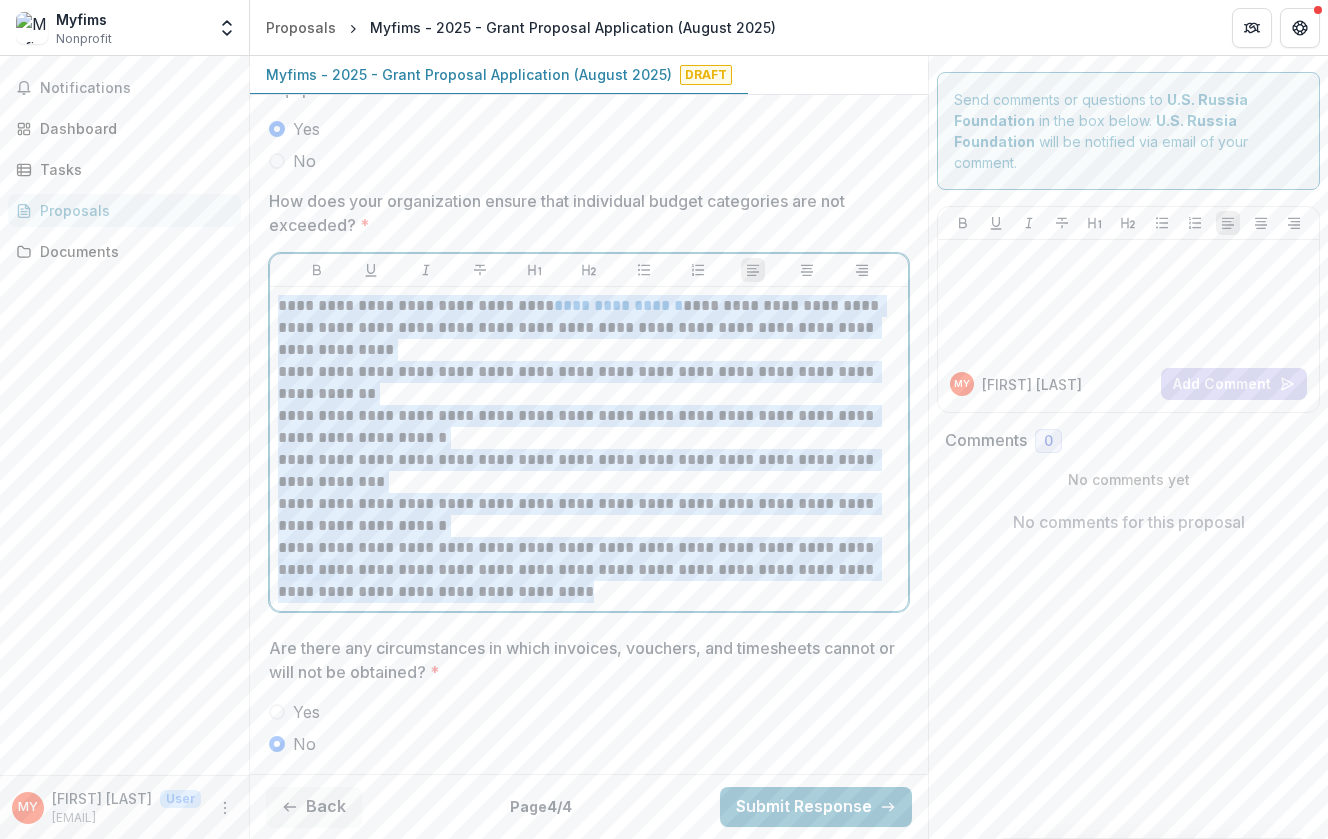 drag, startPoint x: 275, startPoint y: 346, endPoint x: 682, endPoint y: 645, distance: 505.02475 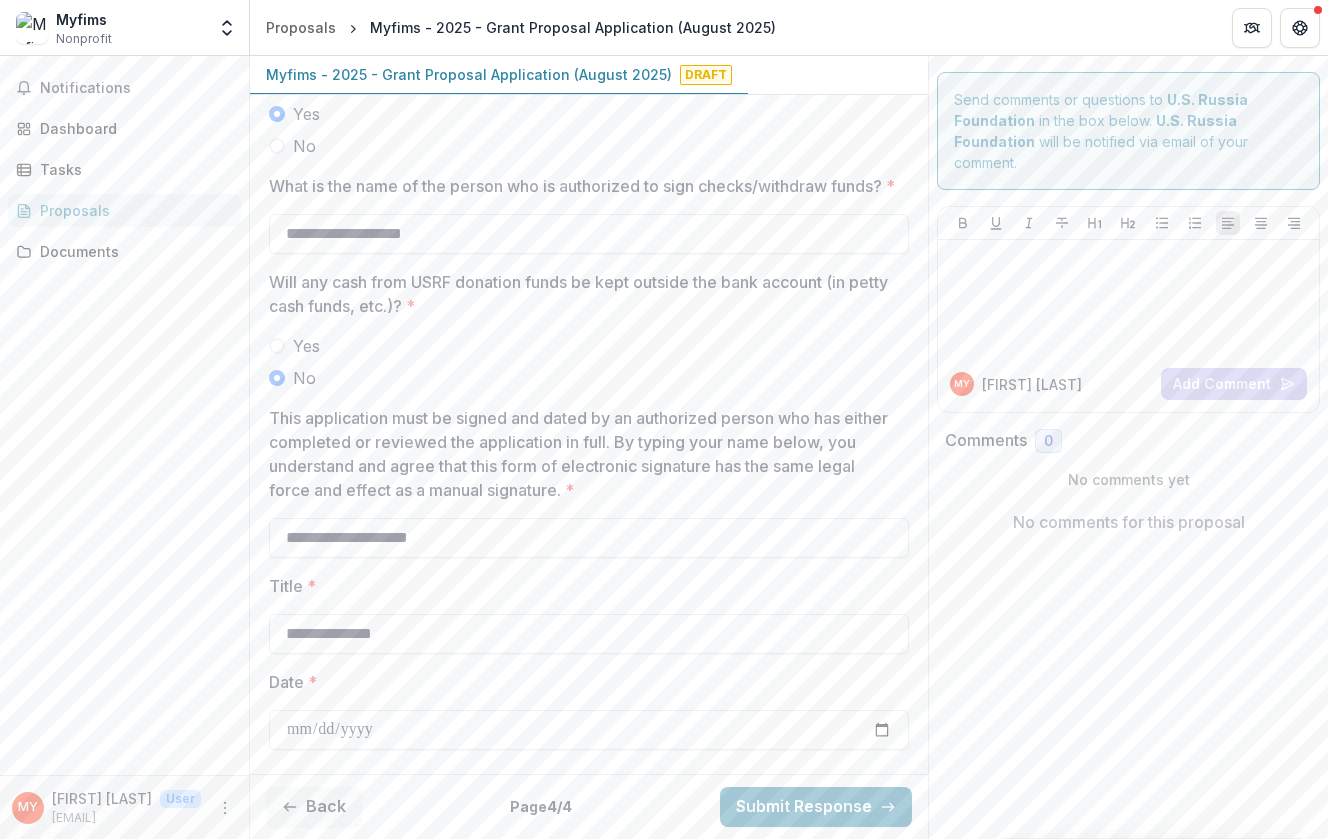 scroll, scrollTop: 5720, scrollLeft: 0, axis: vertical 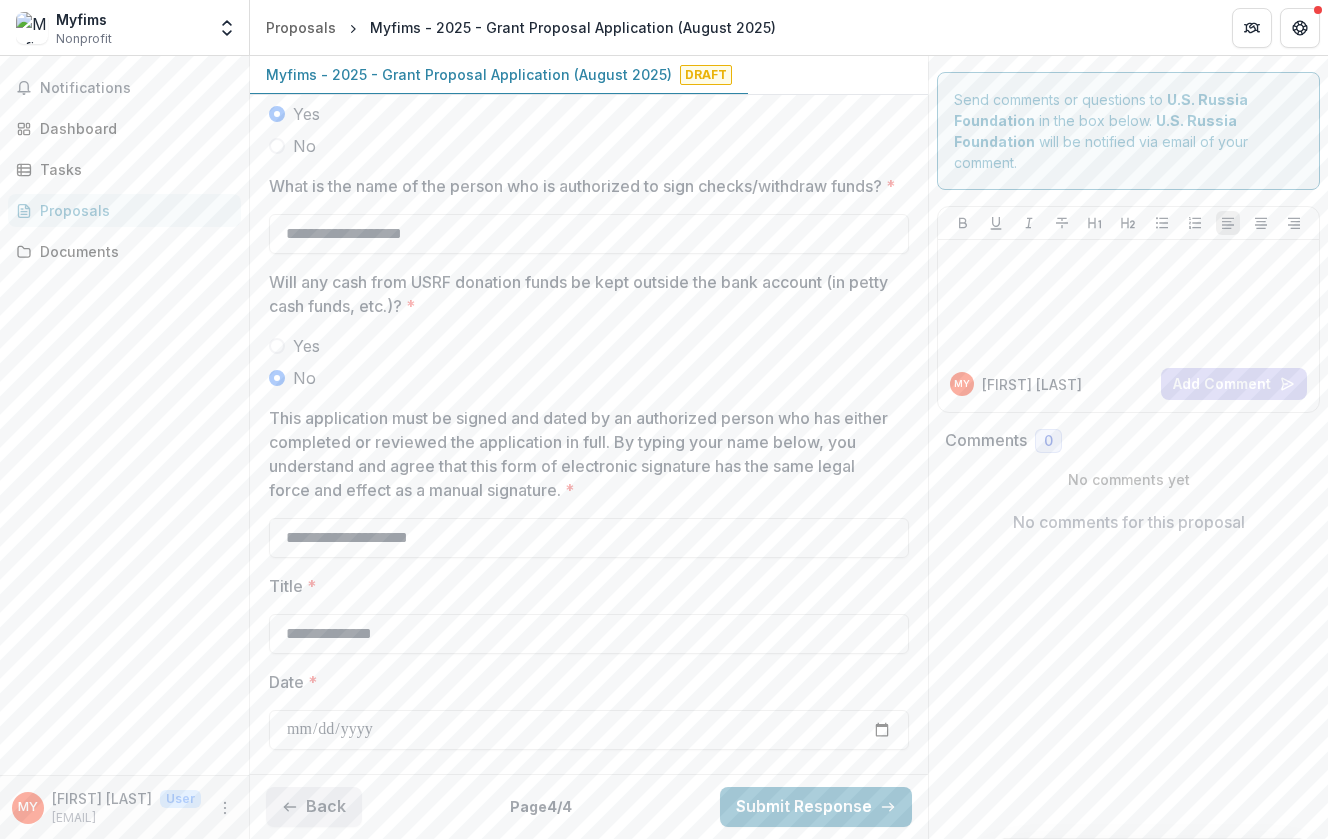click on "Back" at bounding box center [314, 807] 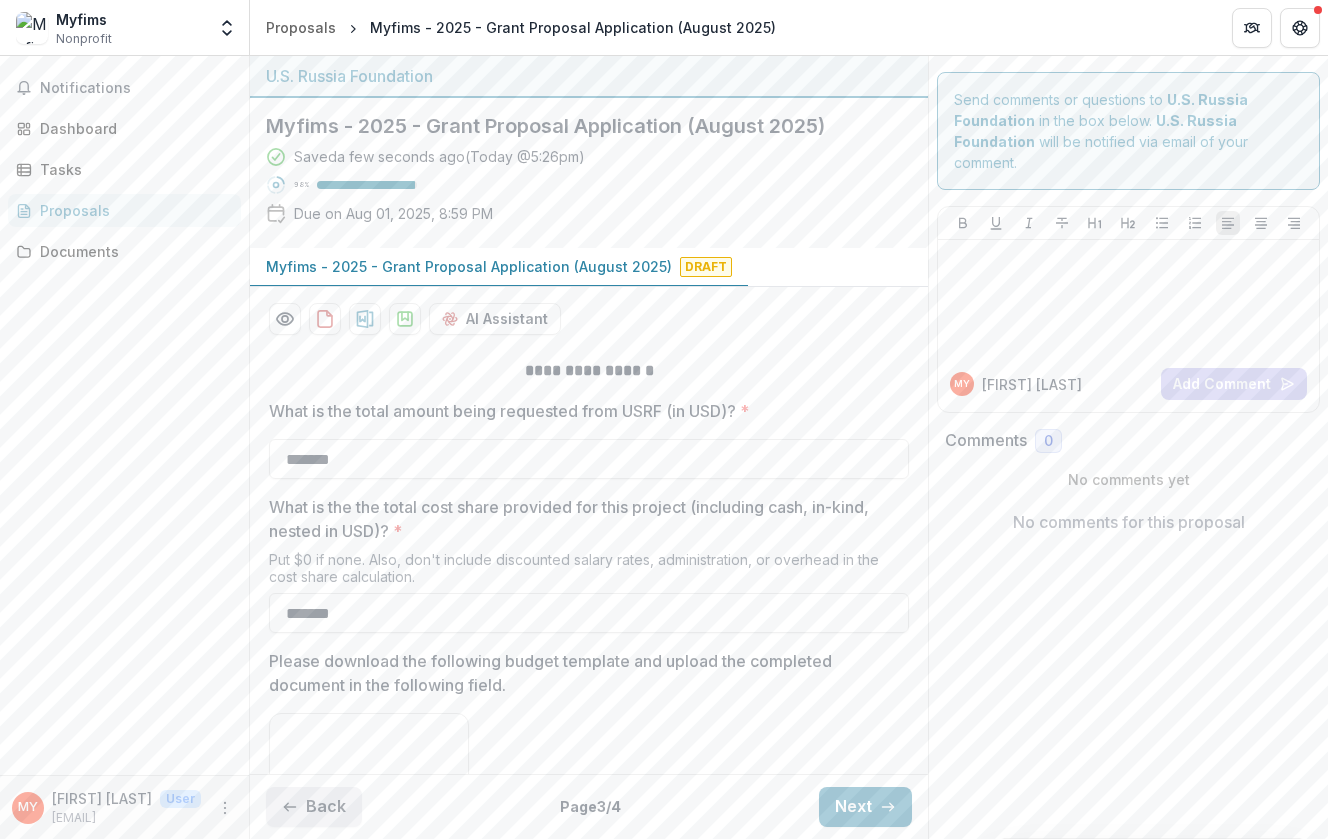 click on "Back" at bounding box center (314, 807) 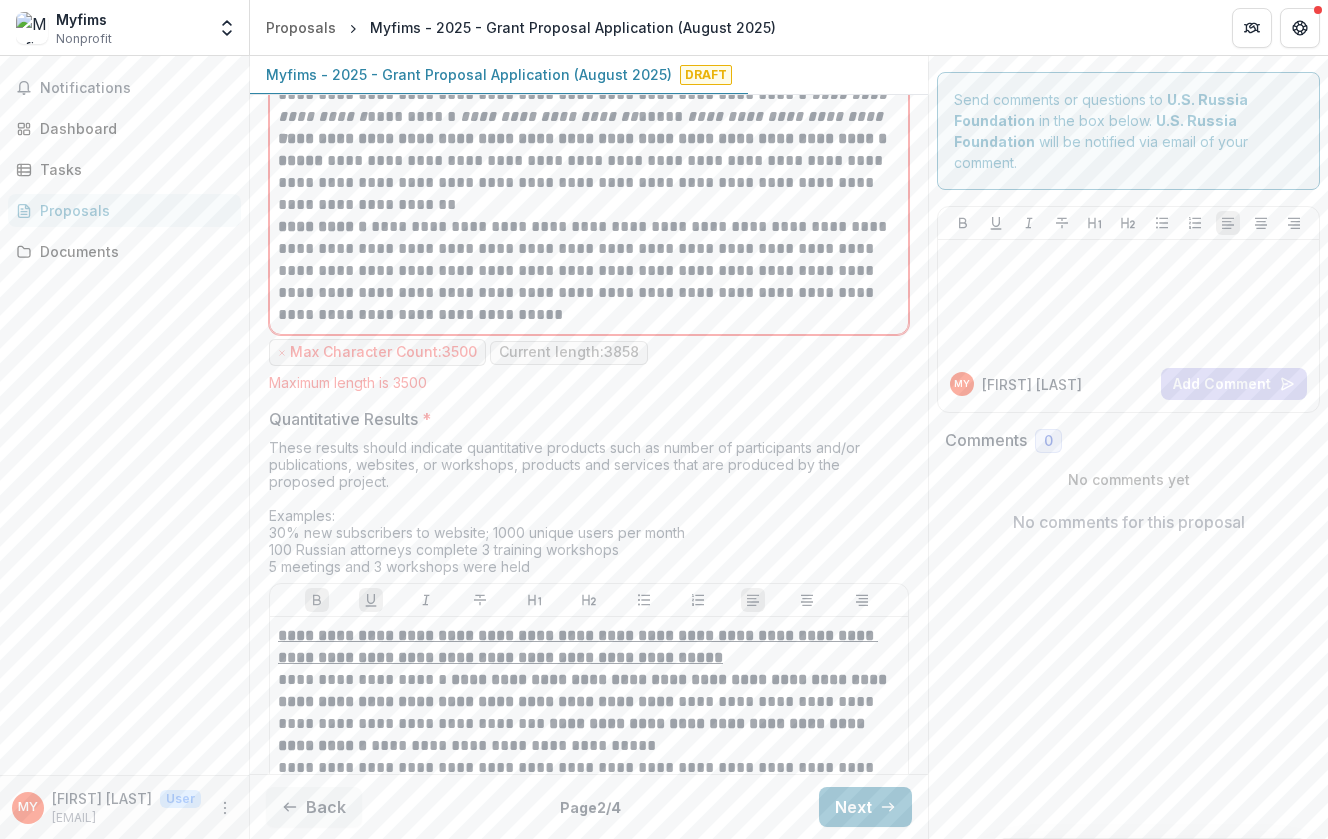 scroll, scrollTop: 11688, scrollLeft: 0, axis: vertical 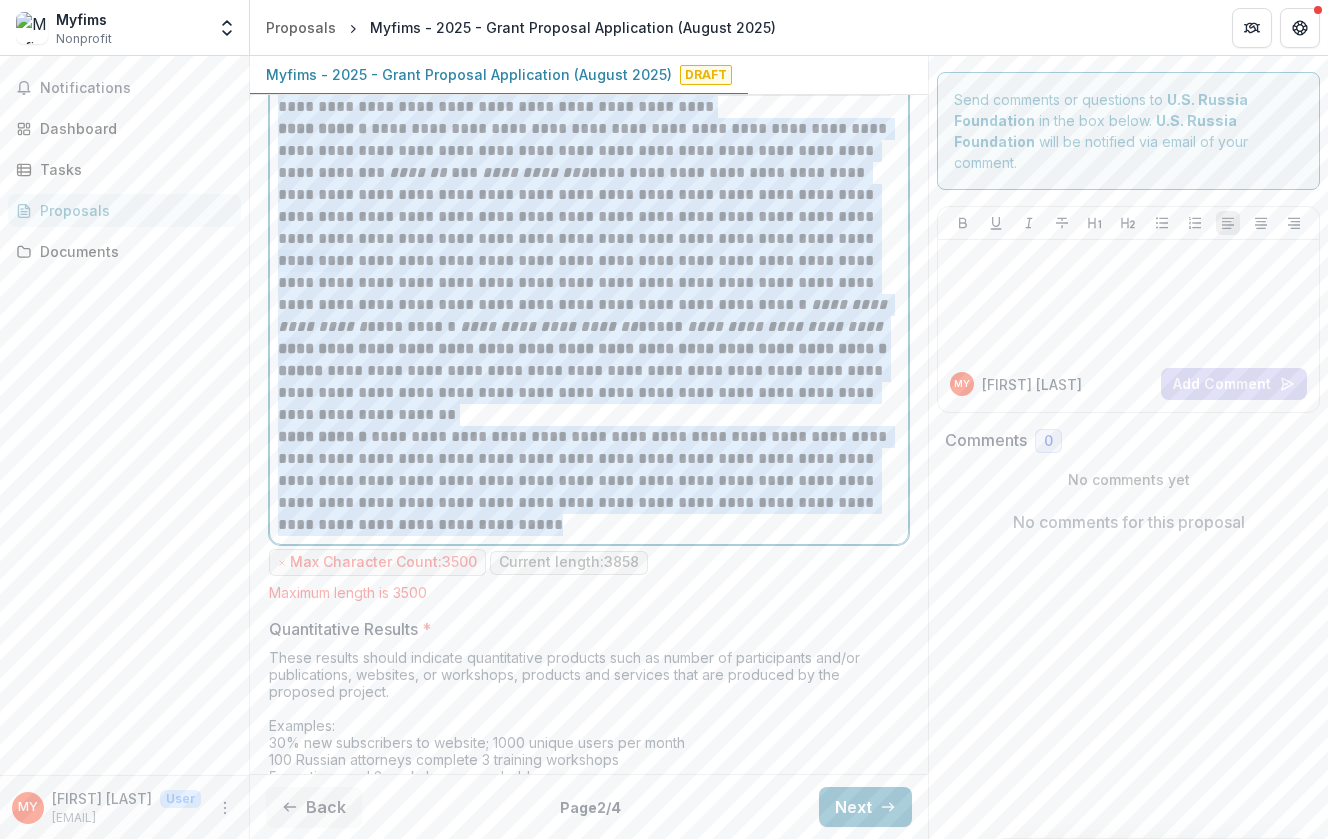 drag, startPoint x: 277, startPoint y: 371, endPoint x: 792, endPoint y: 610, distance: 567.75525 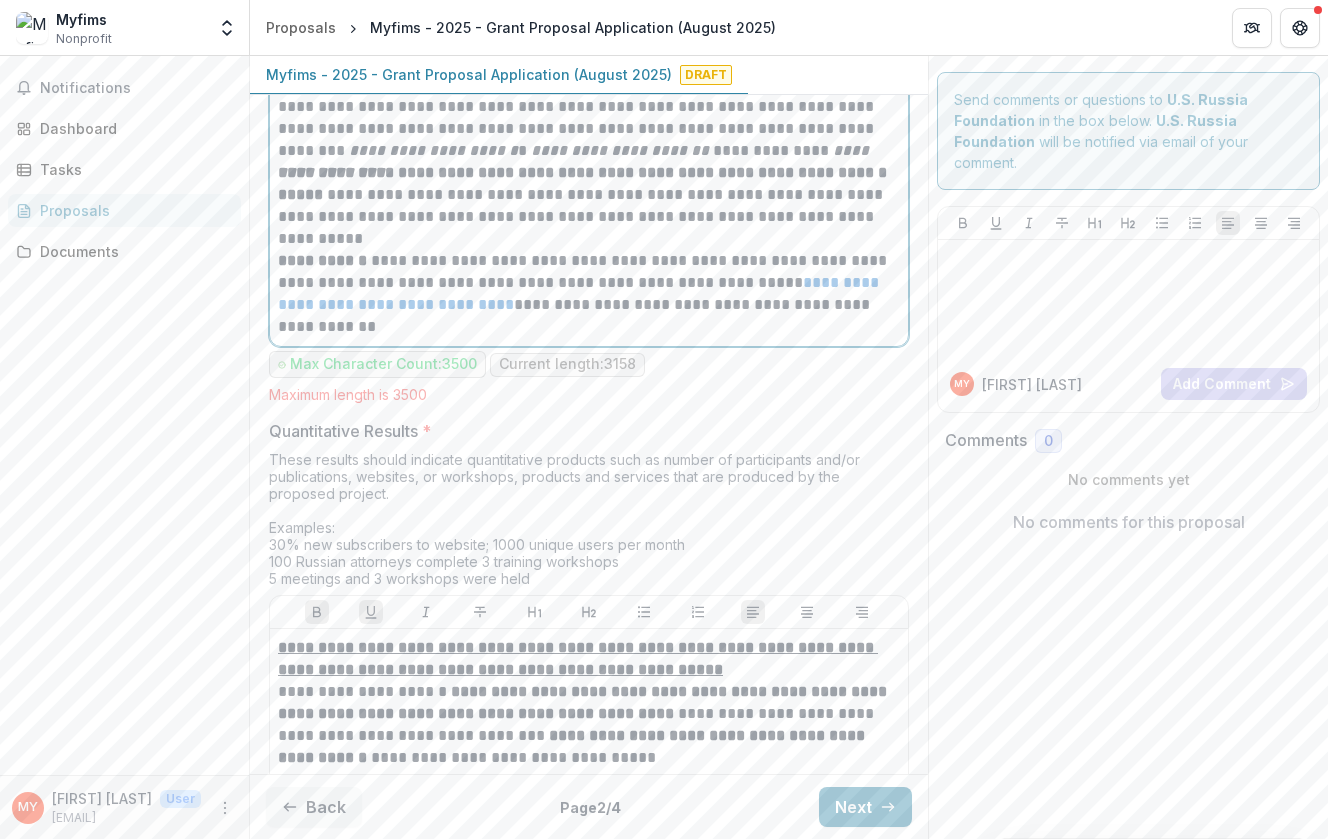 click on "**********" at bounding box center [589, 217] 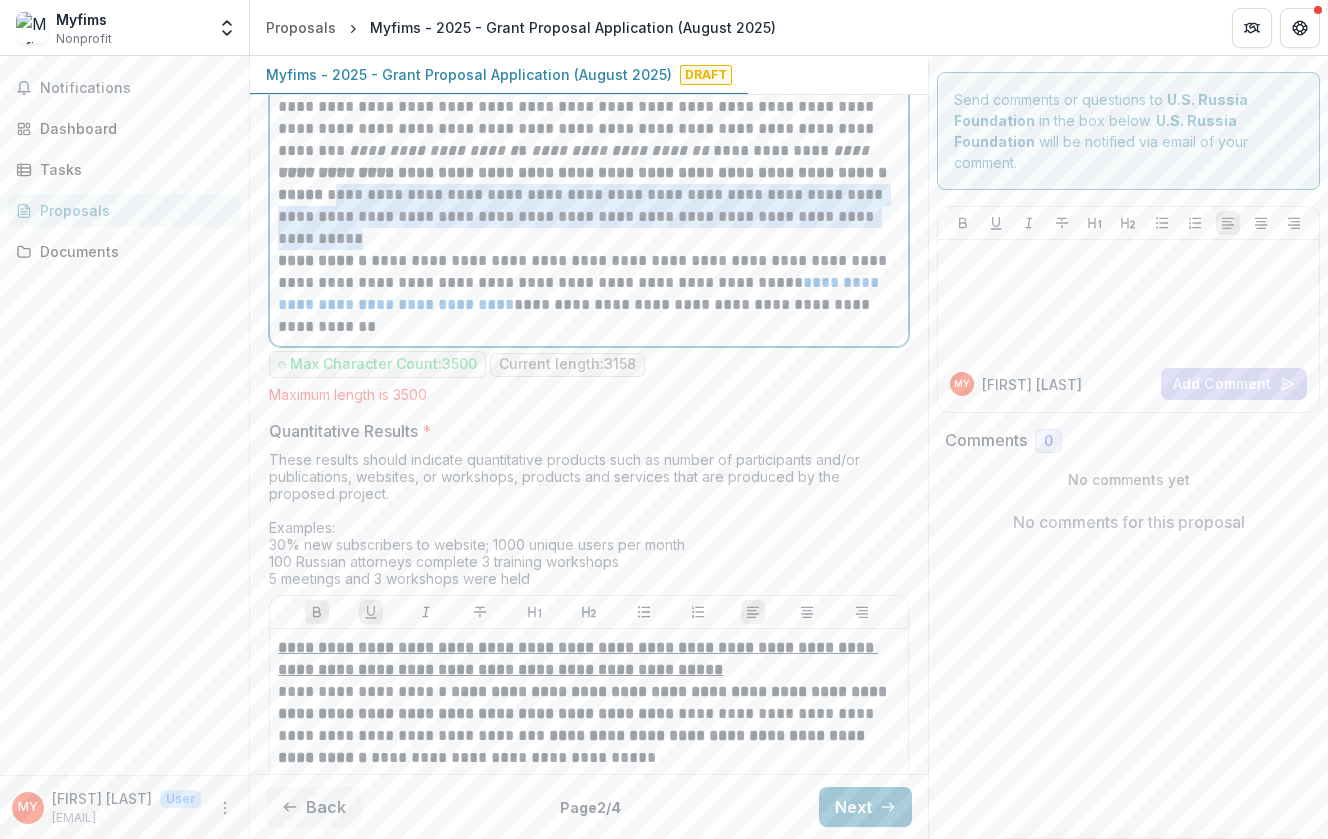 drag, startPoint x: 323, startPoint y: 251, endPoint x: 366, endPoint y: 284, distance: 54.20332 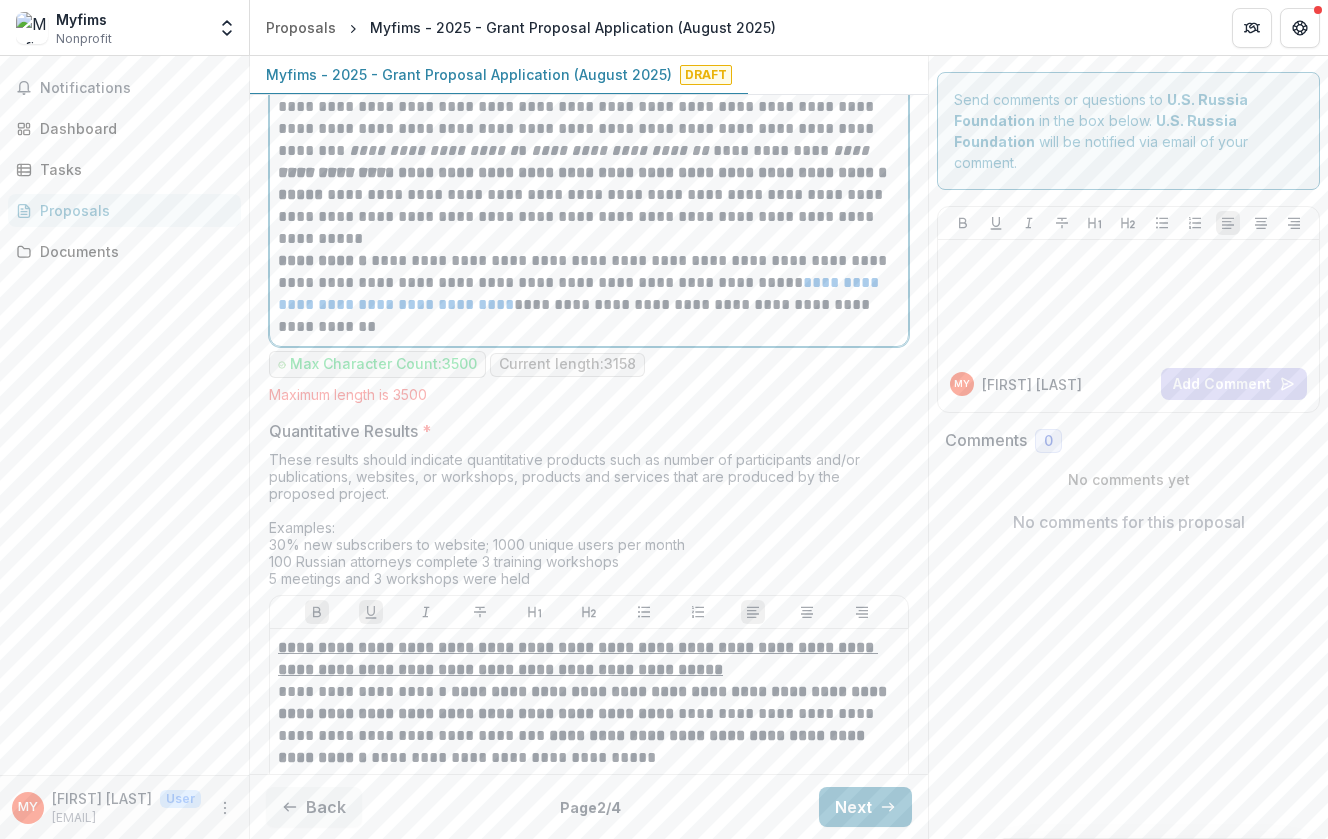 click on "**********" at bounding box center [589, 217] 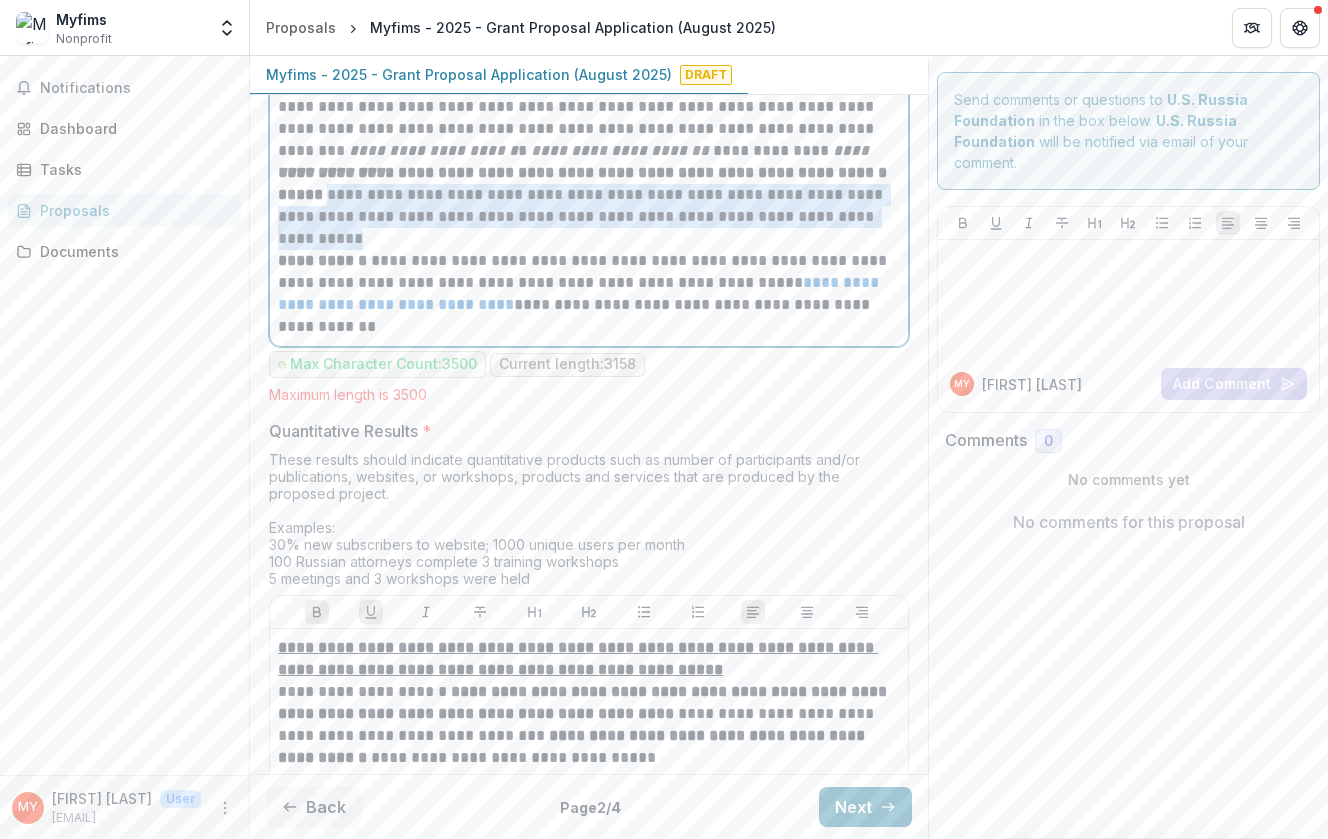 drag, startPoint x: 373, startPoint y: 285, endPoint x: 321, endPoint y: 248, distance: 63.82006 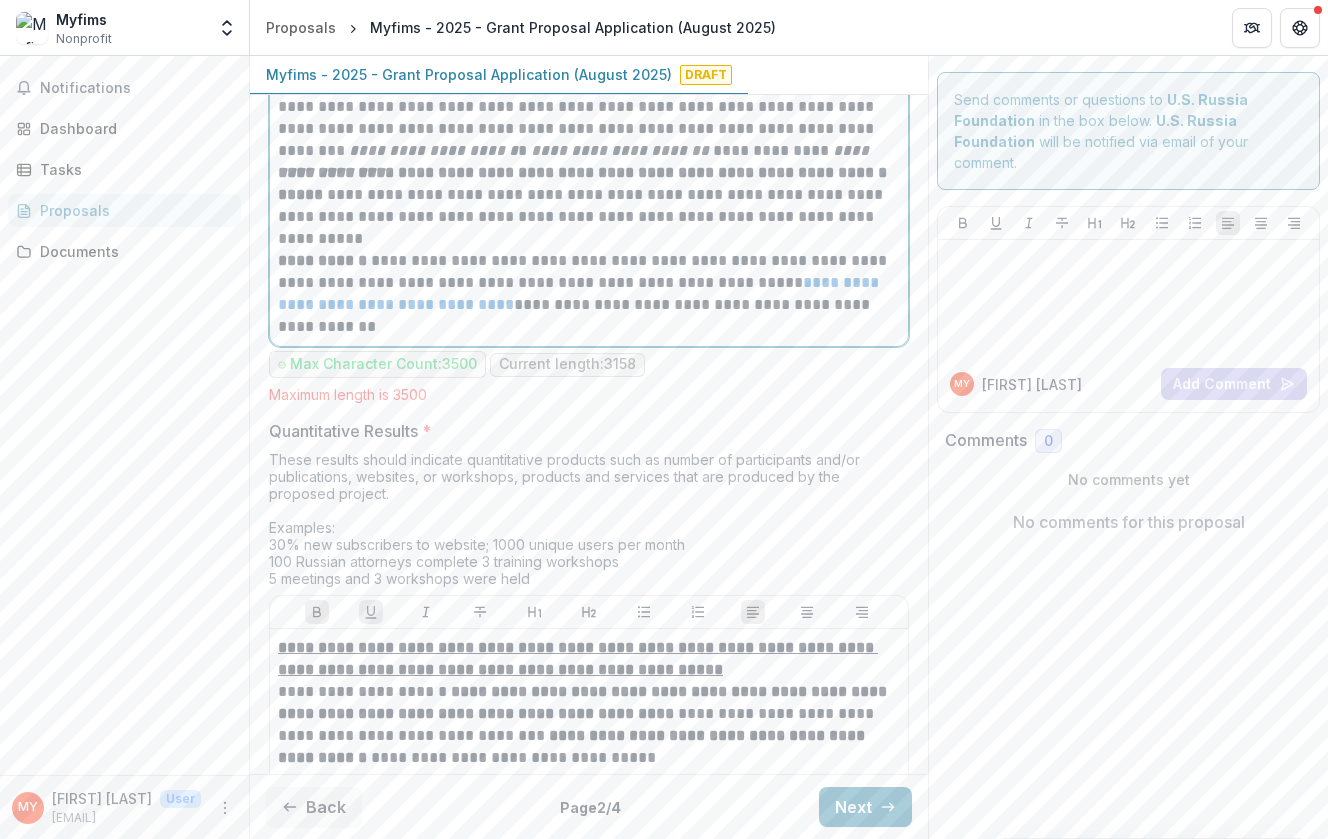 click on "**********" at bounding box center (582, 172) 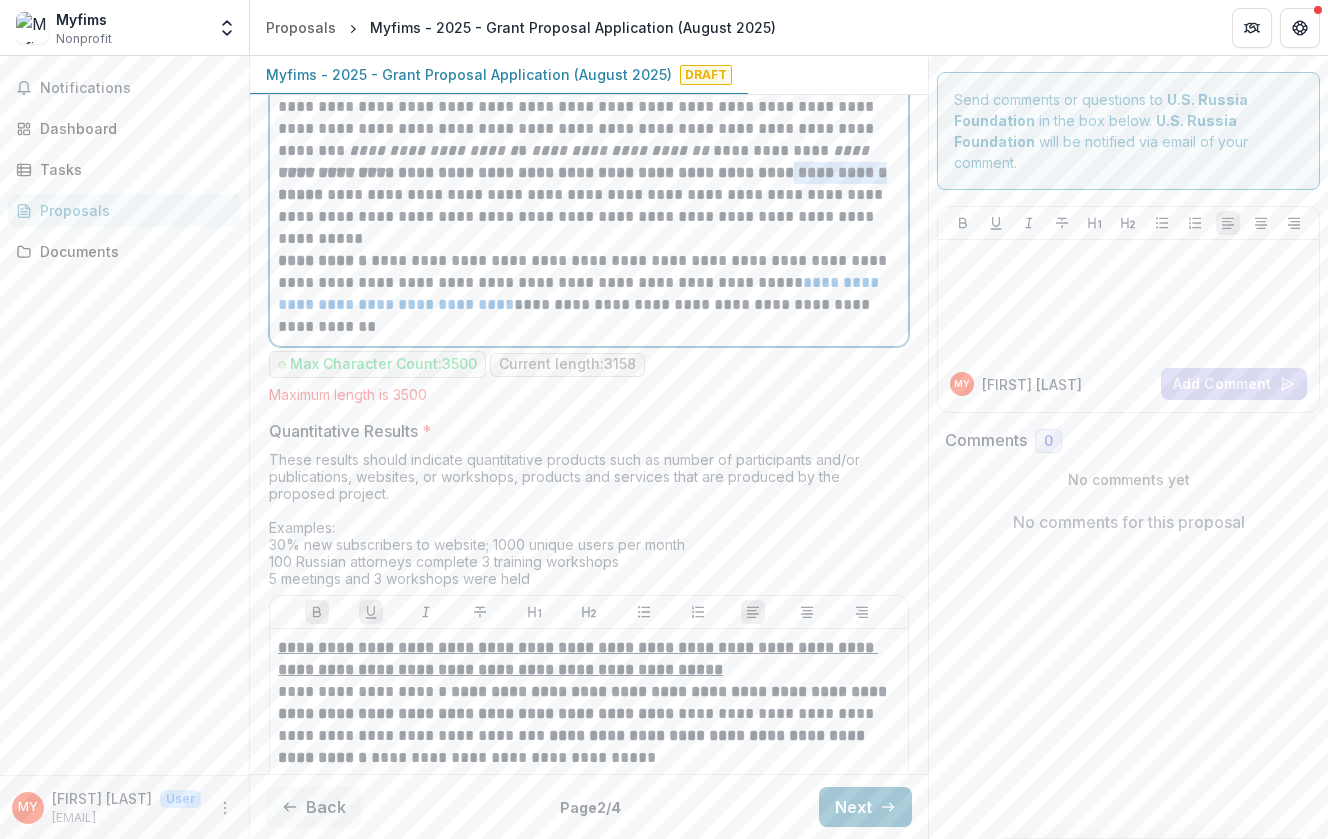 drag, startPoint x: 765, startPoint y: 226, endPoint x: 870, endPoint y: 222, distance: 105.076164 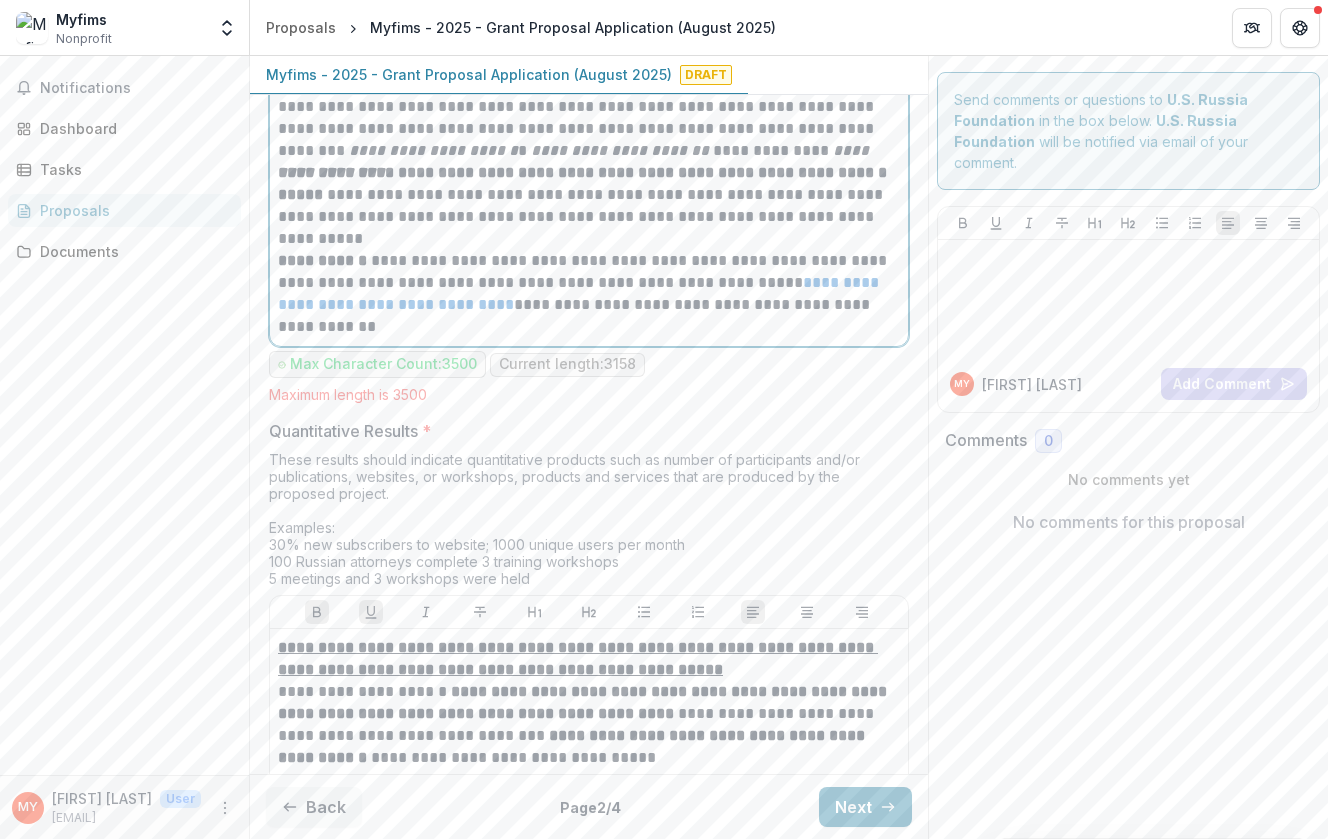 click on "**********" at bounding box center [582, 172] 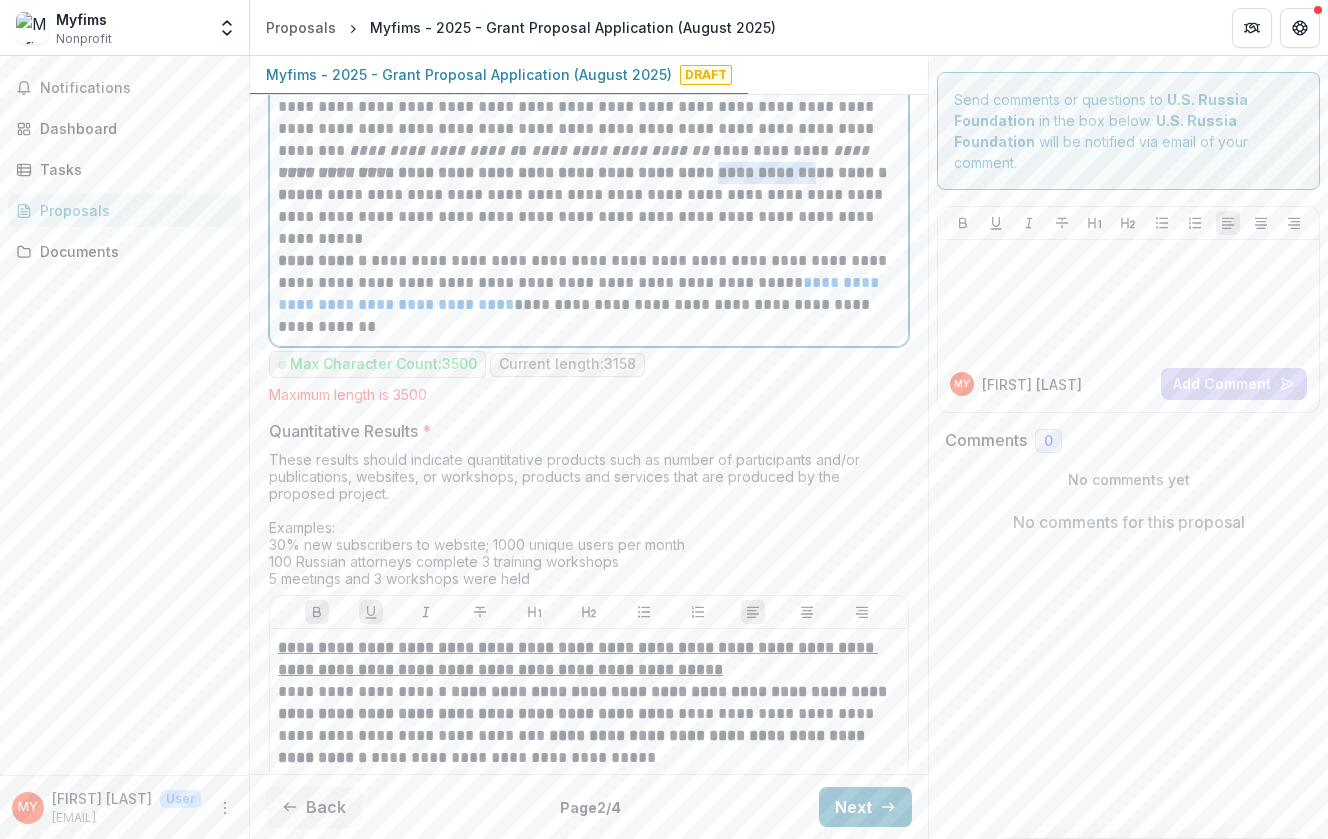 drag, startPoint x: 688, startPoint y: 224, endPoint x: 794, endPoint y: 226, distance: 106.01887 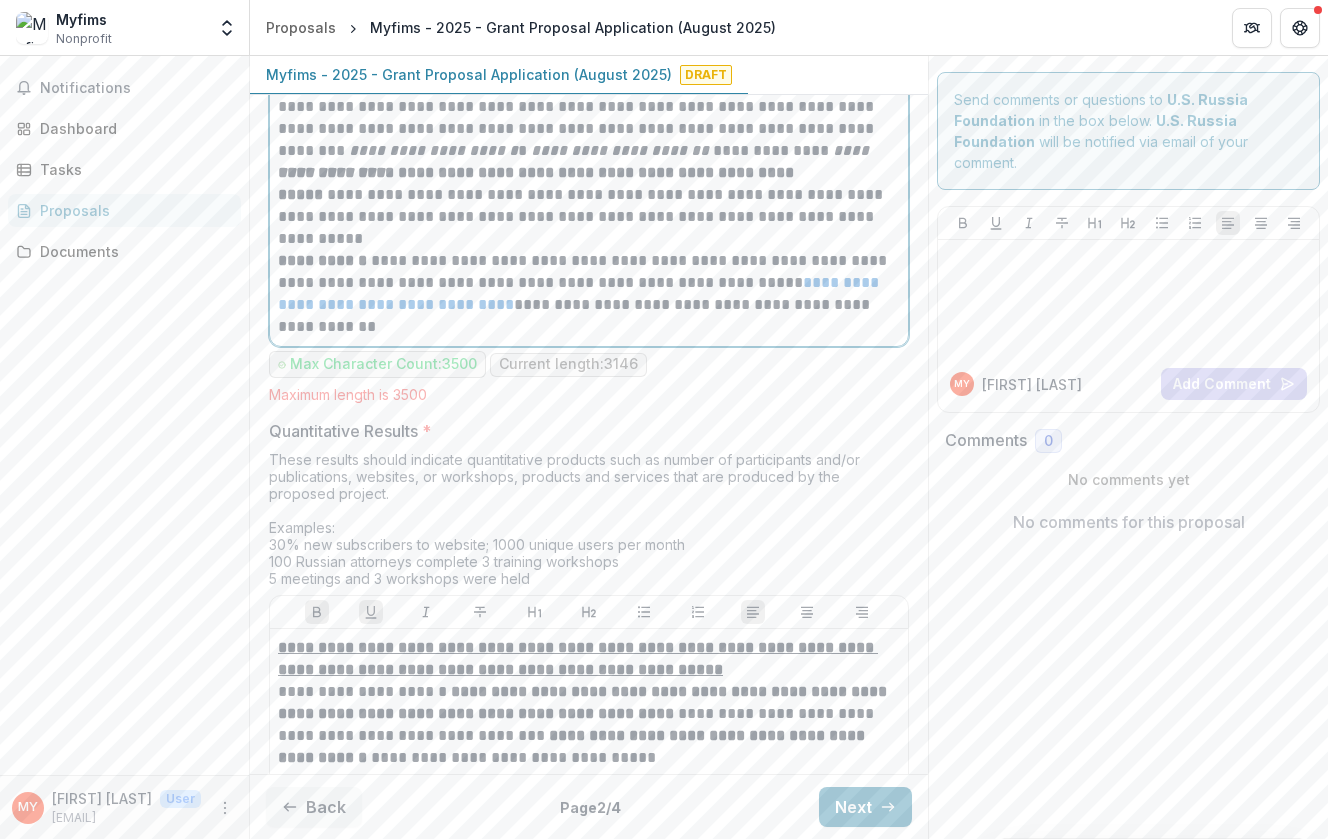 type 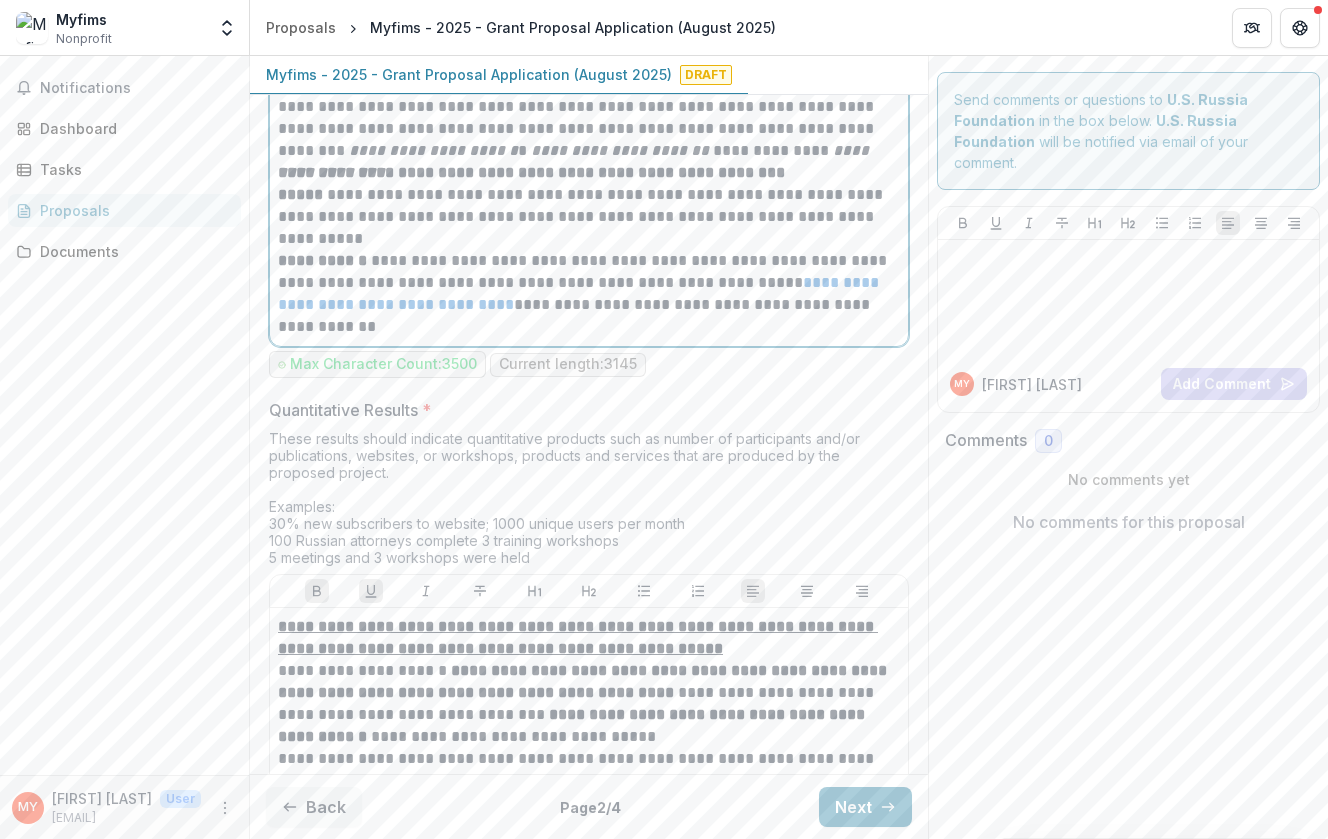 click on "**********" at bounding box center [589, 294] 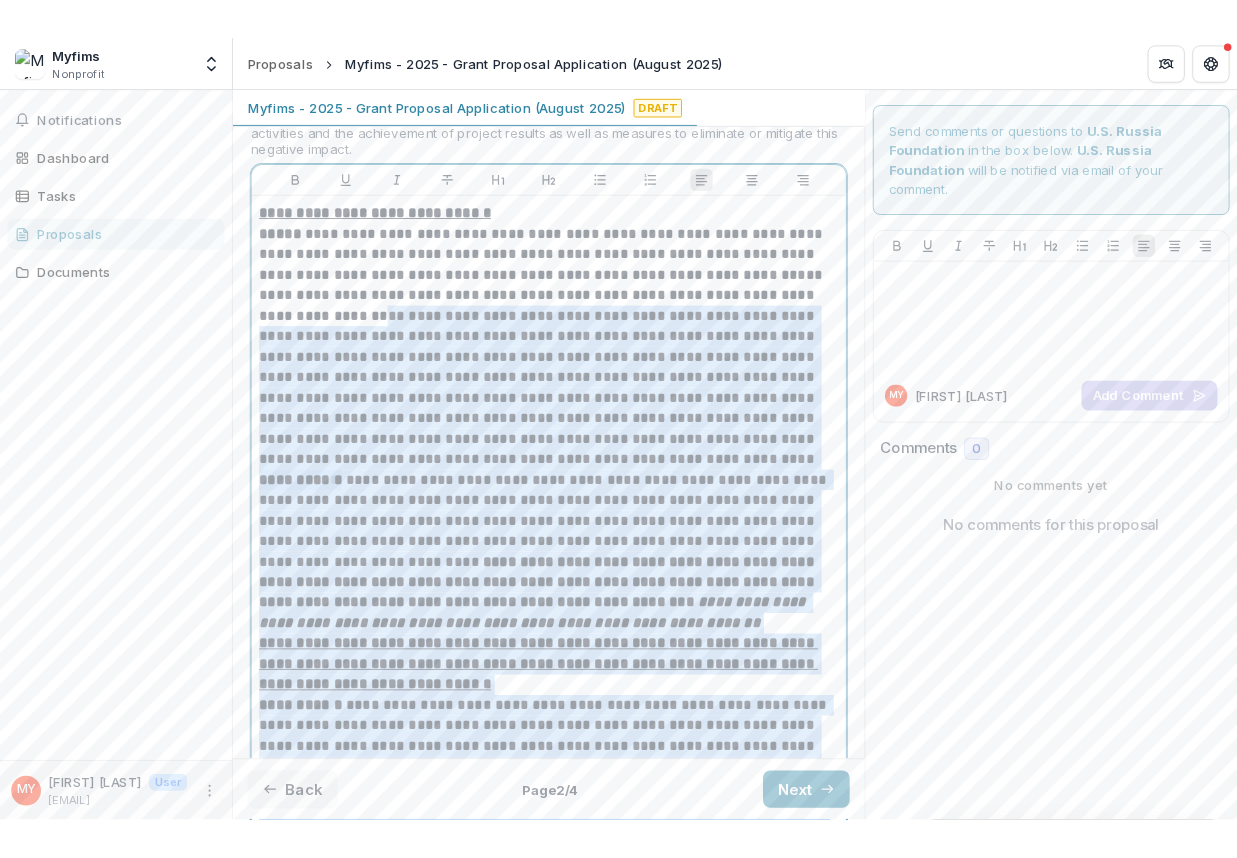 scroll, scrollTop: 10593, scrollLeft: 0, axis: vertical 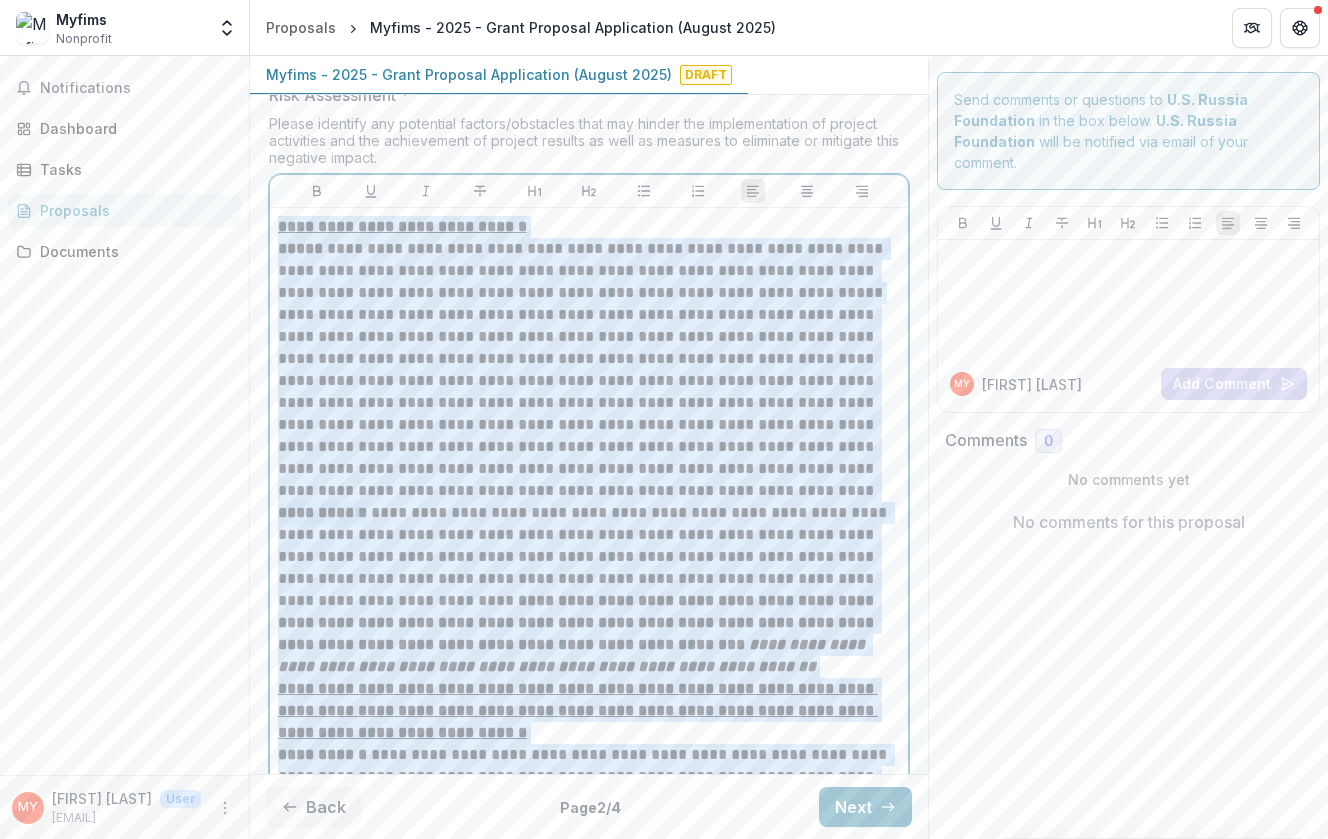 drag, startPoint x: 434, startPoint y: 379, endPoint x: 245, endPoint y: 268, distance: 219.18486 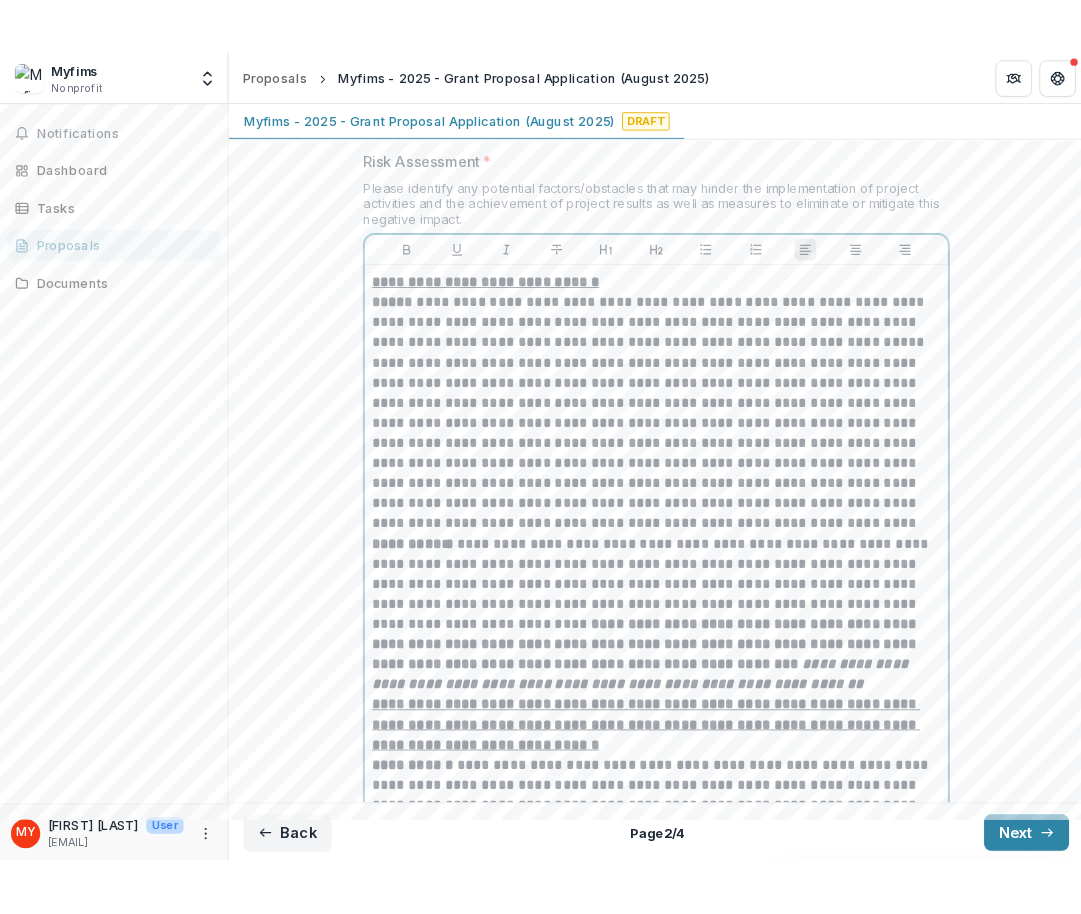 scroll, scrollTop: 10617, scrollLeft: 0, axis: vertical 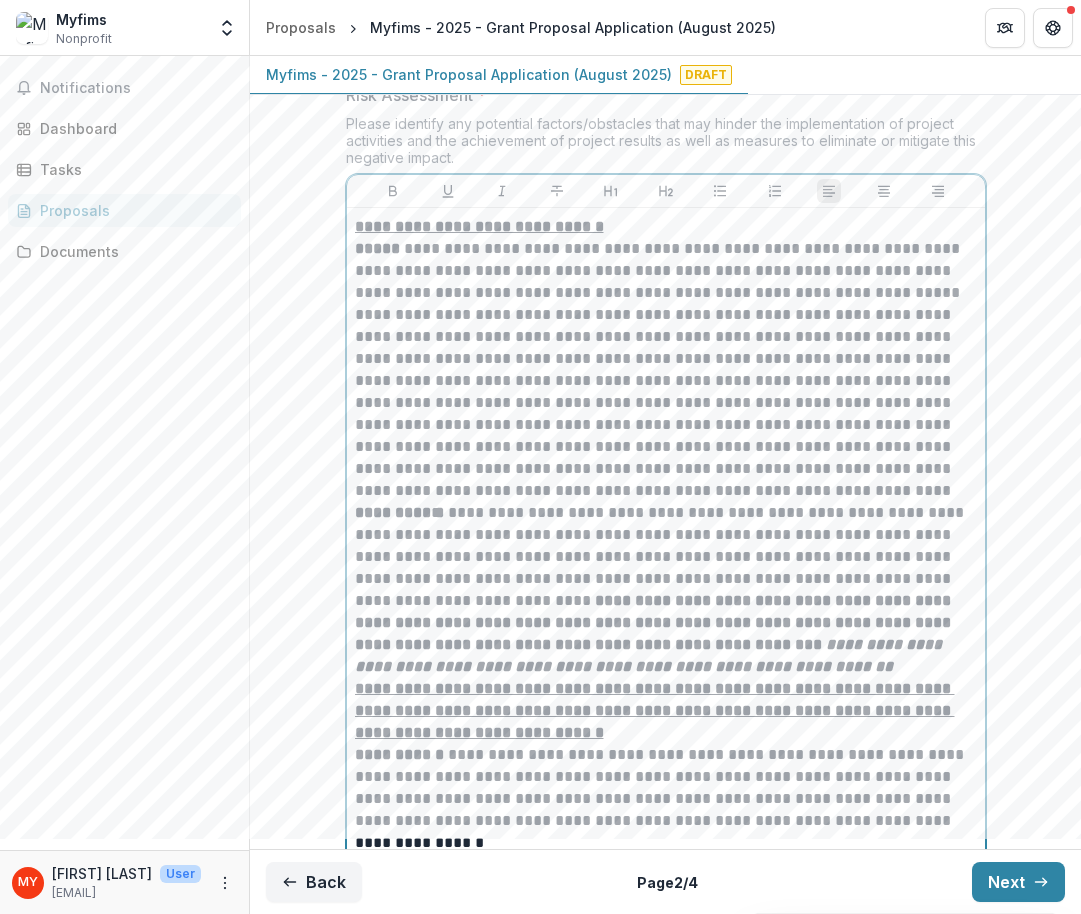 click on "**********" at bounding box center [666, 271] 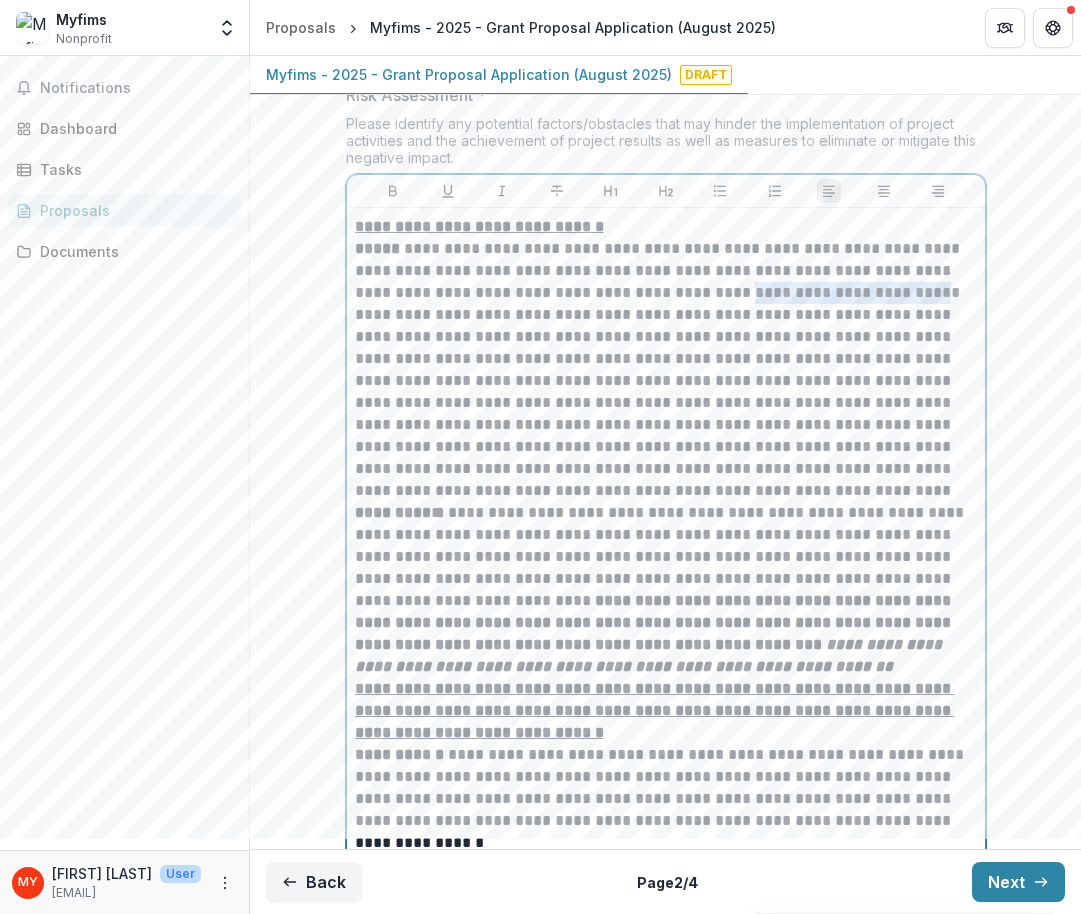 drag, startPoint x: 746, startPoint y: 346, endPoint x: 929, endPoint y: 345, distance: 183.00273 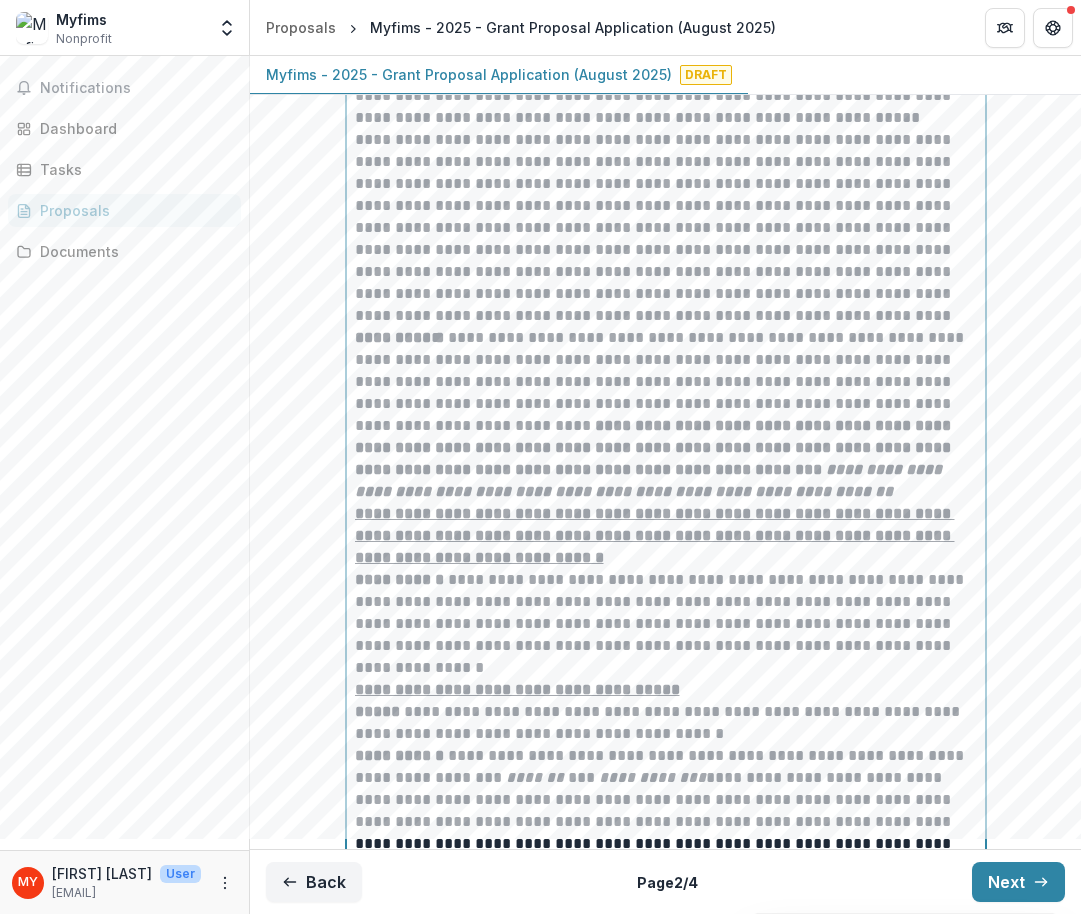 scroll, scrollTop: 10784, scrollLeft: 0, axis: vertical 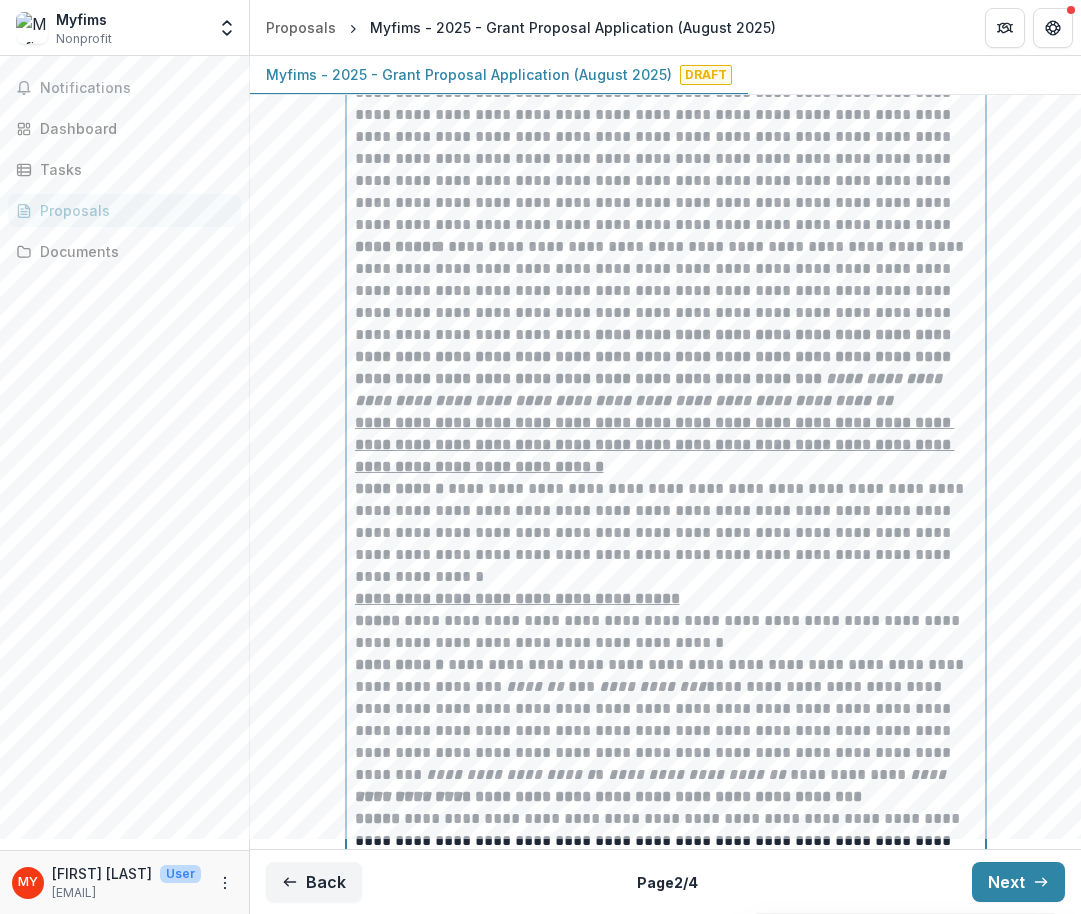 click on "**********" at bounding box center [666, 324] 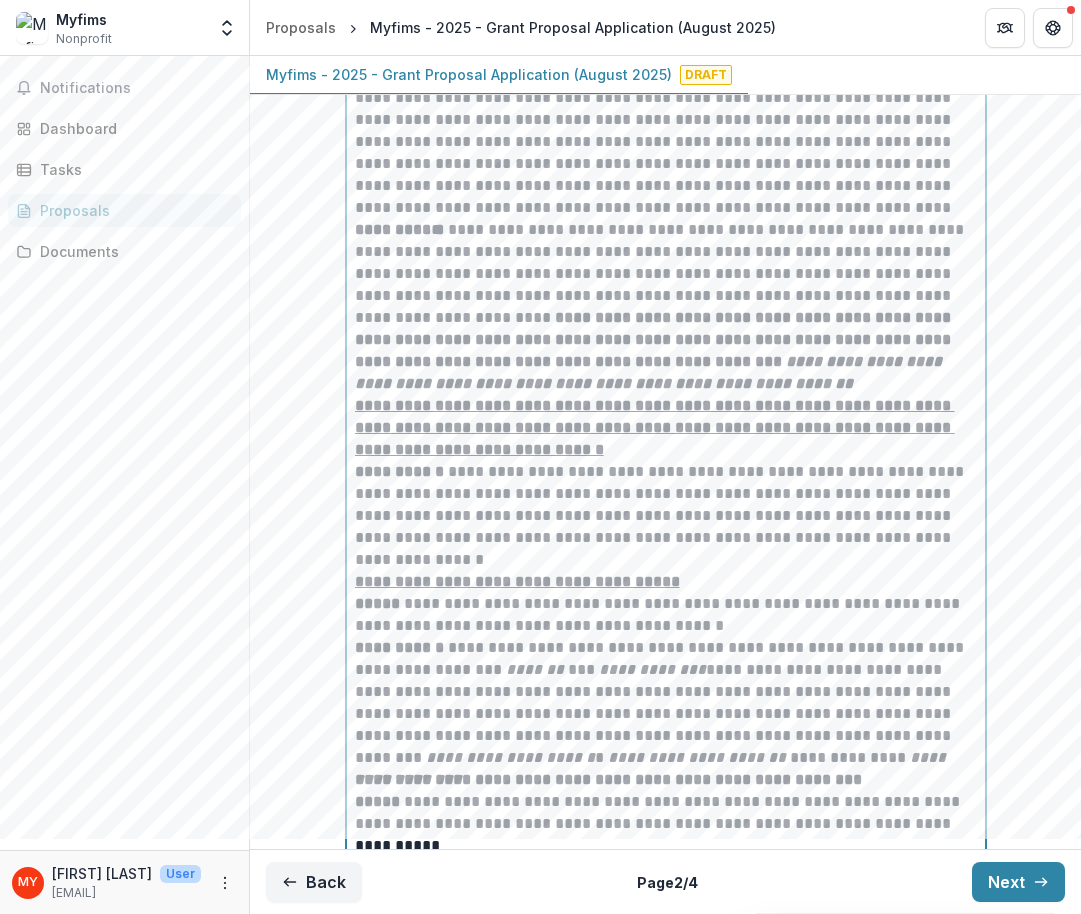 scroll, scrollTop: 10902, scrollLeft: 0, axis: vertical 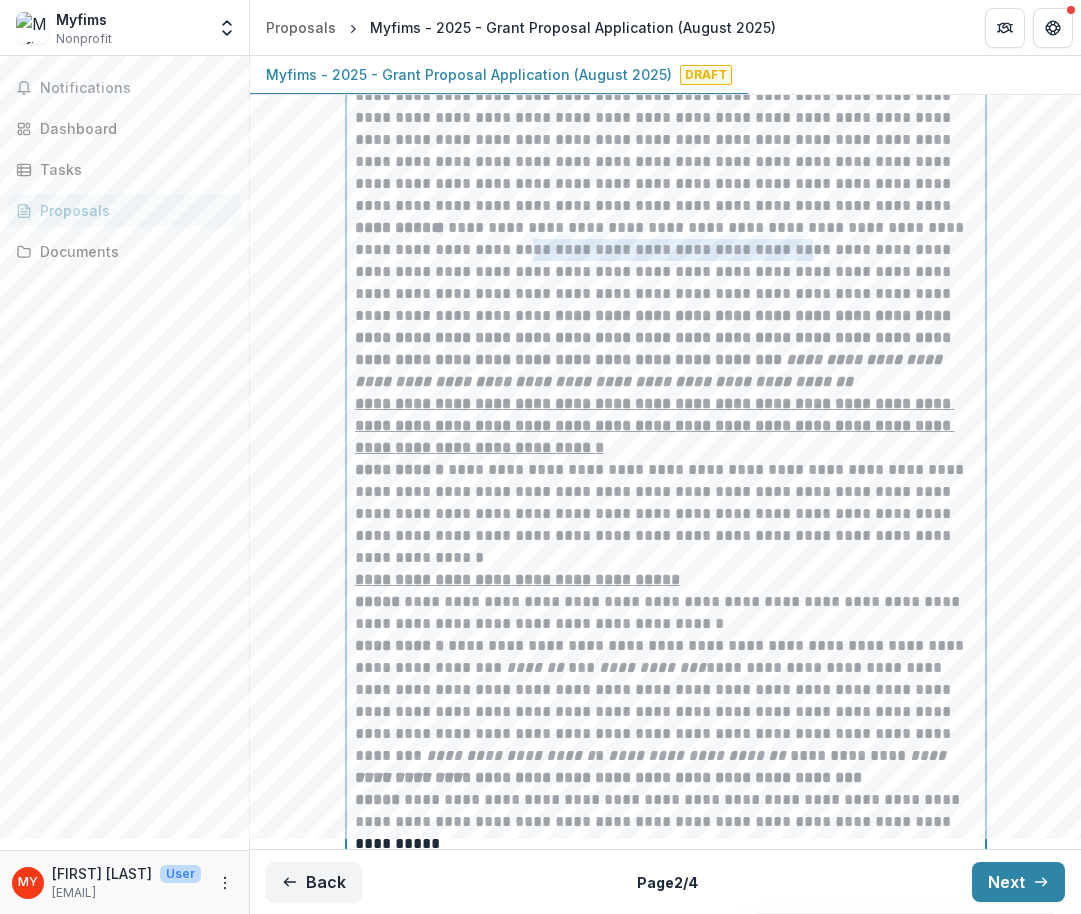 drag, startPoint x: 500, startPoint y: 301, endPoint x: 748, endPoint y: 303, distance: 248.00807 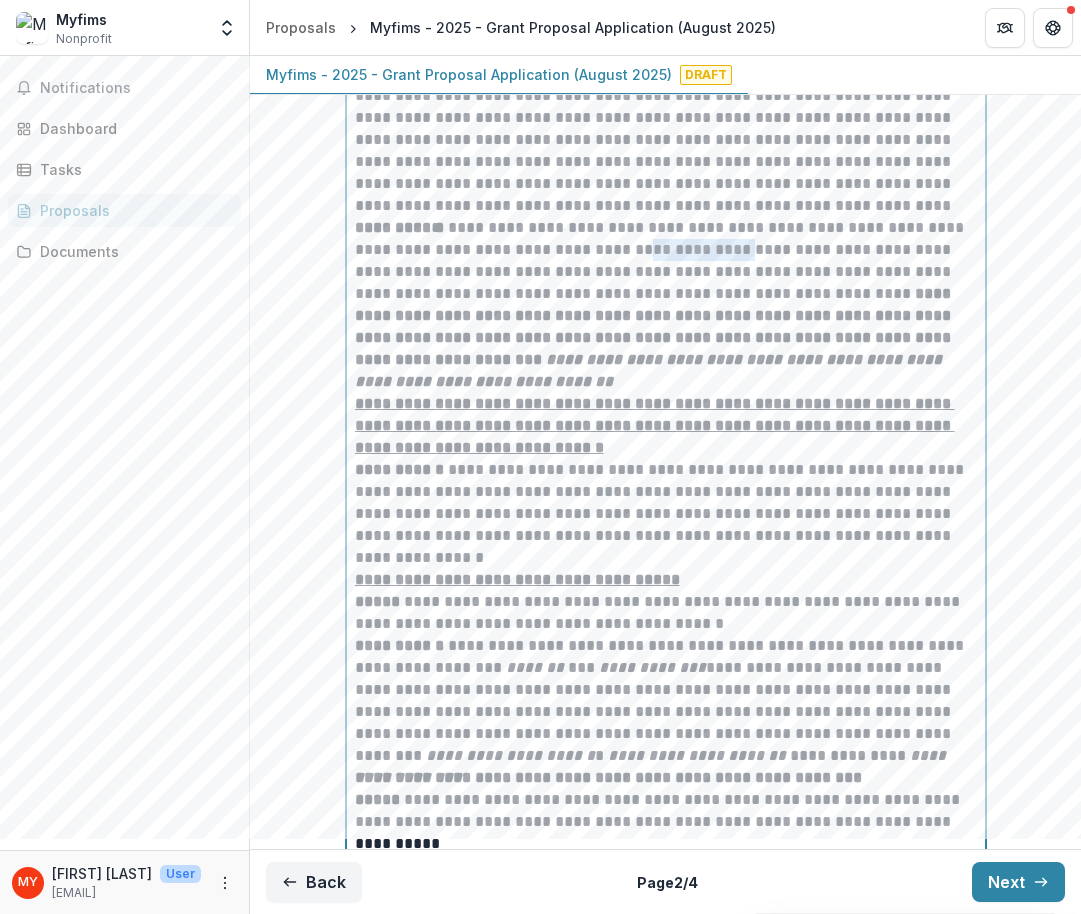 drag, startPoint x: 604, startPoint y: 304, endPoint x: 718, endPoint y: 303, distance: 114.00439 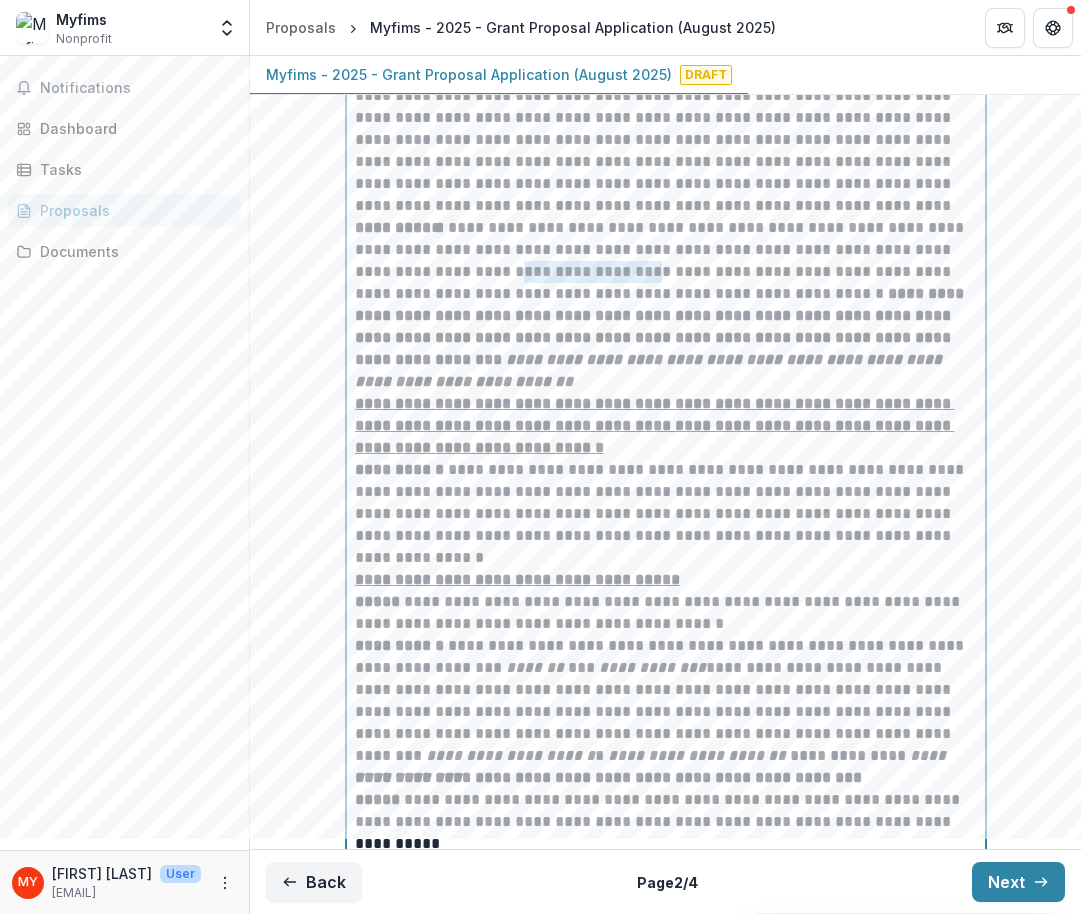 drag, startPoint x: 457, startPoint y: 323, endPoint x: 590, endPoint y: 319, distance: 133.06013 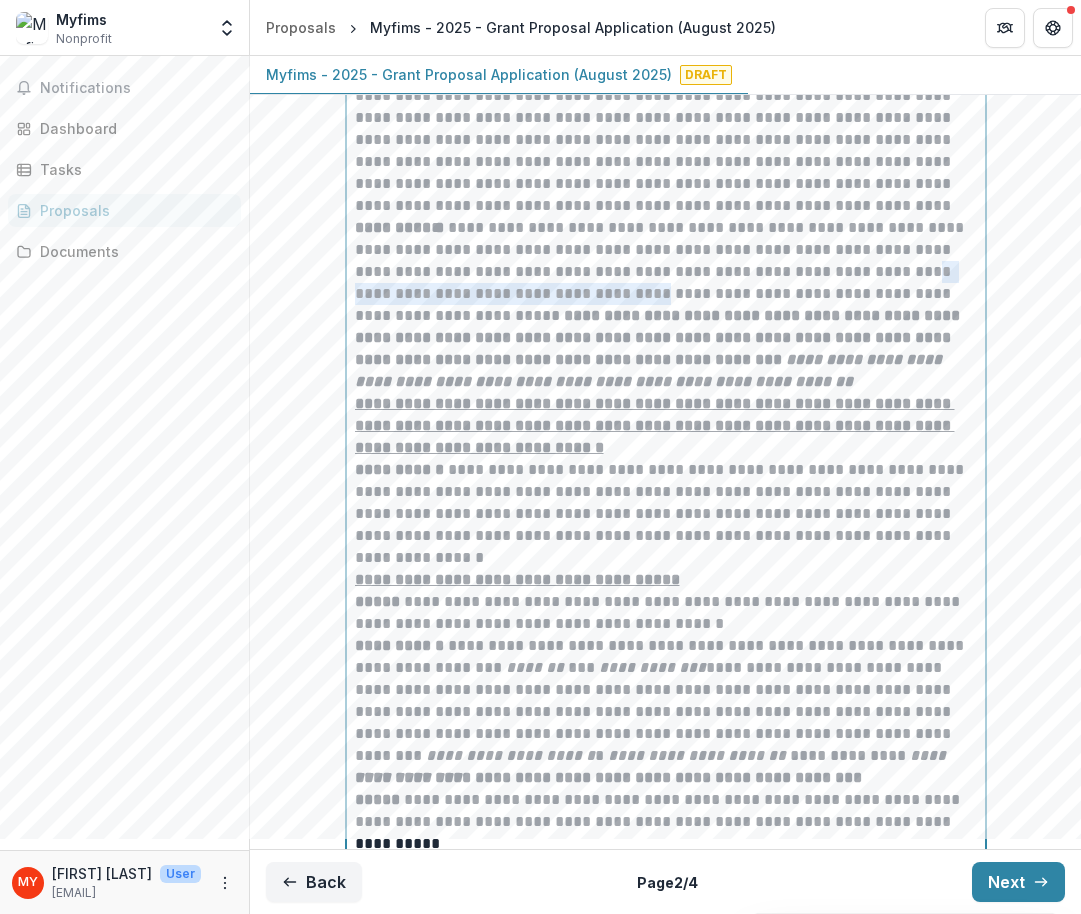 drag, startPoint x: 348, startPoint y: 348, endPoint x: 676, endPoint y: 344, distance: 328.02438 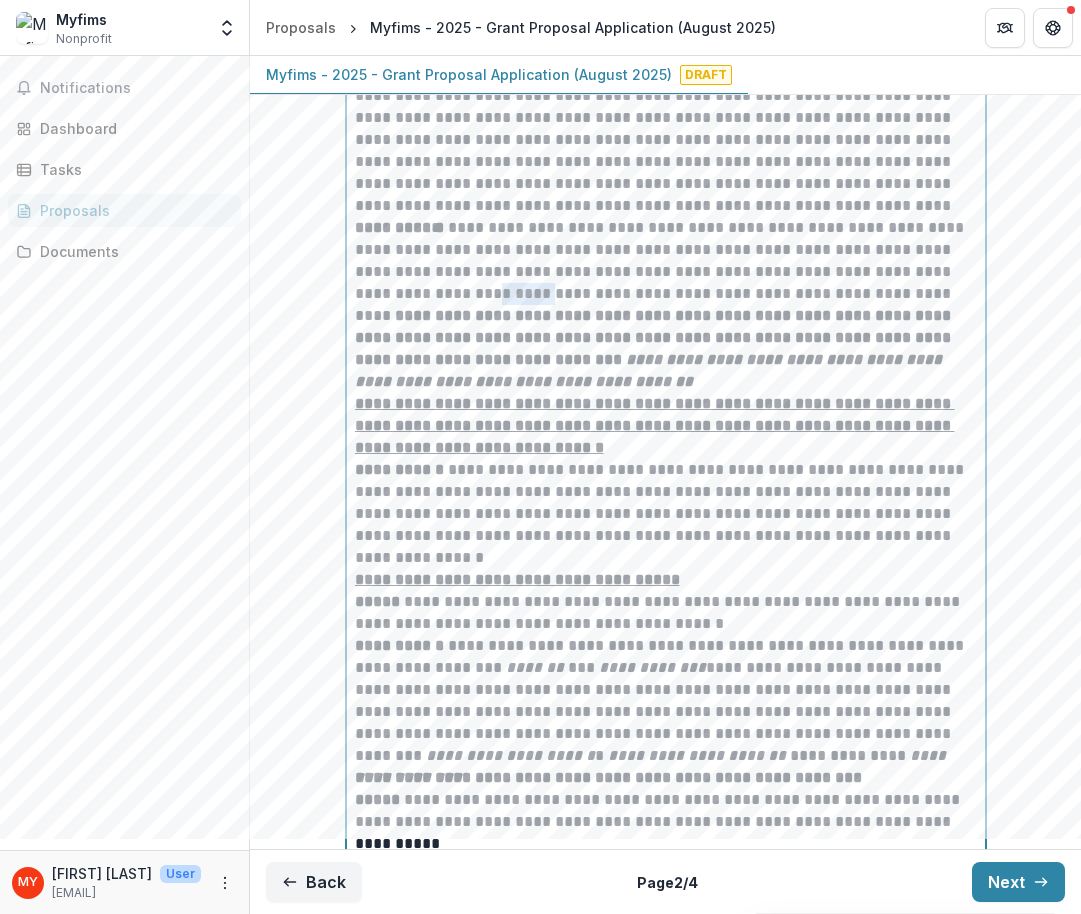 drag, startPoint x: 430, startPoint y: 349, endPoint x: 483, endPoint y: 346, distance: 53.08484 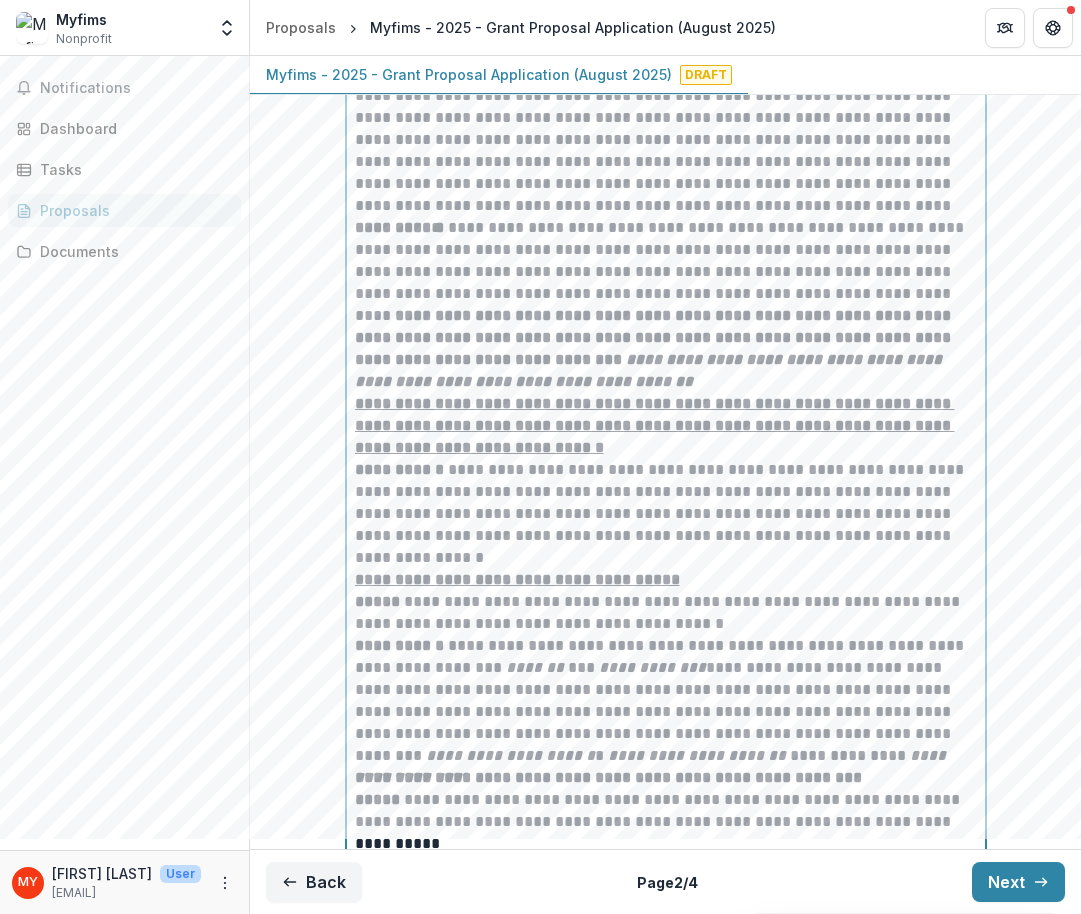 click on "**********" at bounding box center (666, 305) 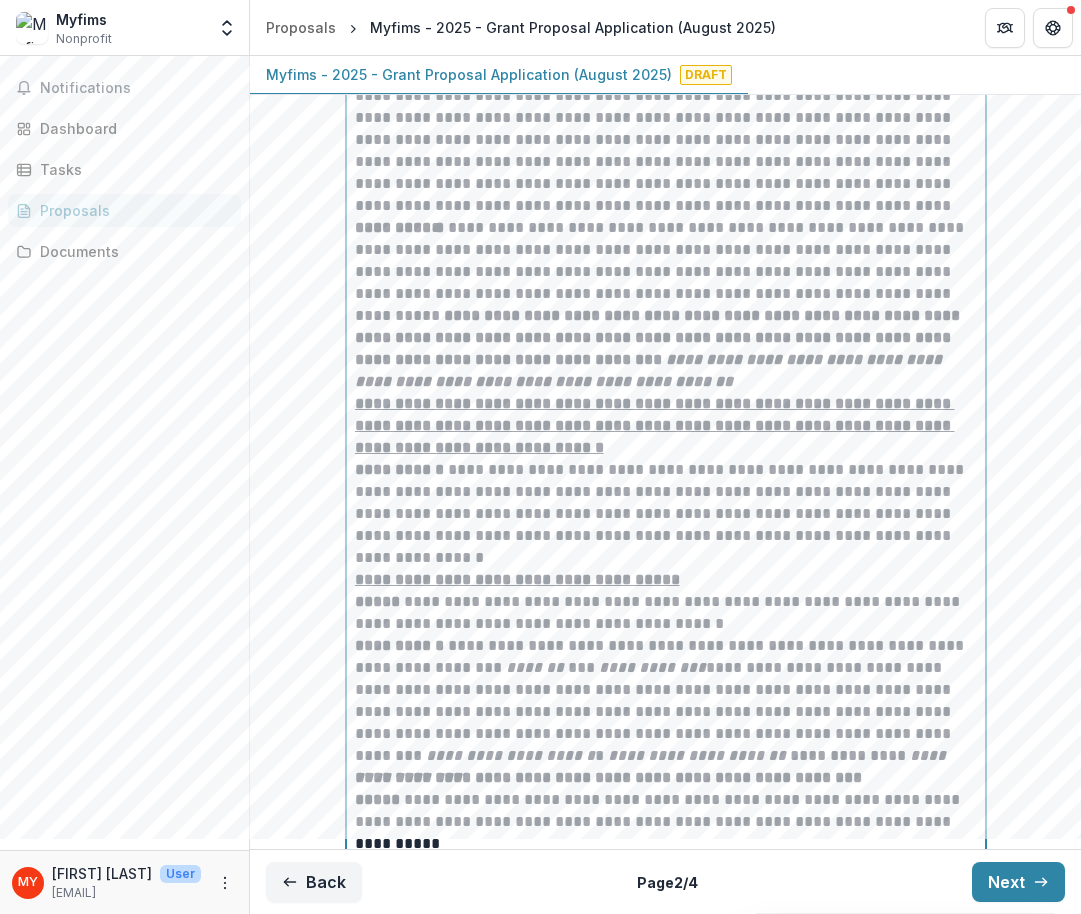 click on "**********" at bounding box center [666, 305] 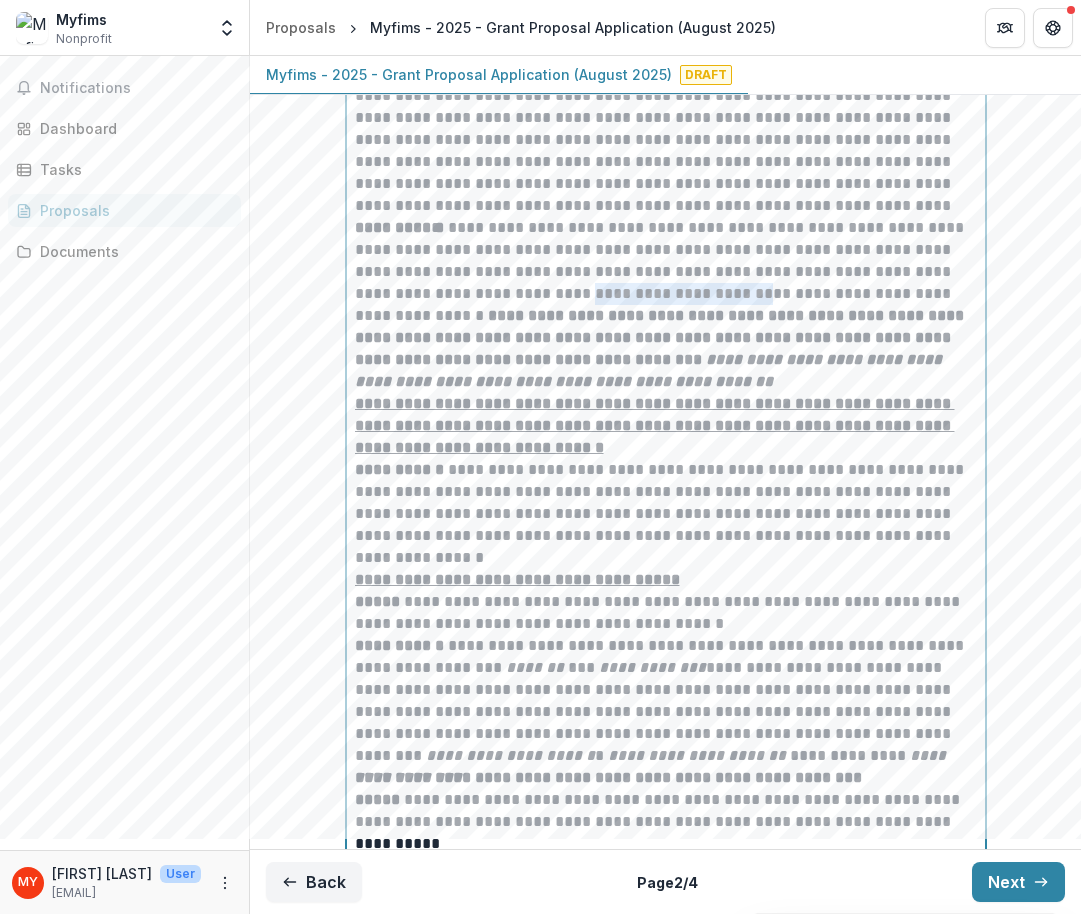 drag, startPoint x: 521, startPoint y: 349, endPoint x: 706, endPoint y: 349, distance: 185 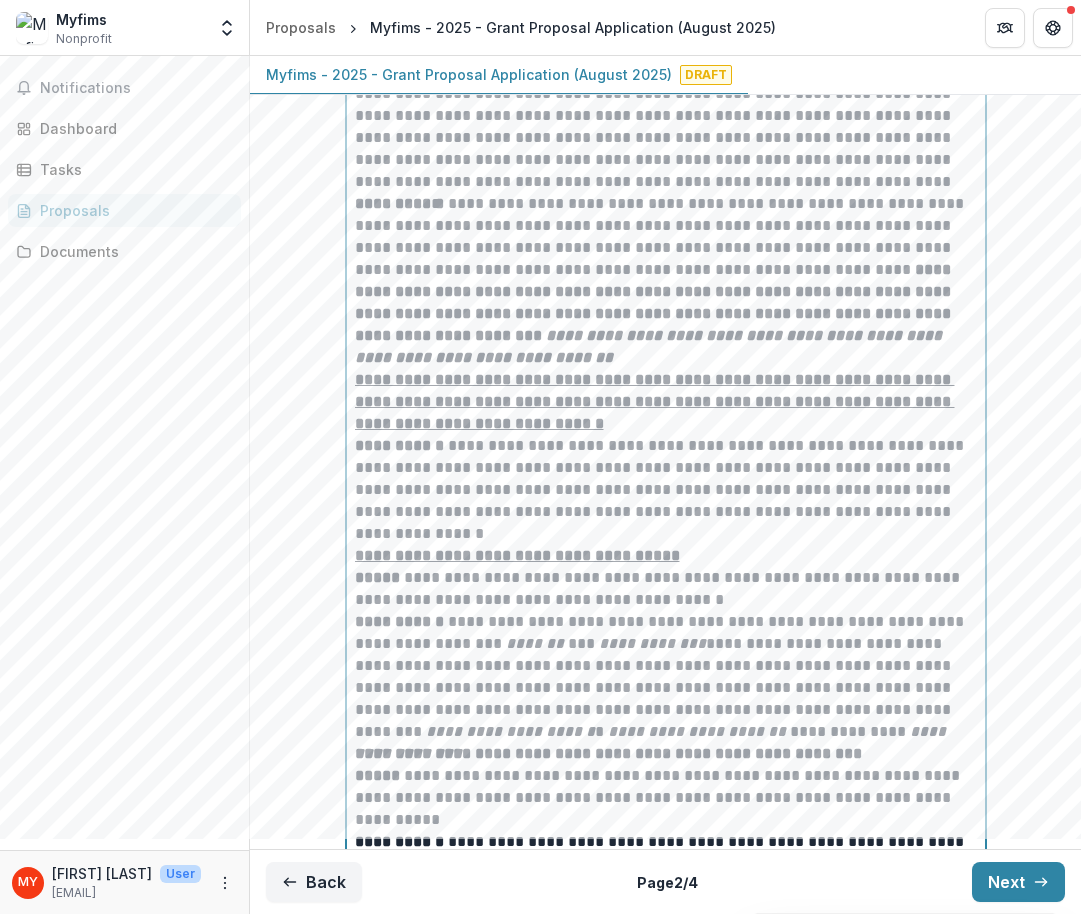 scroll, scrollTop: 10933, scrollLeft: 0, axis: vertical 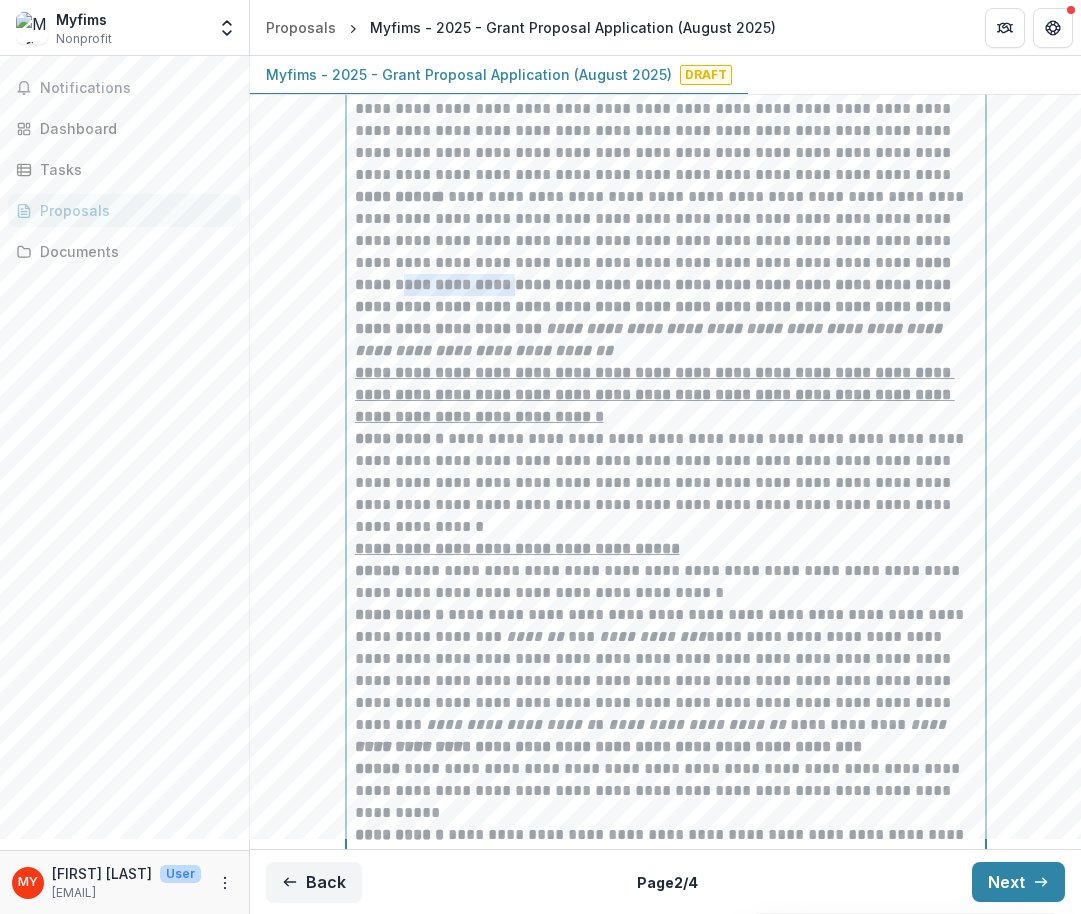 drag, startPoint x: 911, startPoint y: 314, endPoint x: 423, endPoint y: 342, distance: 488.8026 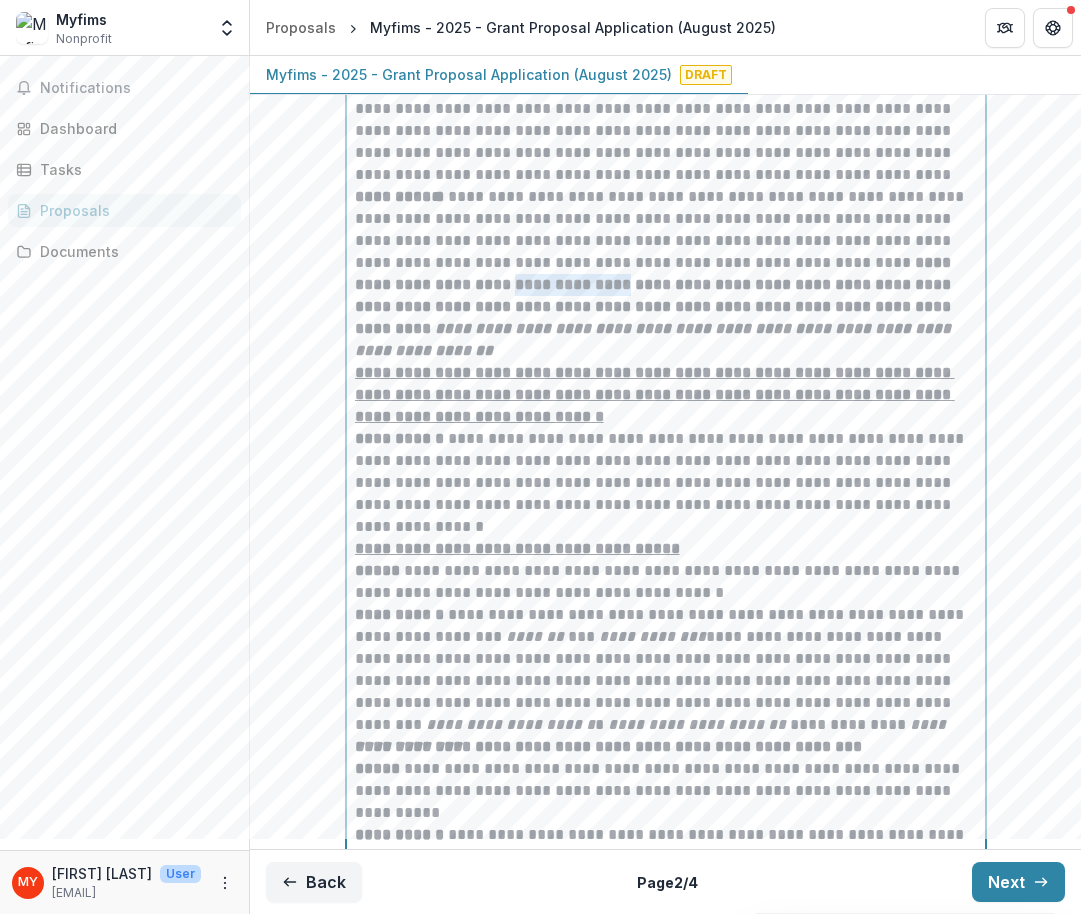 drag, startPoint x: 457, startPoint y: 337, endPoint x: 562, endPoint y: 336, distance: 105.00476 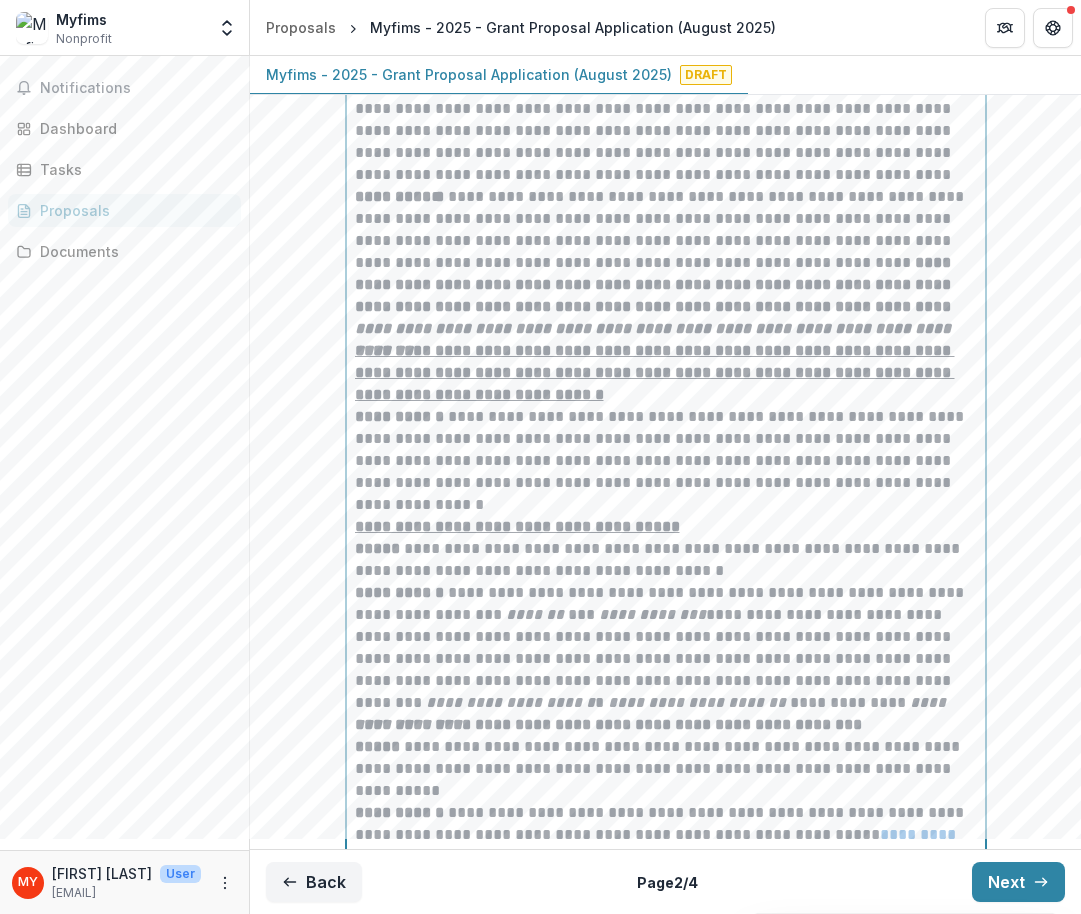 click on "**********" at bounding box center (655, 284) 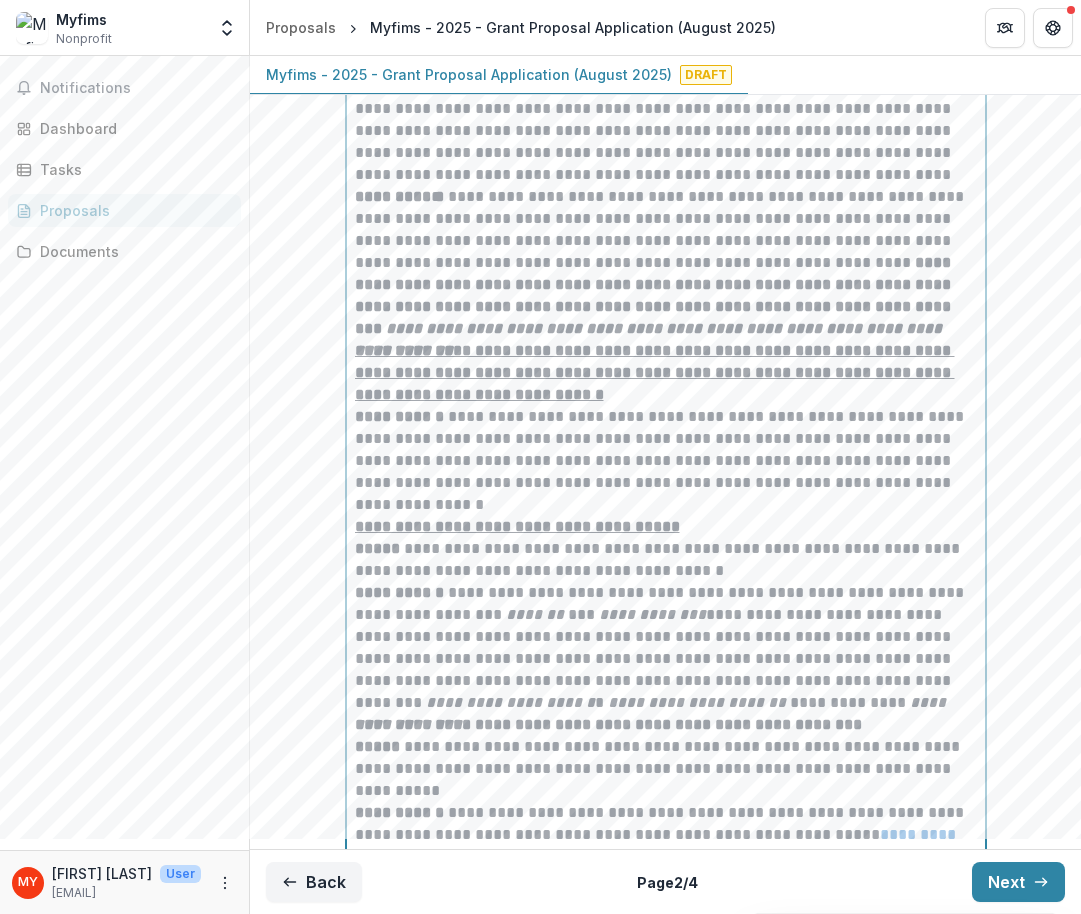 click on "**********" at bounding box center [655, 295] 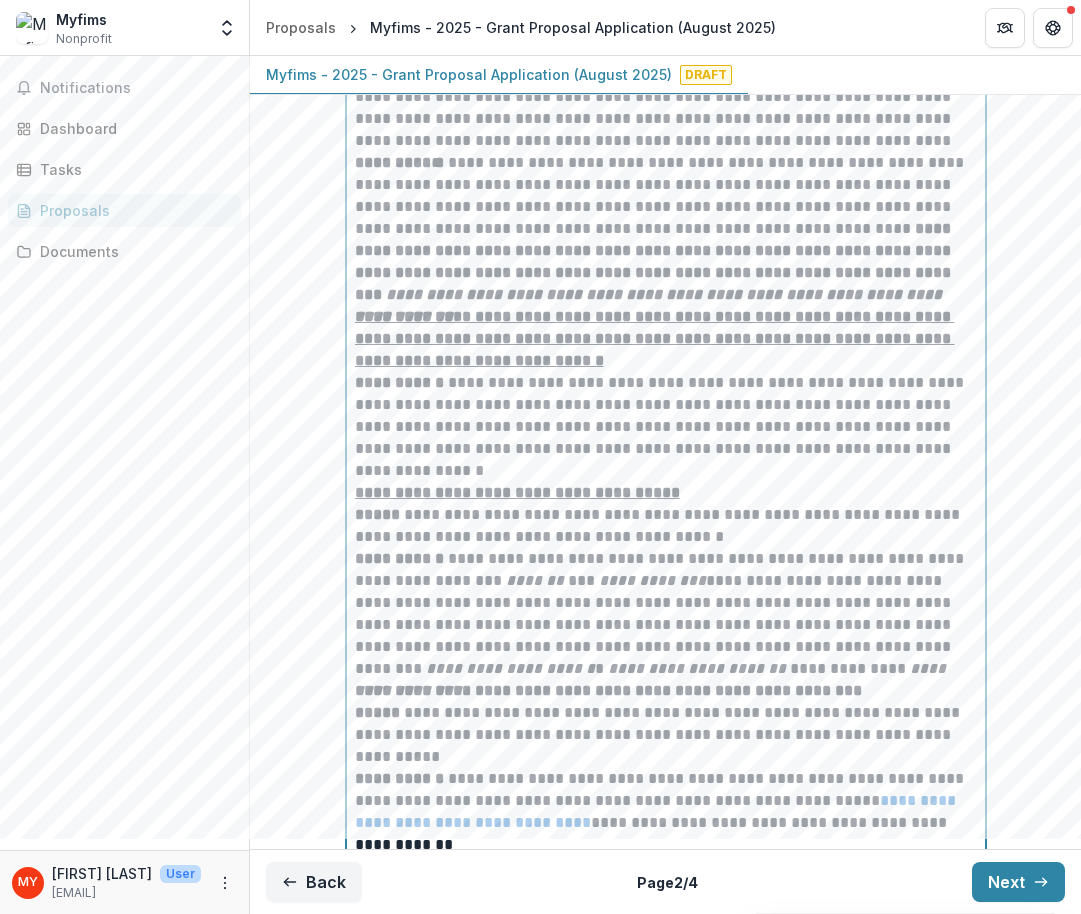scroll, scrollTop: 10970, scrollLeft: 0, axis: vertical 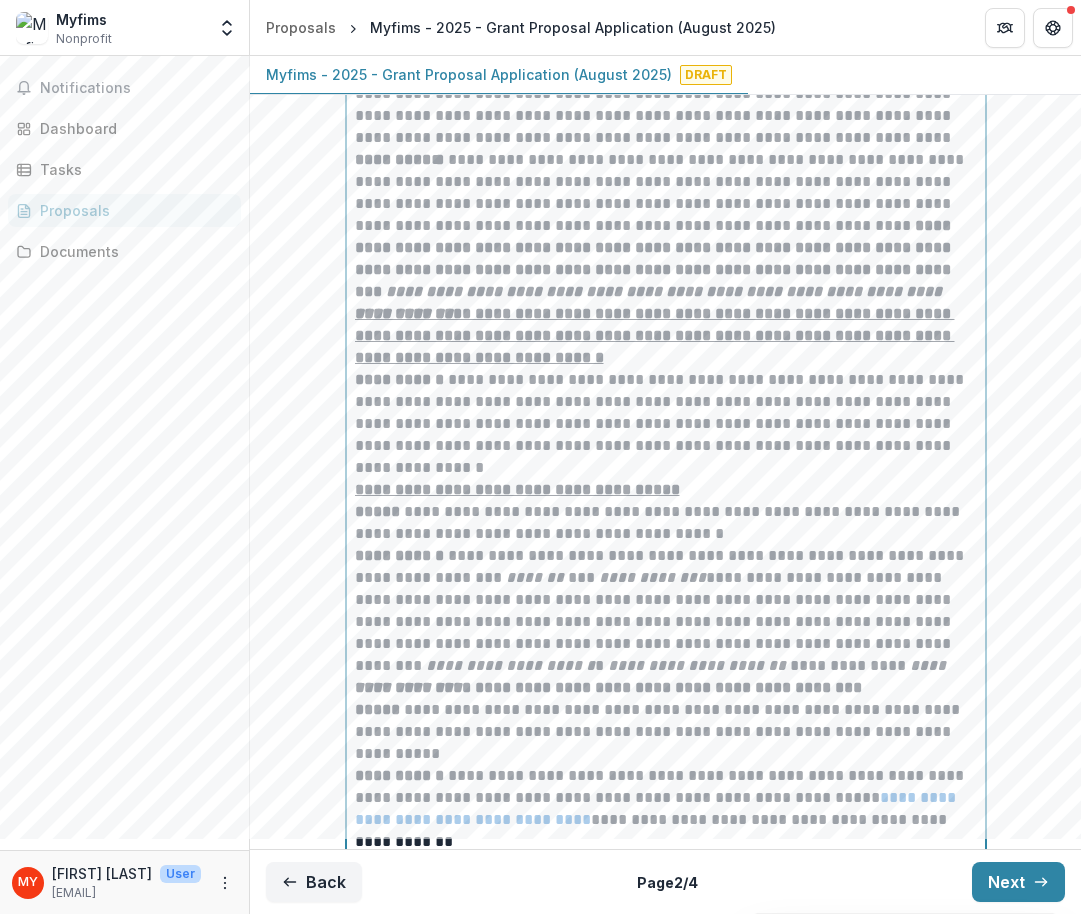 click on "**********" at bounding box center [655, 258] 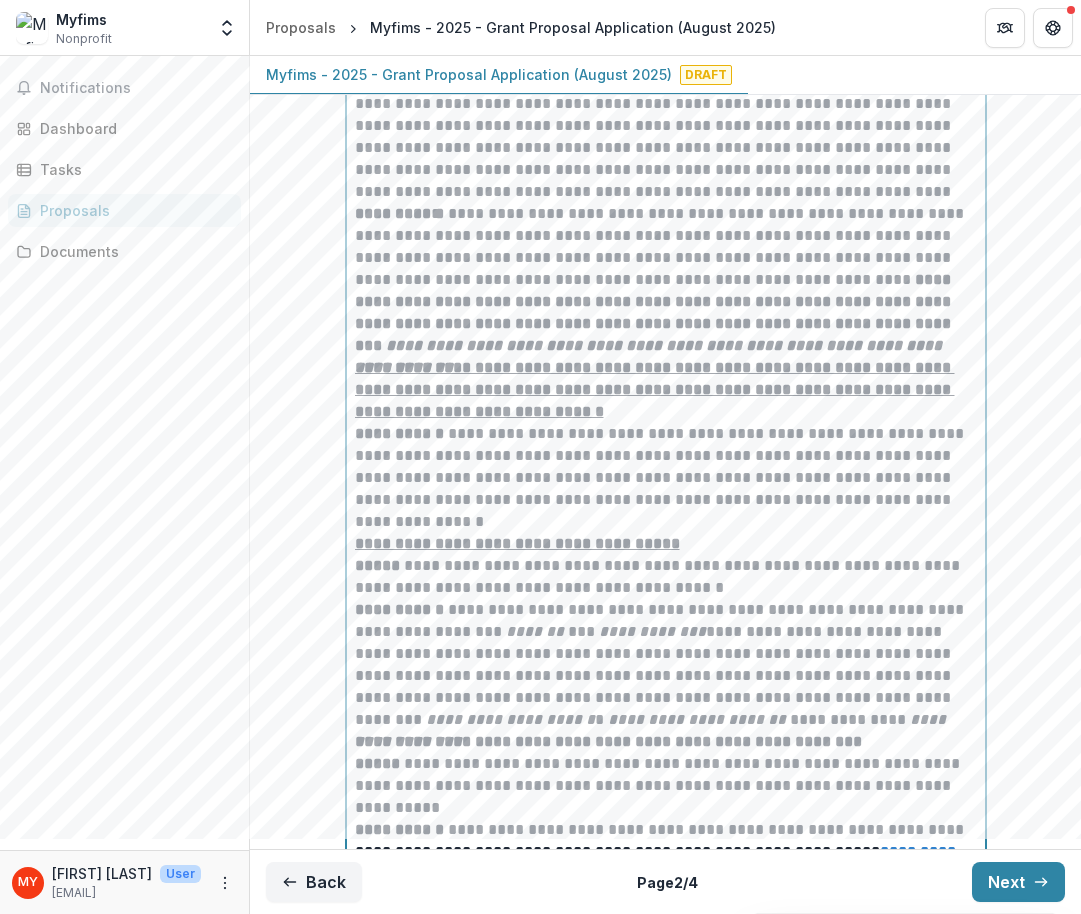 scroll, scrollTop: 10923, scrollLeft: 0, axis: vertical 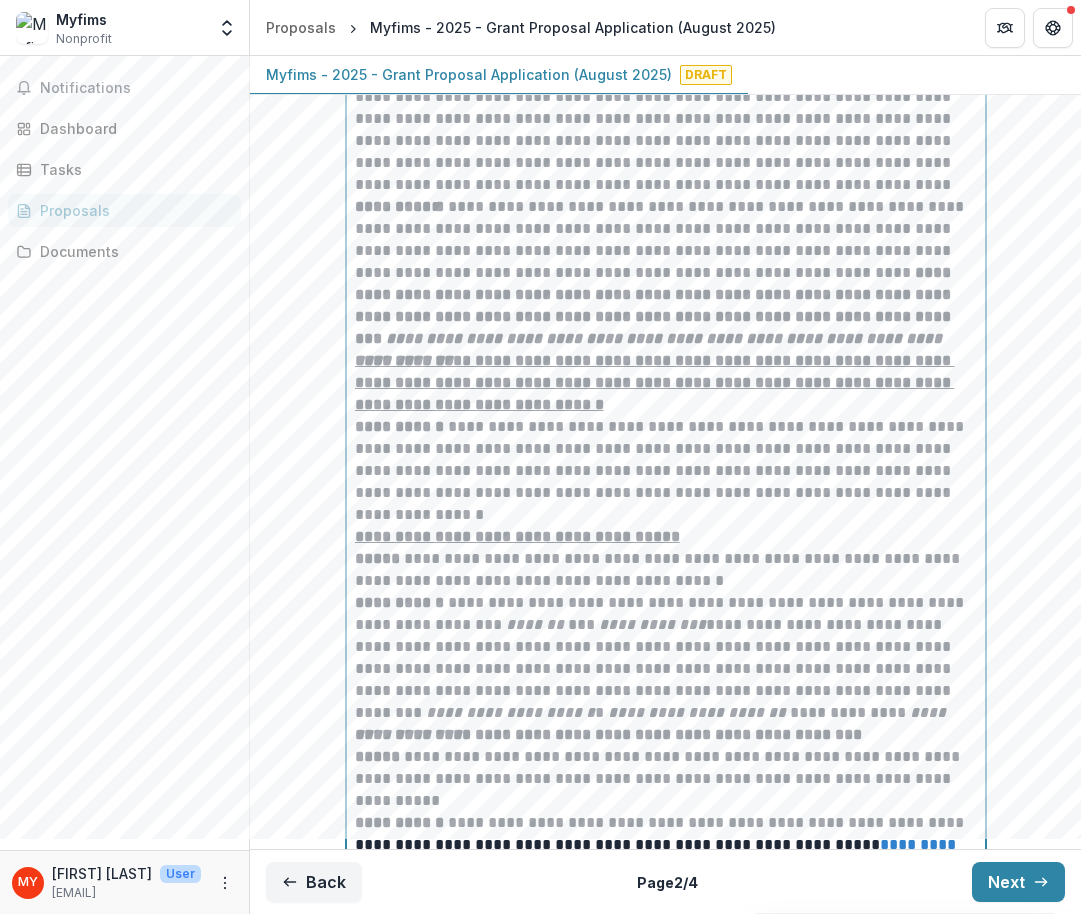 click on "**********" at bounding box center [655, 382] 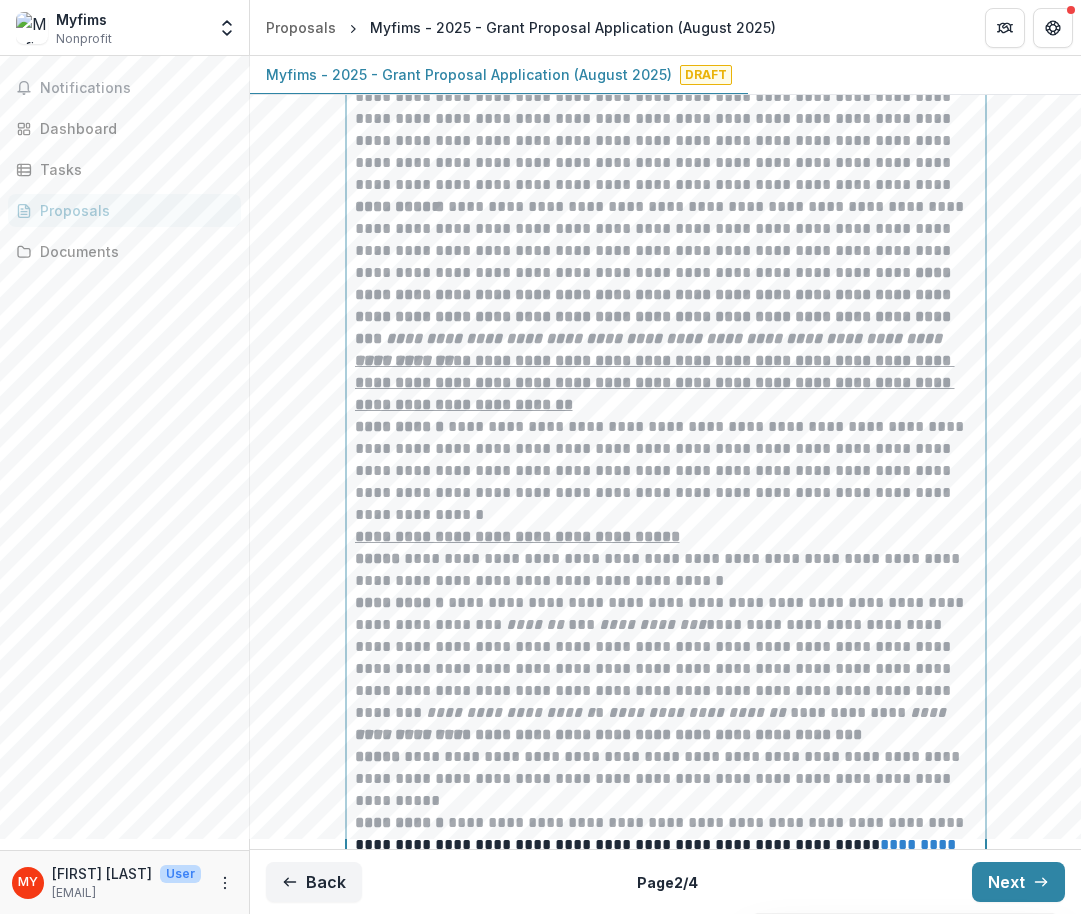 click on "**********" at bounding box center [655, 382] 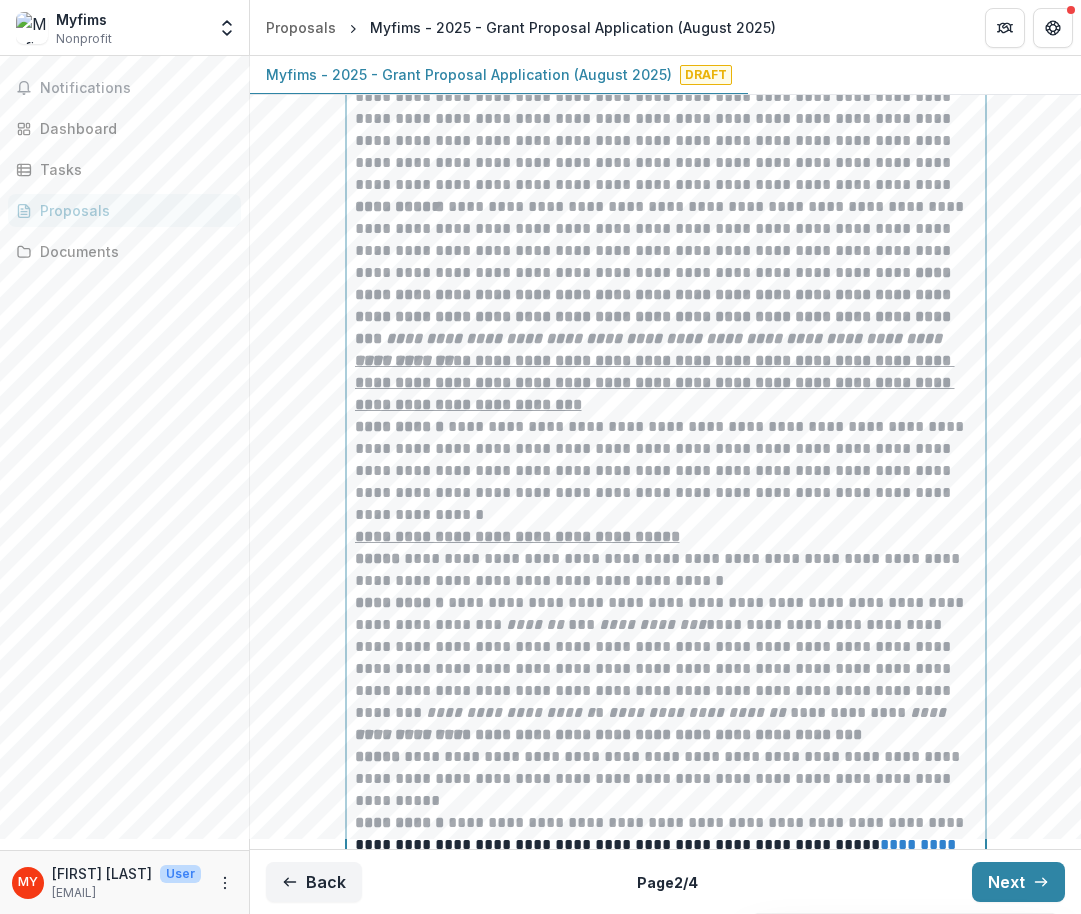 click on "**********" at bounding box center (655, 382) 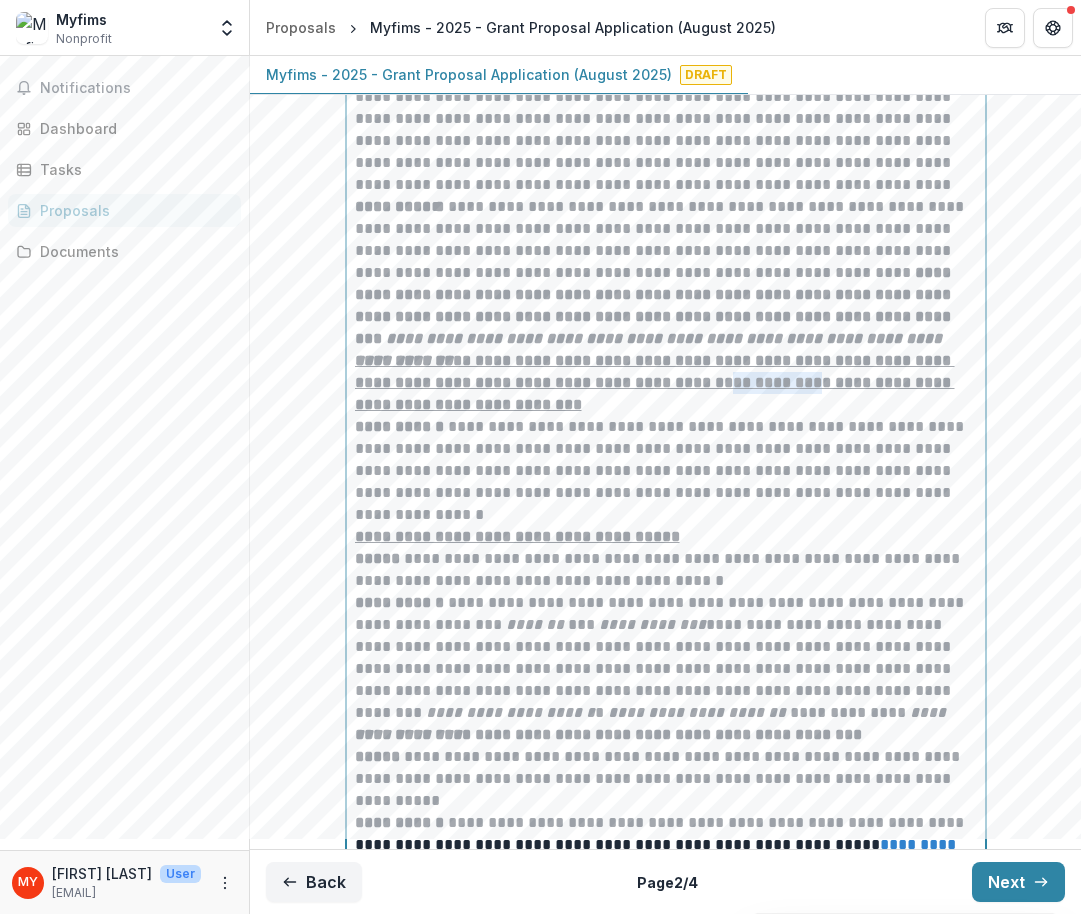drag, startPoint x: 689, startPoint y: 437, endPoint x: 768, endPoint y: 434, distance: 79.05694 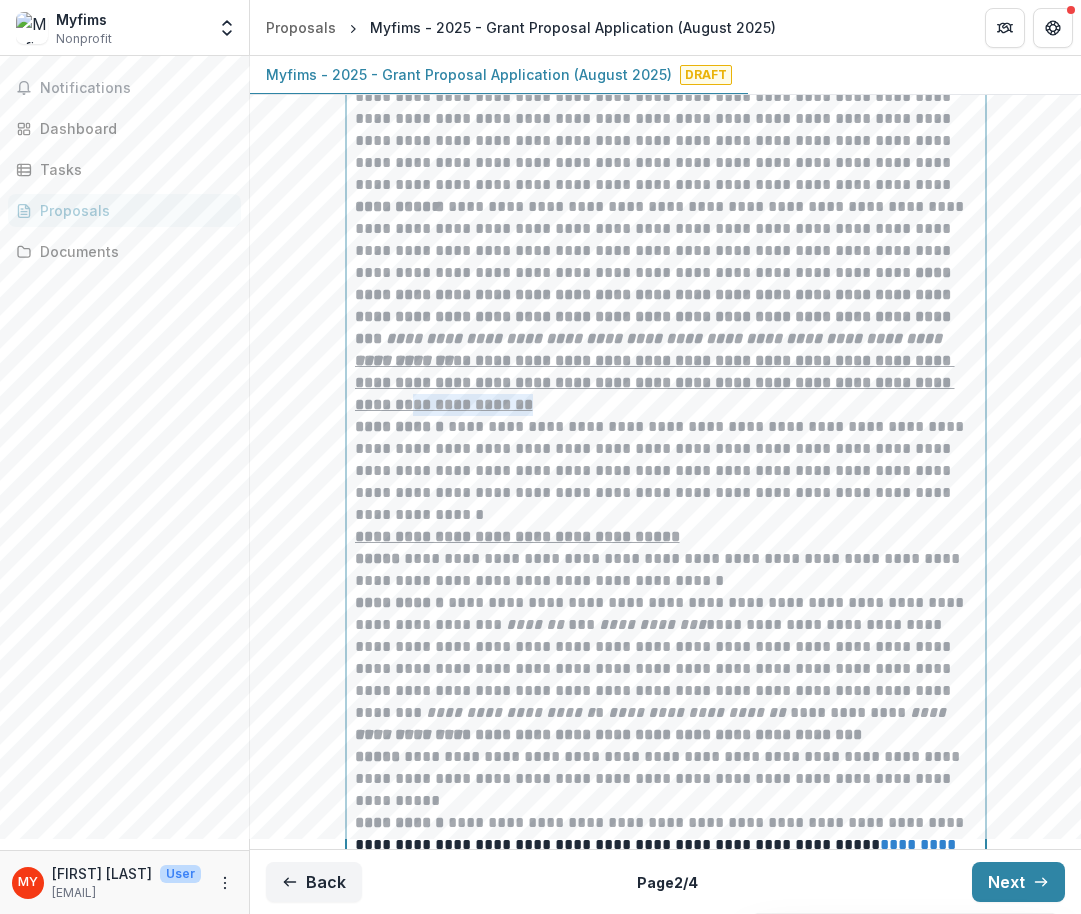 drag, startPoint x: 478, startPoint y: 462, endPoint x: 345, endPoint y: 456, distance: 133.13527 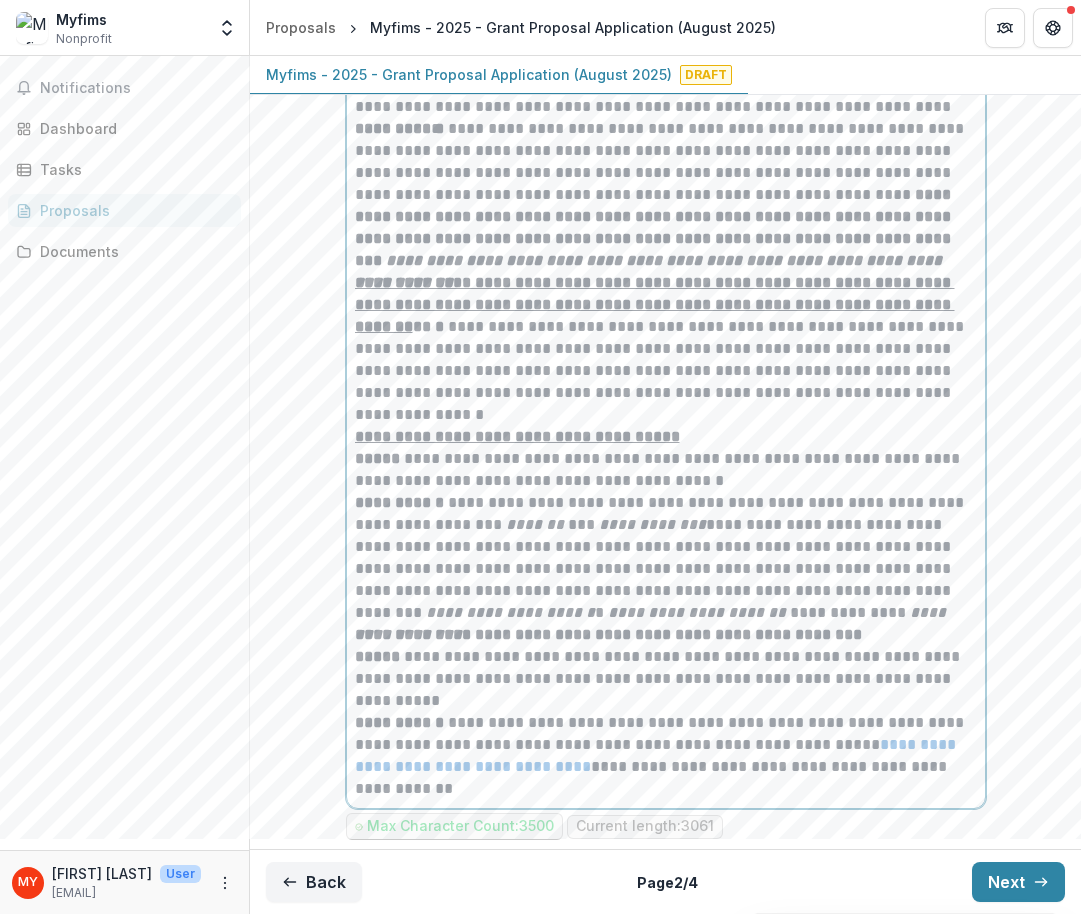 scroll, scrollTop: 11003, scrollLeft: 0, axis: vertical 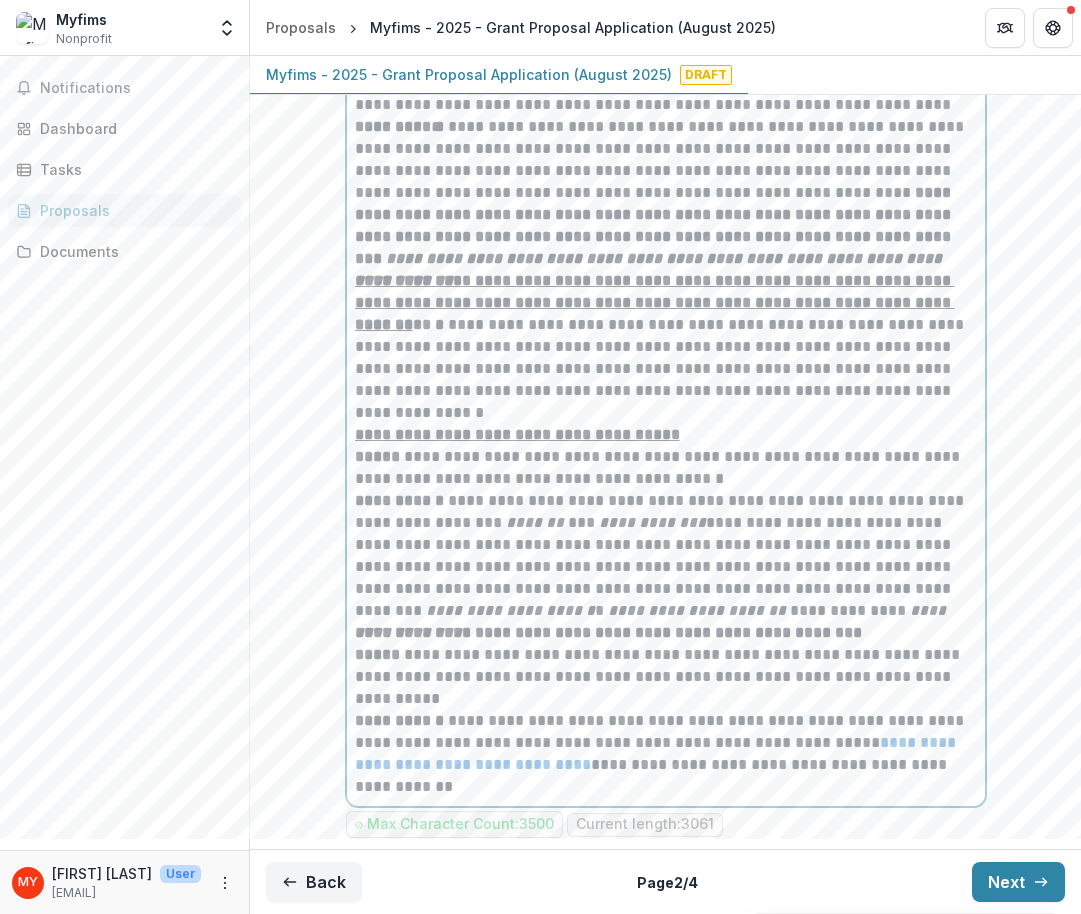 click on "**********" at bounding box center (666, 369) 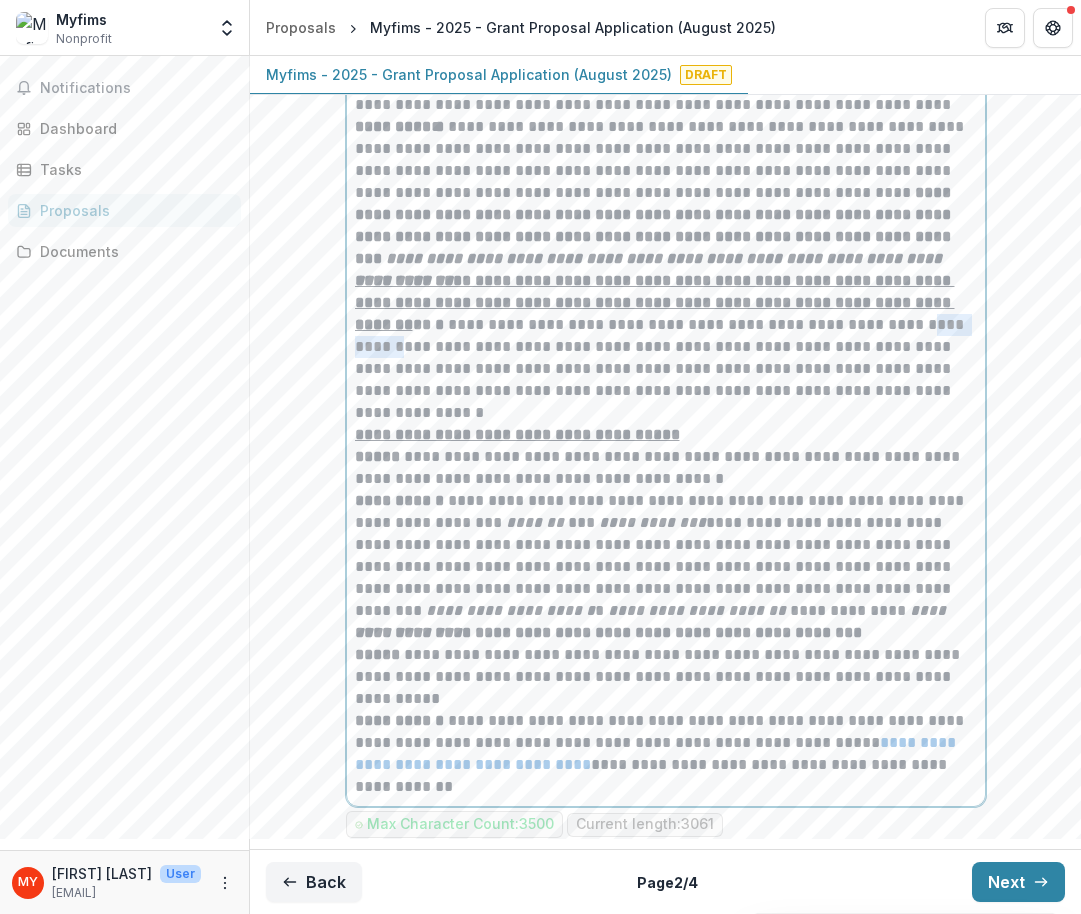 drag, startPoint x: 896, startPoint y: 380, endPoint x: 353, endPoint y: 402, distance: 543.4455 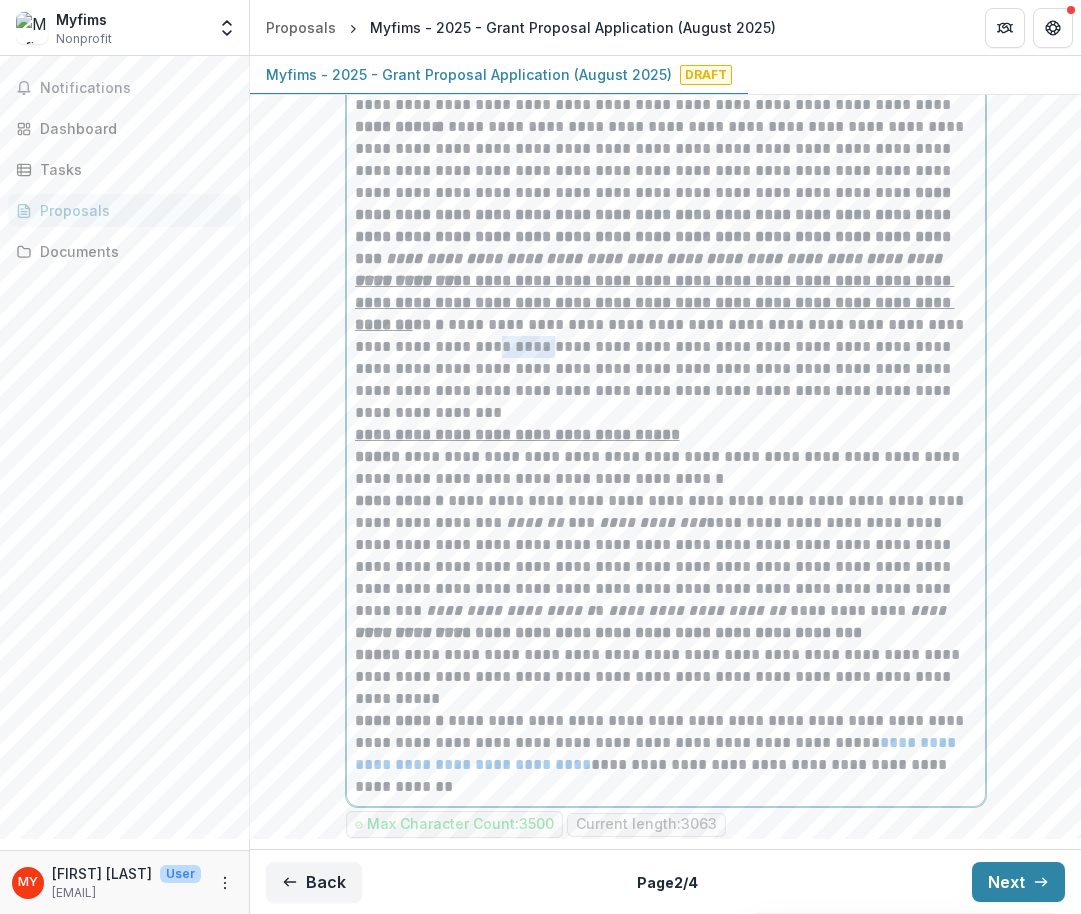 drag, startPoint x: 455, startPoint y: 399, endPoint x: 514, endPoint y: 399, distance: 59 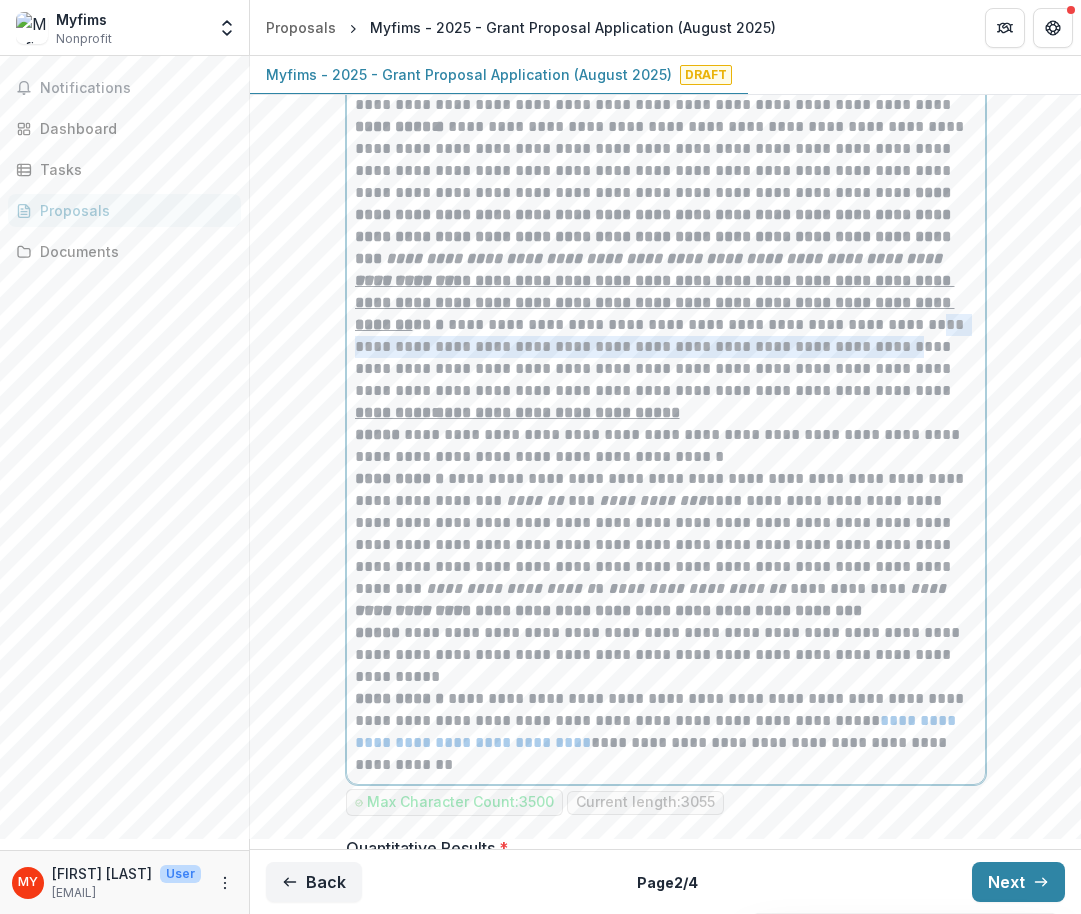 drag, startPoint x: 902, startPoint y: 377, endPoint x: 855, endPoint y: 399, distance: 51.894123 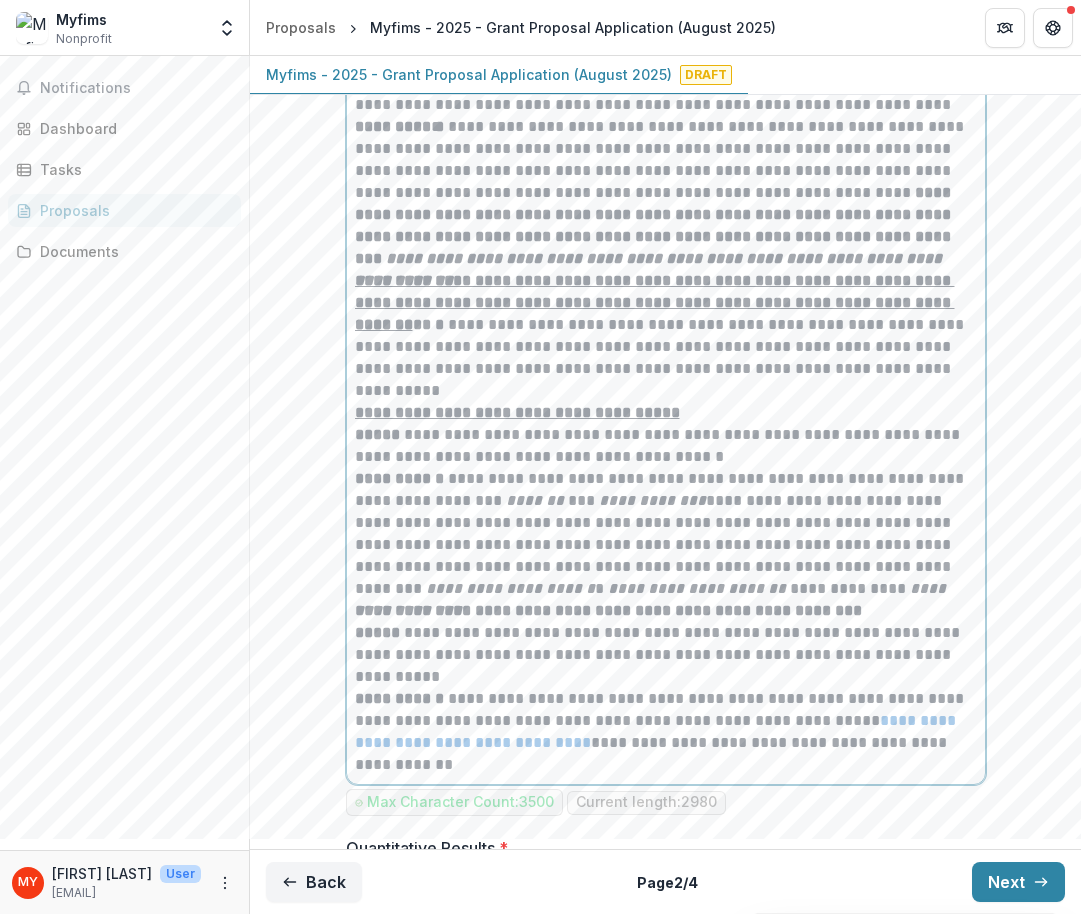 click on "**********" at bounding box center (666, 358) 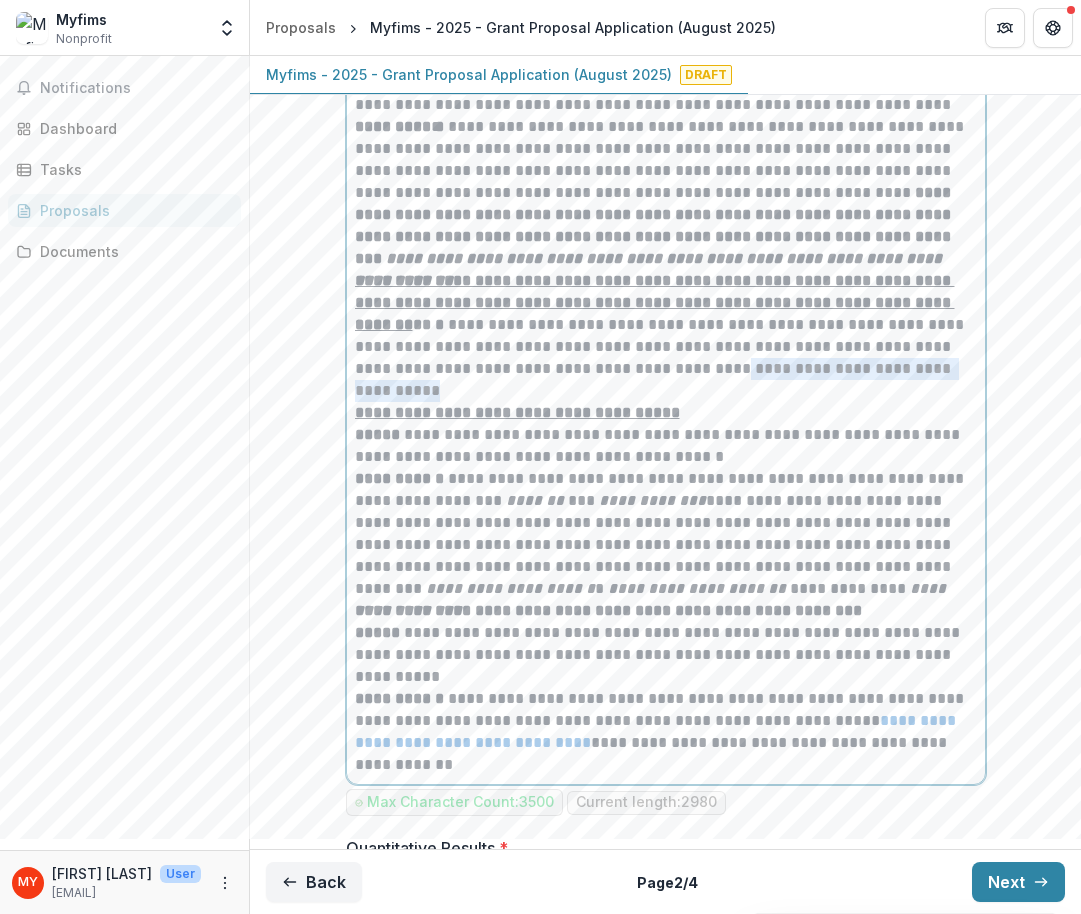 drag, startPoint x: 753, startPoint y: 423, endPoint x: 796, endPoint y: 438, distance: 45.54119 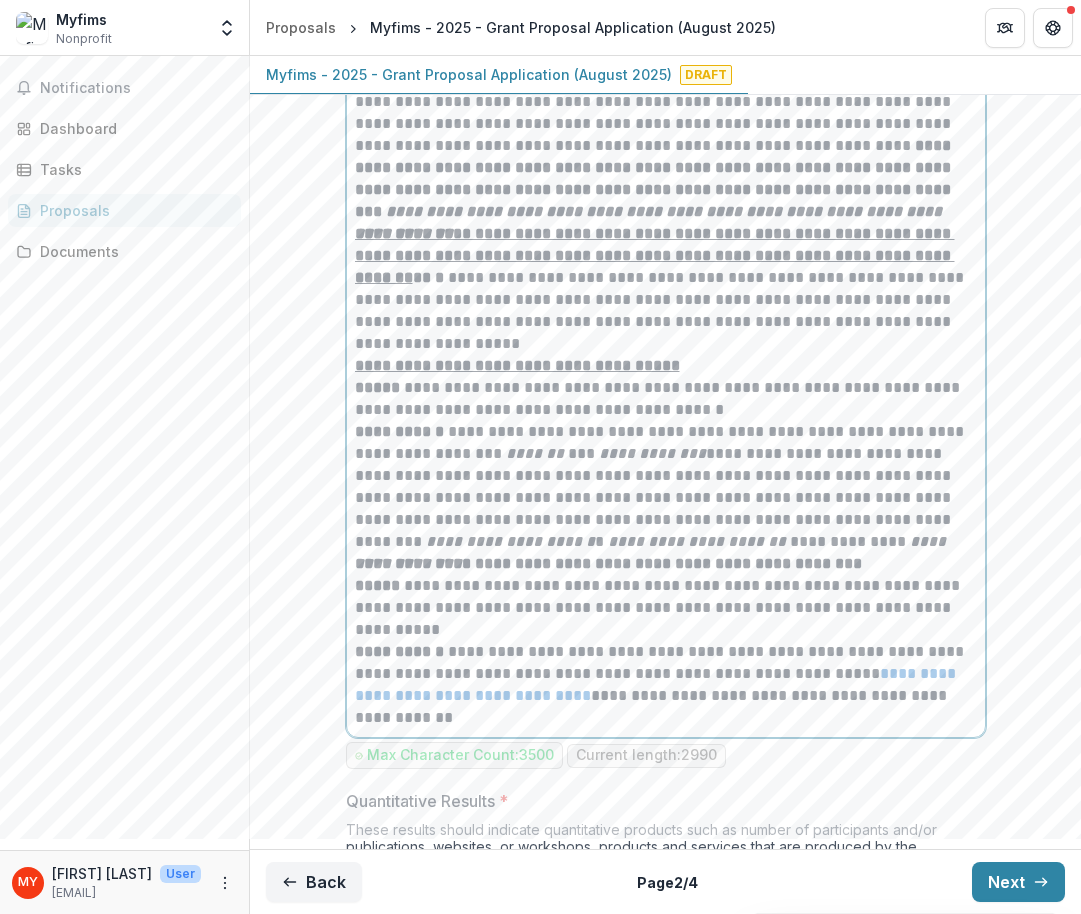 scroll, scrollTop: 11046, scrollLeft: 0, axis: vertical 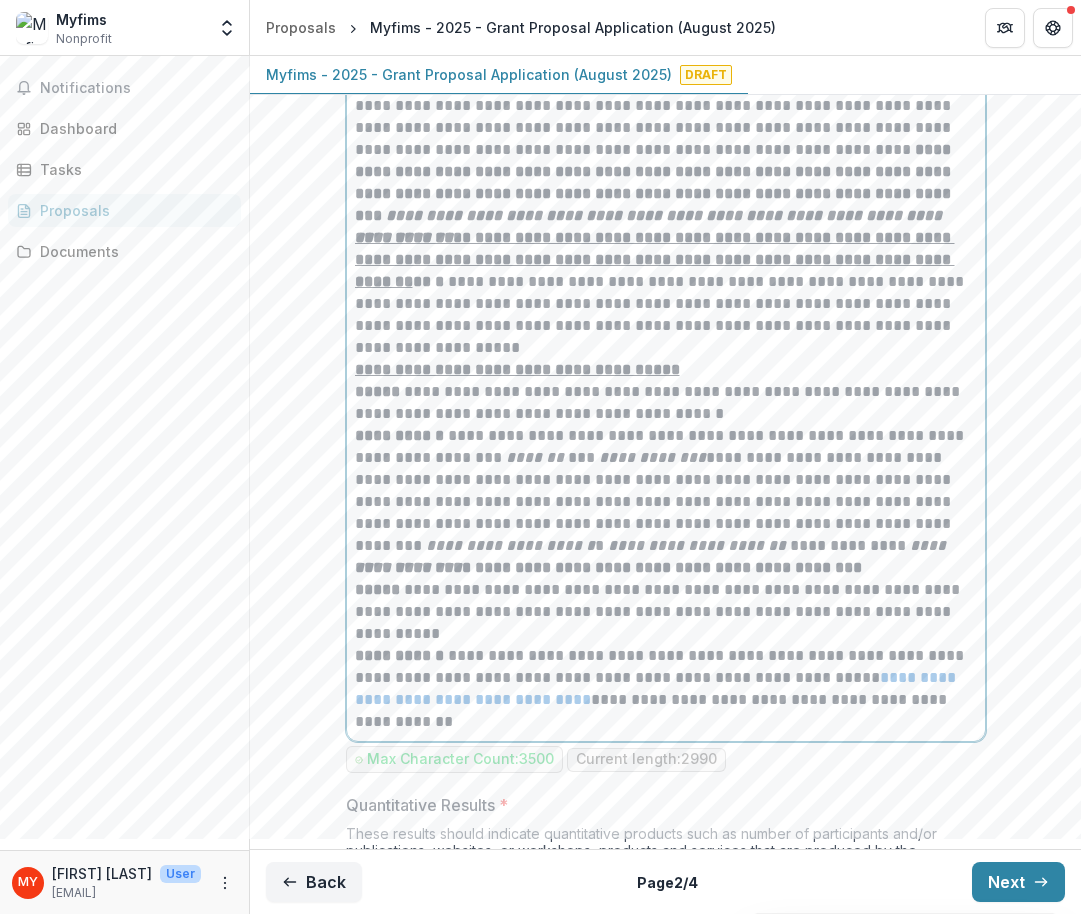 click on "**********" at bounding box center [666, 403] 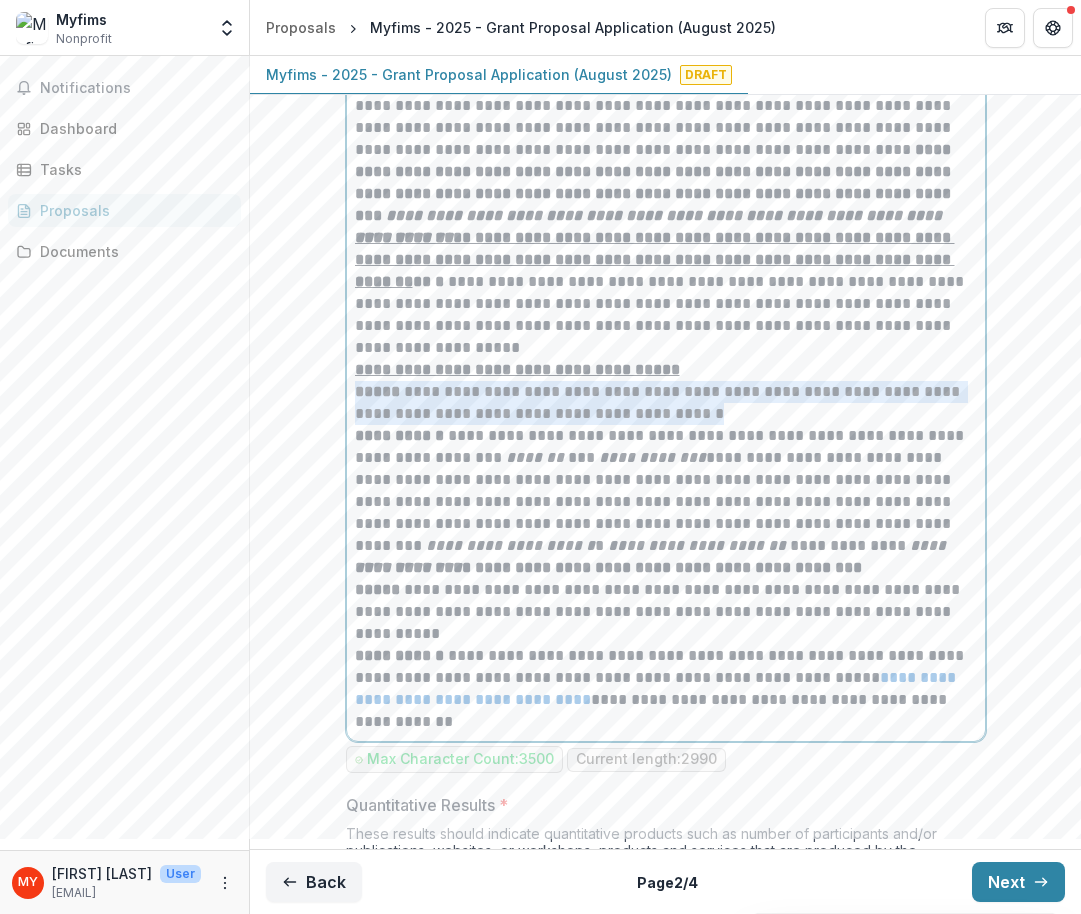 drag, startPoint x: 709, startPoint y: 465, endPoint x: 344, endPoint y: 451, distance: 365.2684 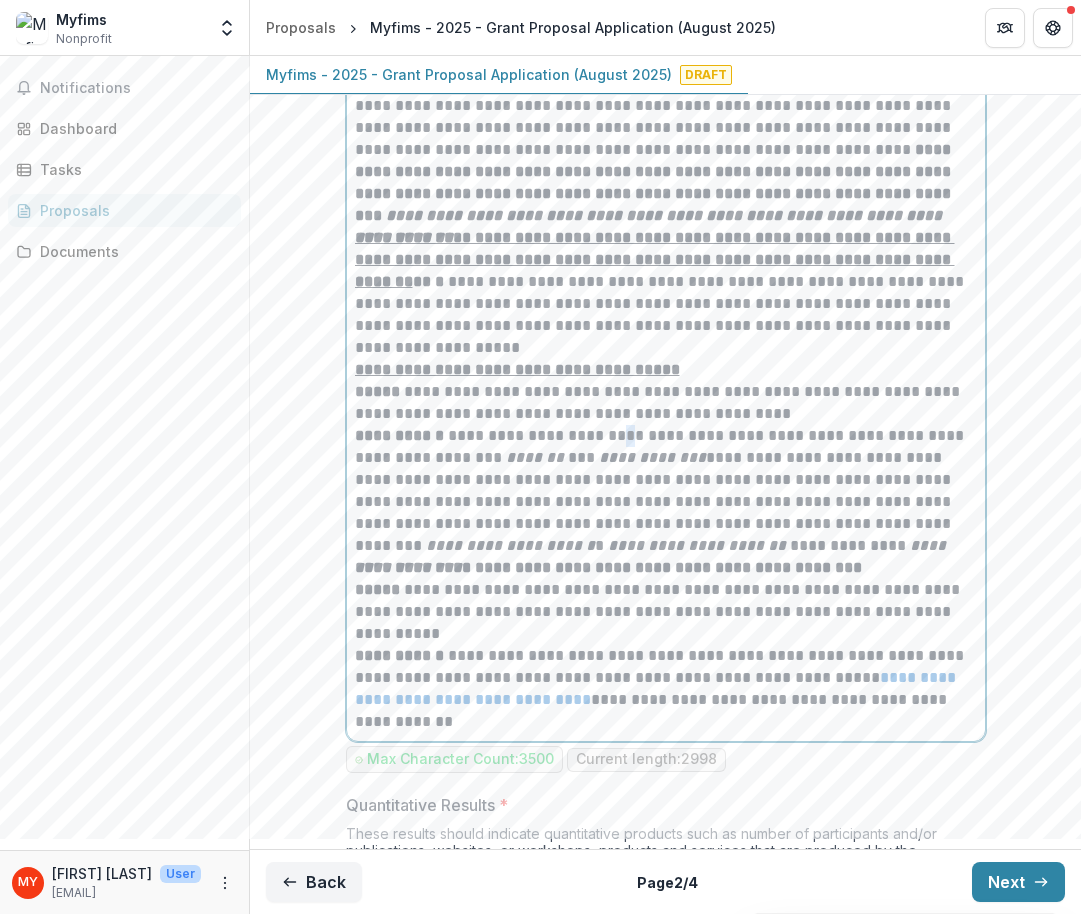click on "**********" at bounding box center (666, 491) 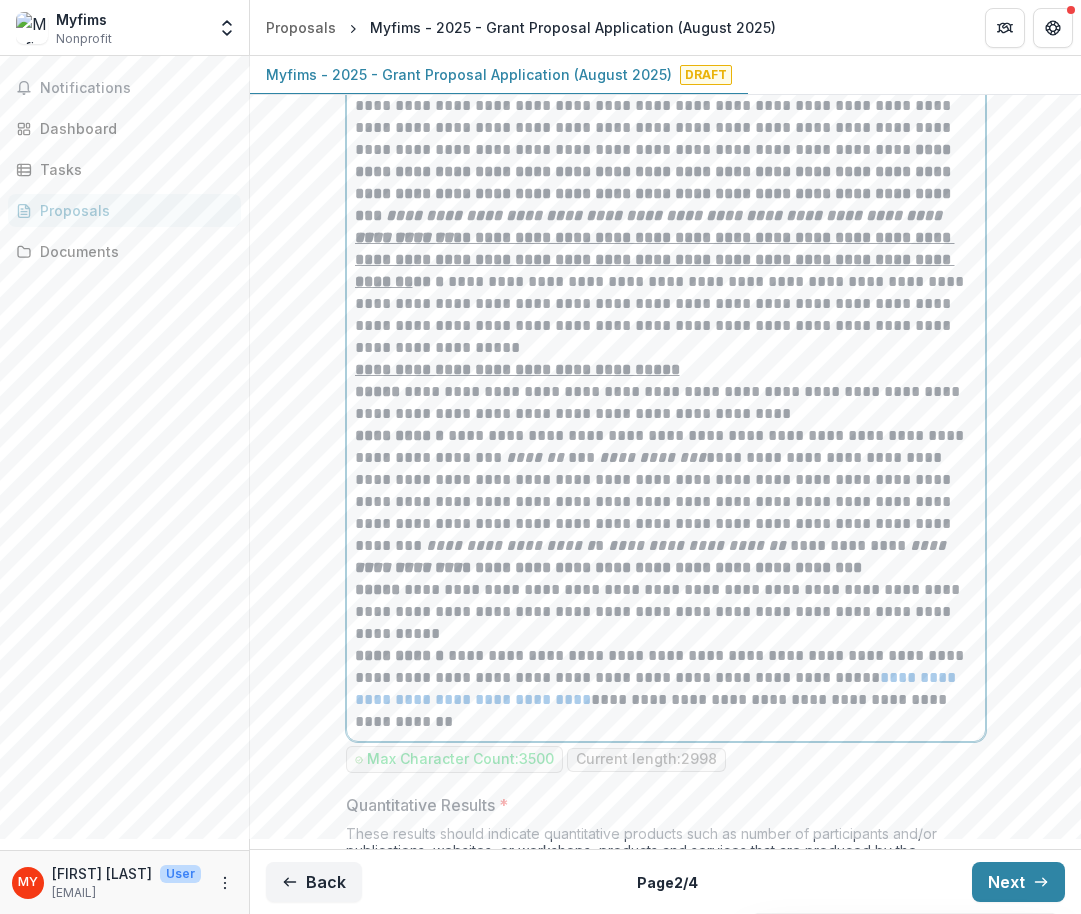 click on "**********" at bounding box center (666, 491) 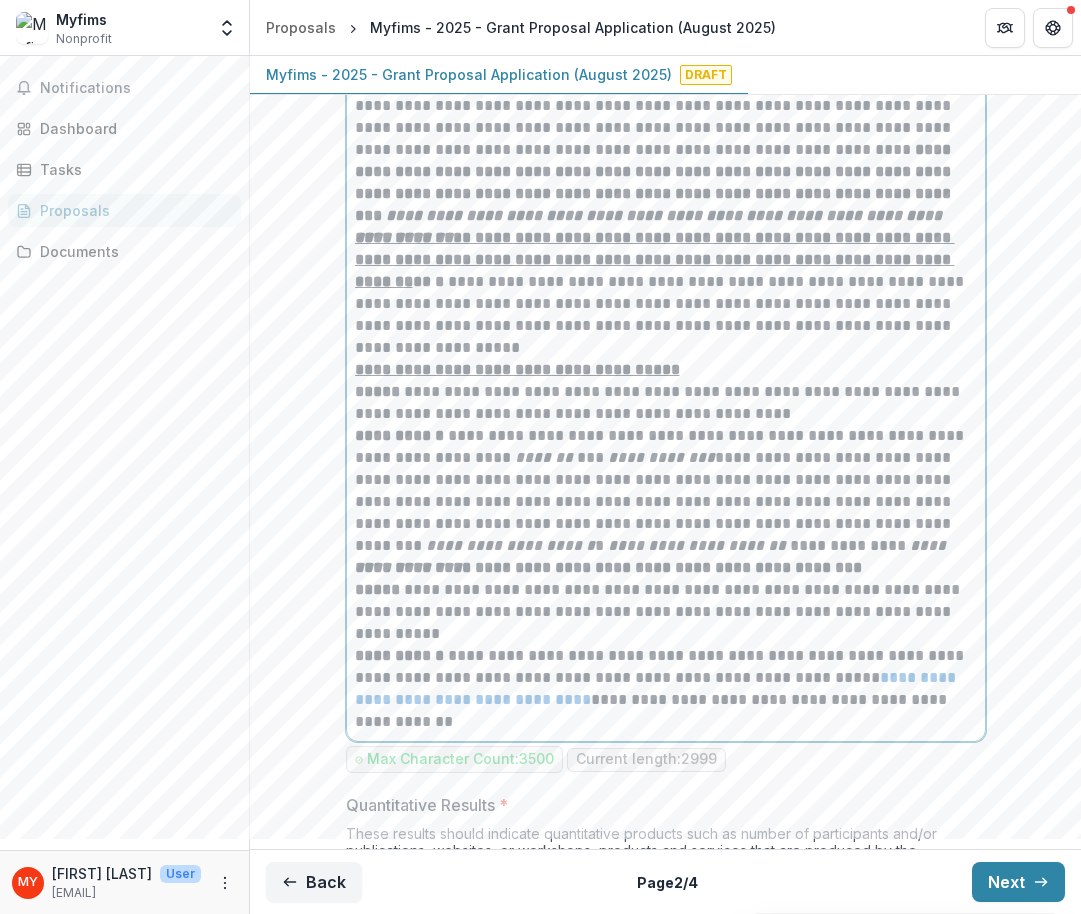 click on "**********" at bounding box center [666, 491] 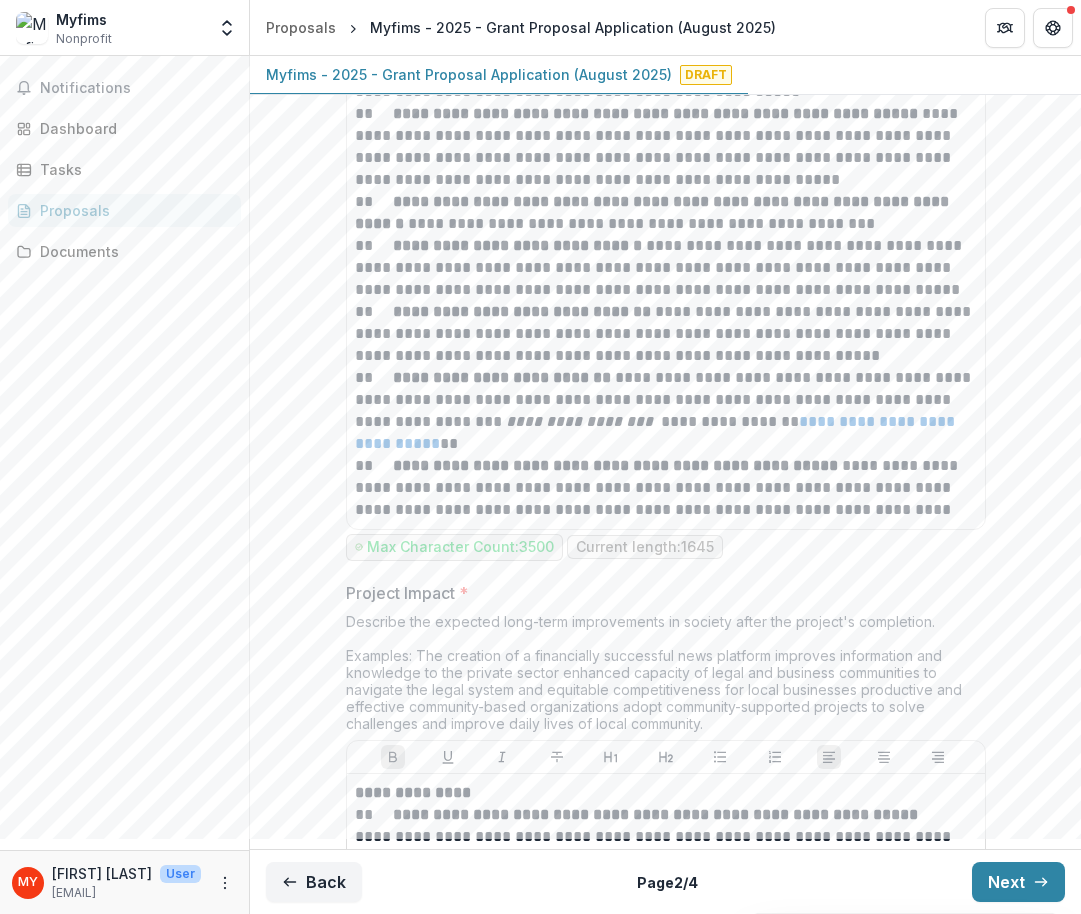 scroll, scrollTop: 13098, scrollLeft: 0, axis: vertical 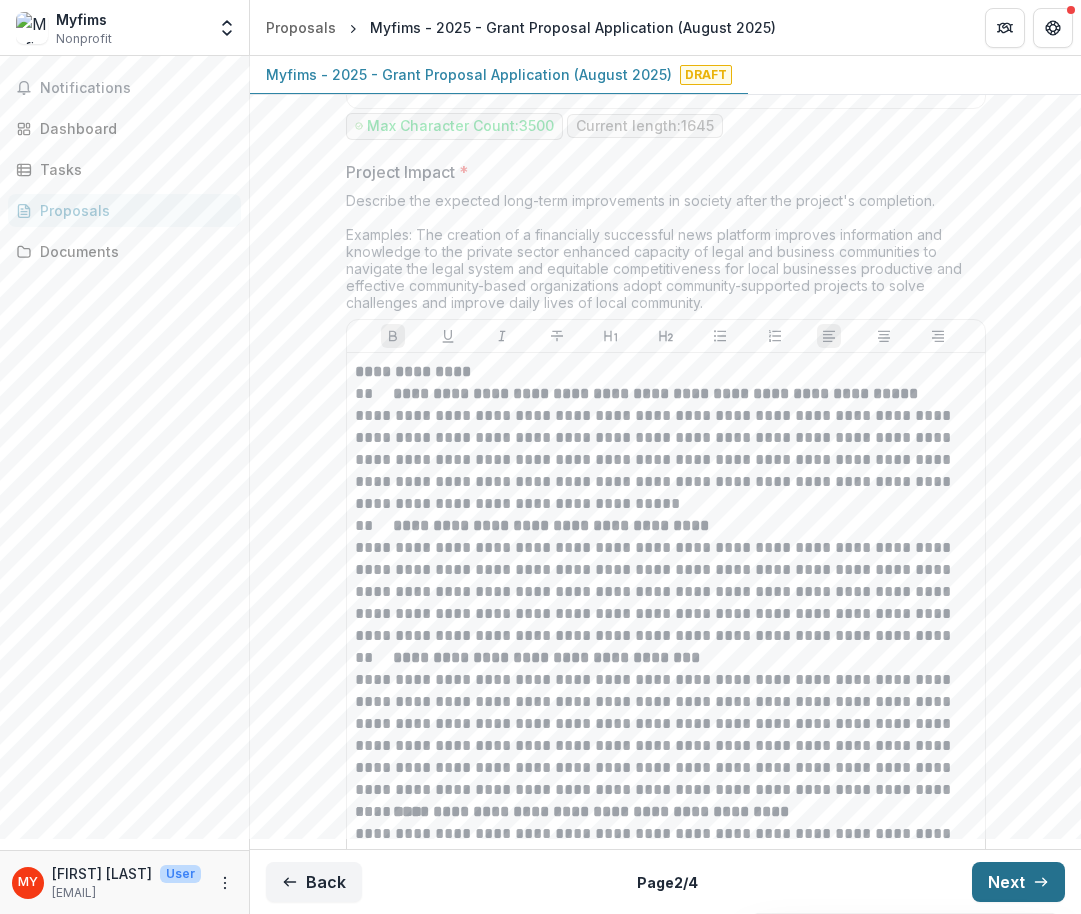click on "Next" at bounding box center [1018, 882] 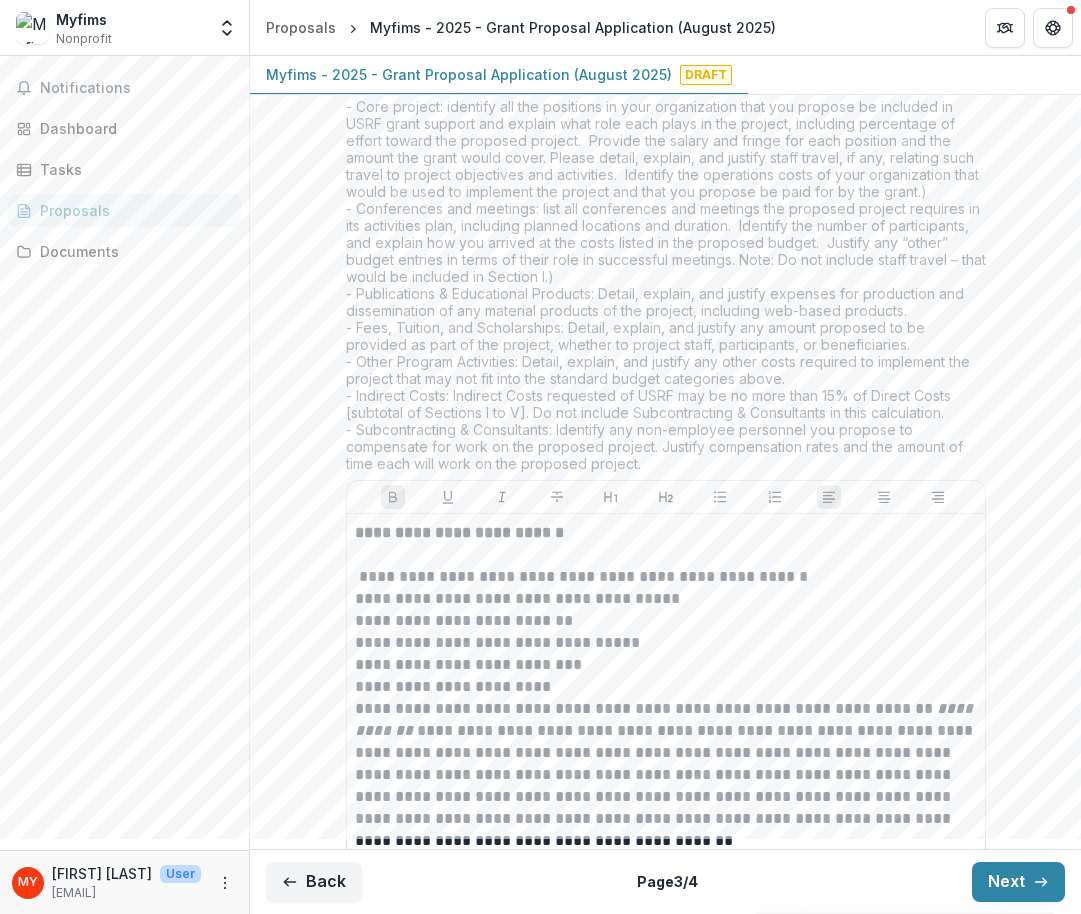 scroll, scrollTop: 1289, scrollLeft: 0, axis: vertical 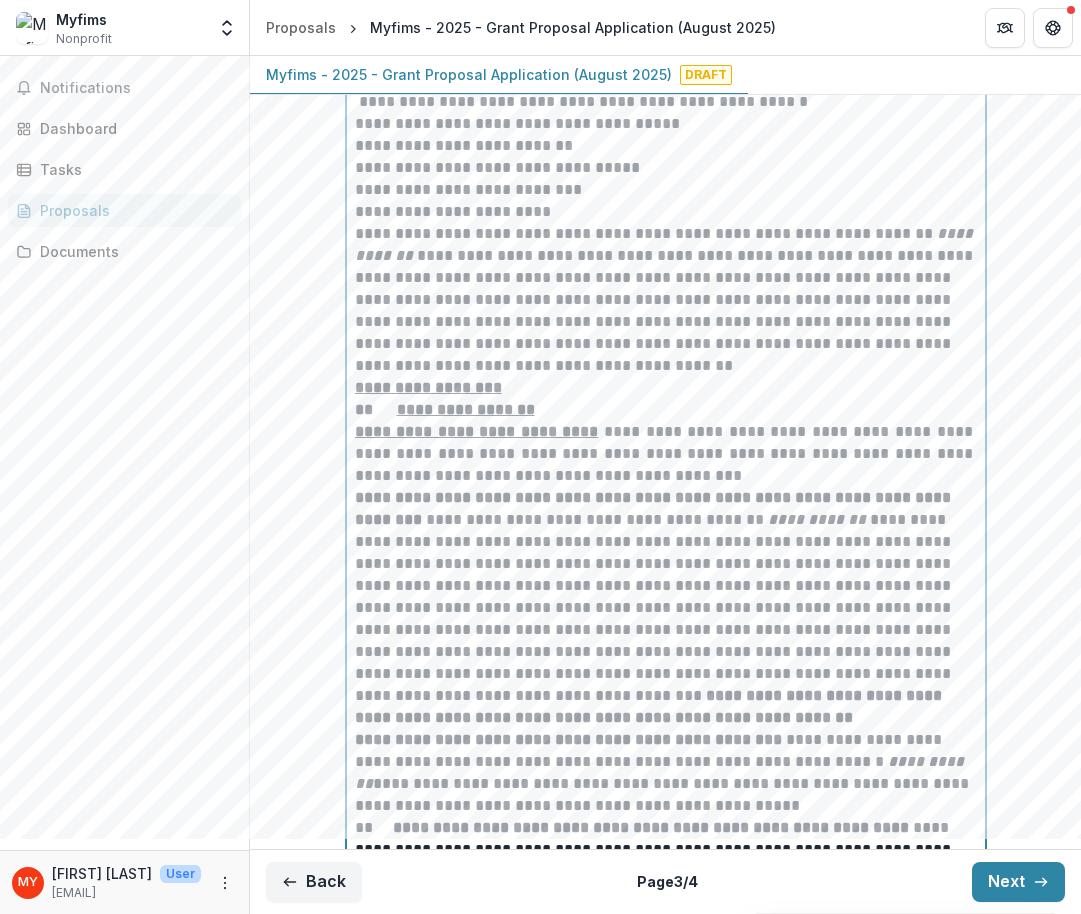 click on "**********" at bounding box center (666, 2577) 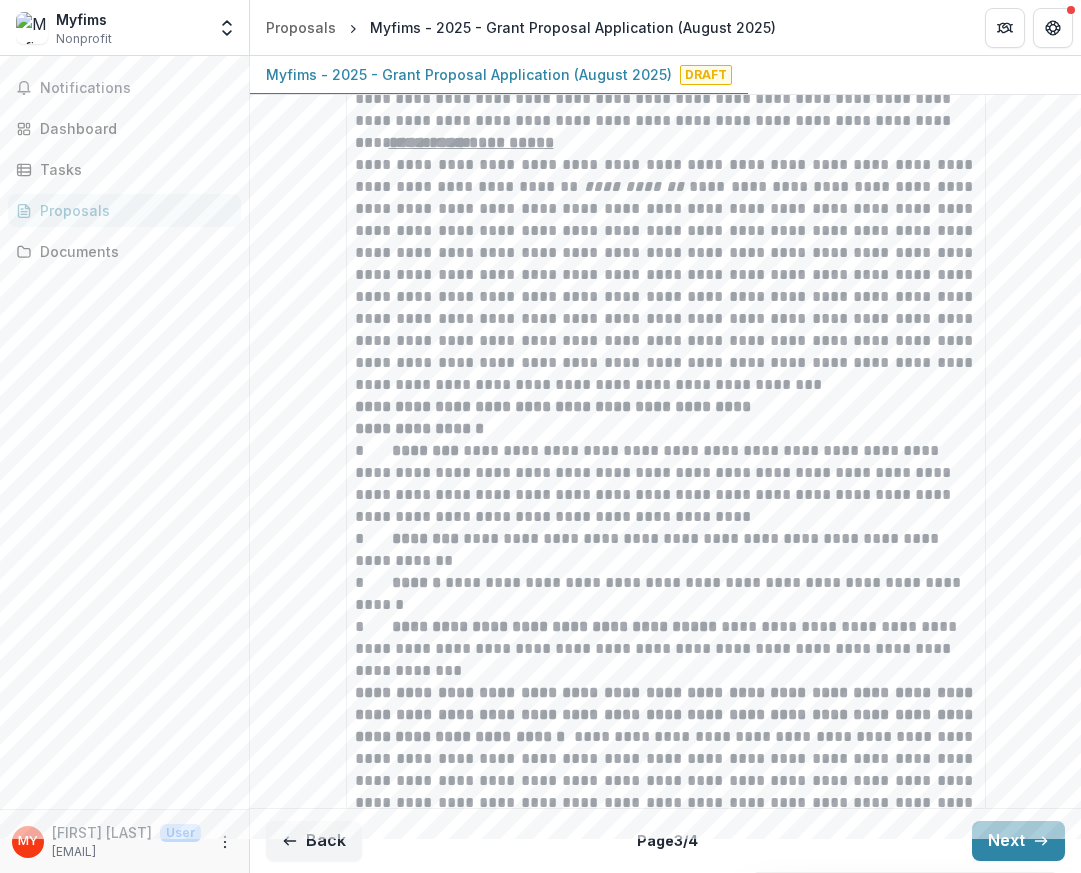 scroll, scrollTop: 3584, scrollLeft: 0, axis: vertical 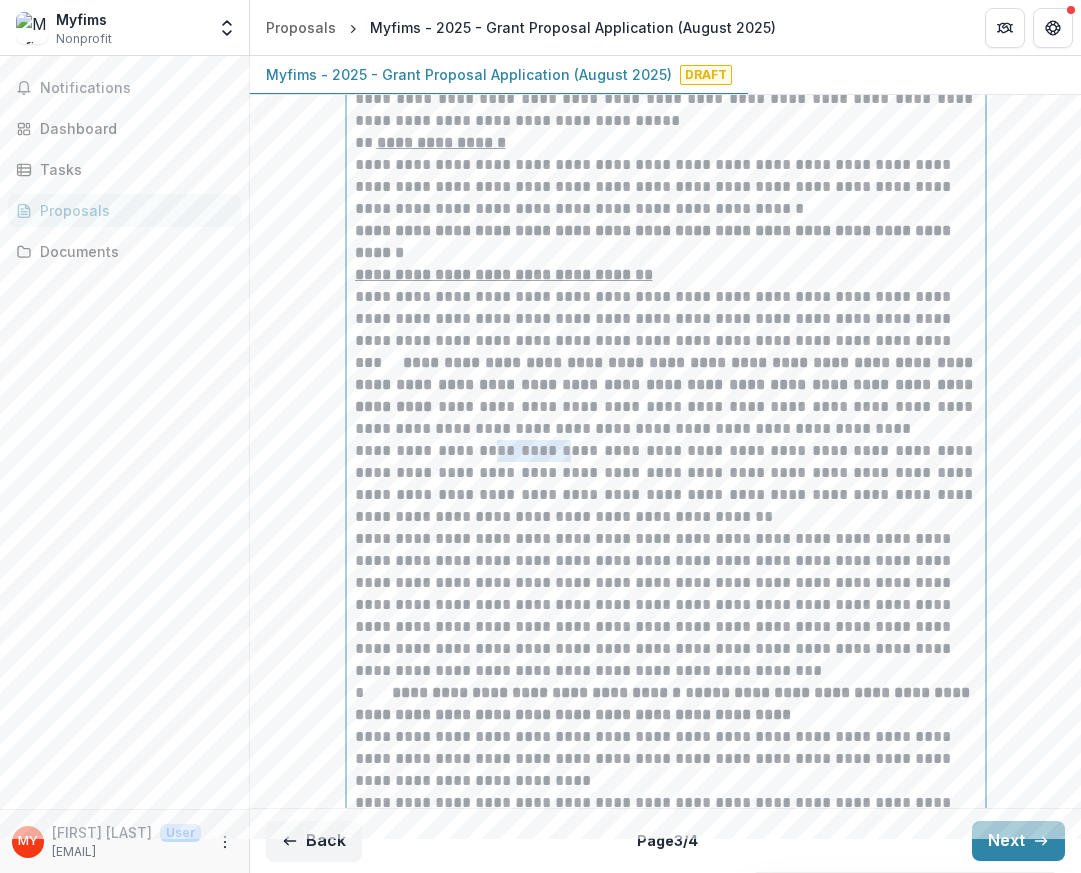 click on "**********" at bounding box center [666, 484] 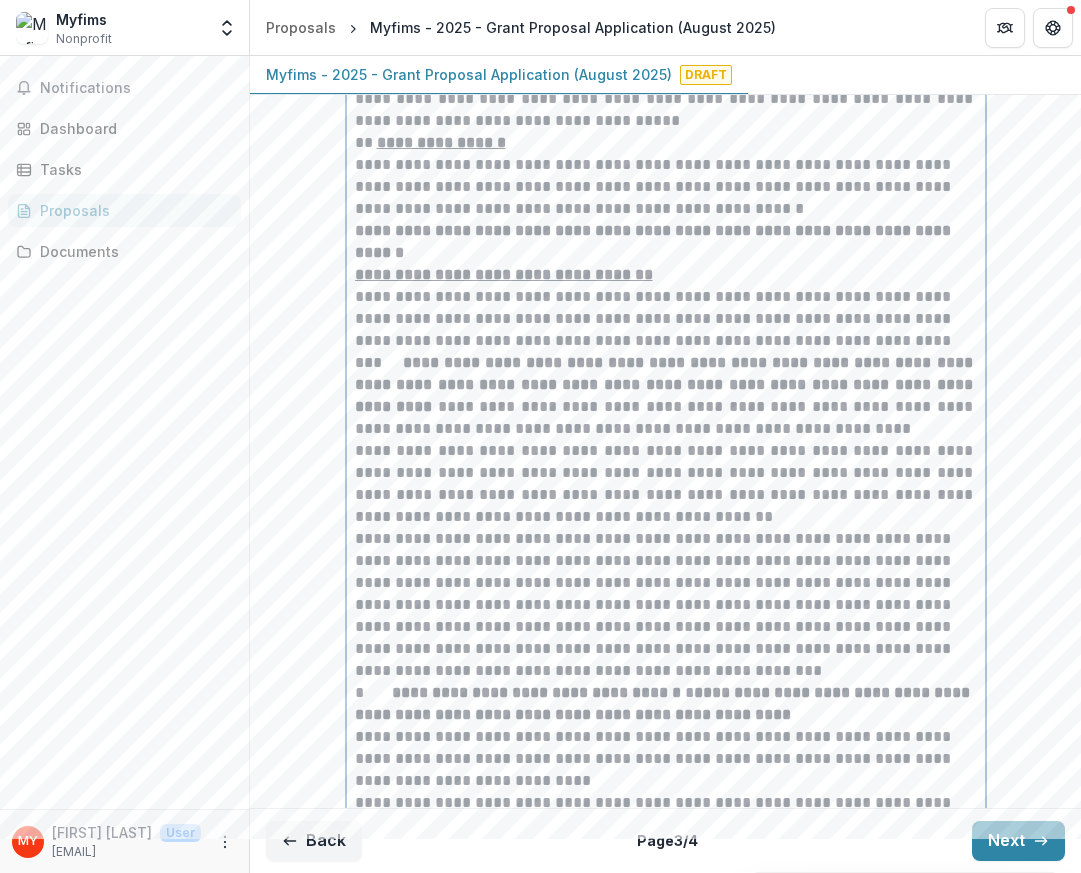 click on "**********" at bounding box center [666, 484] 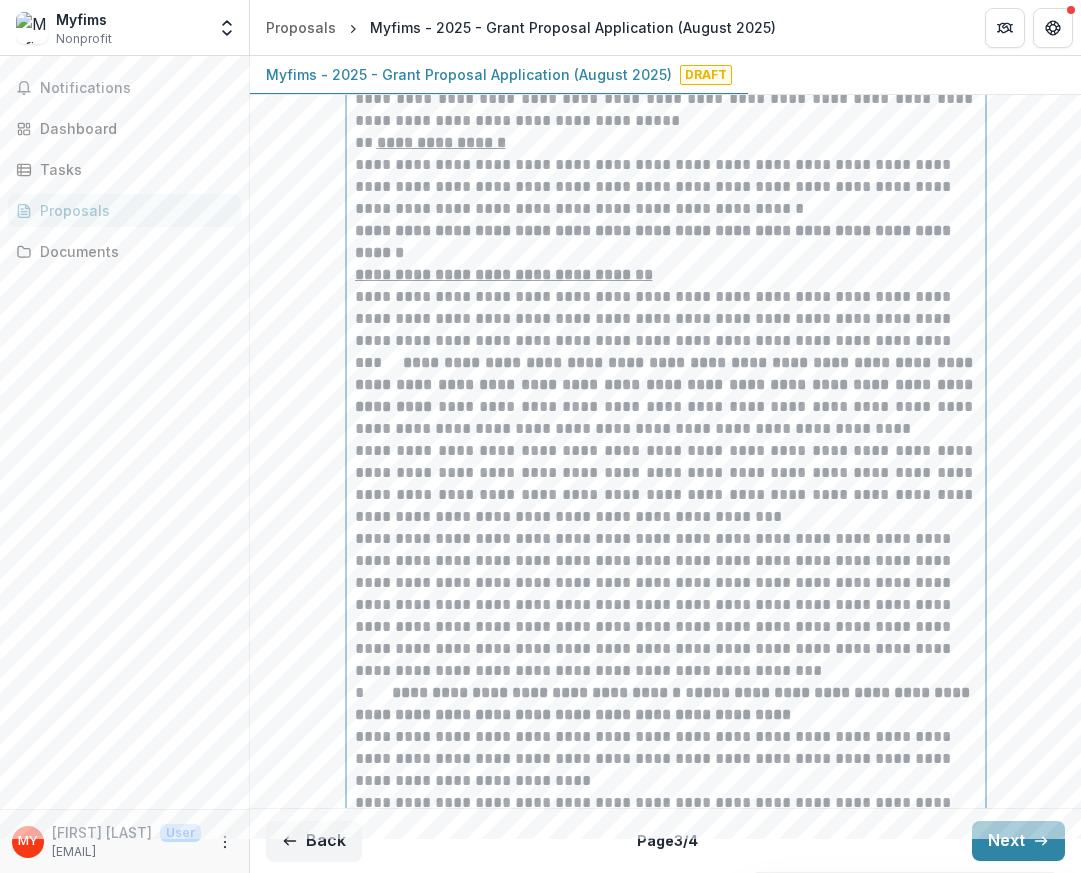 click on "**********" at bounding box center (666, 605) 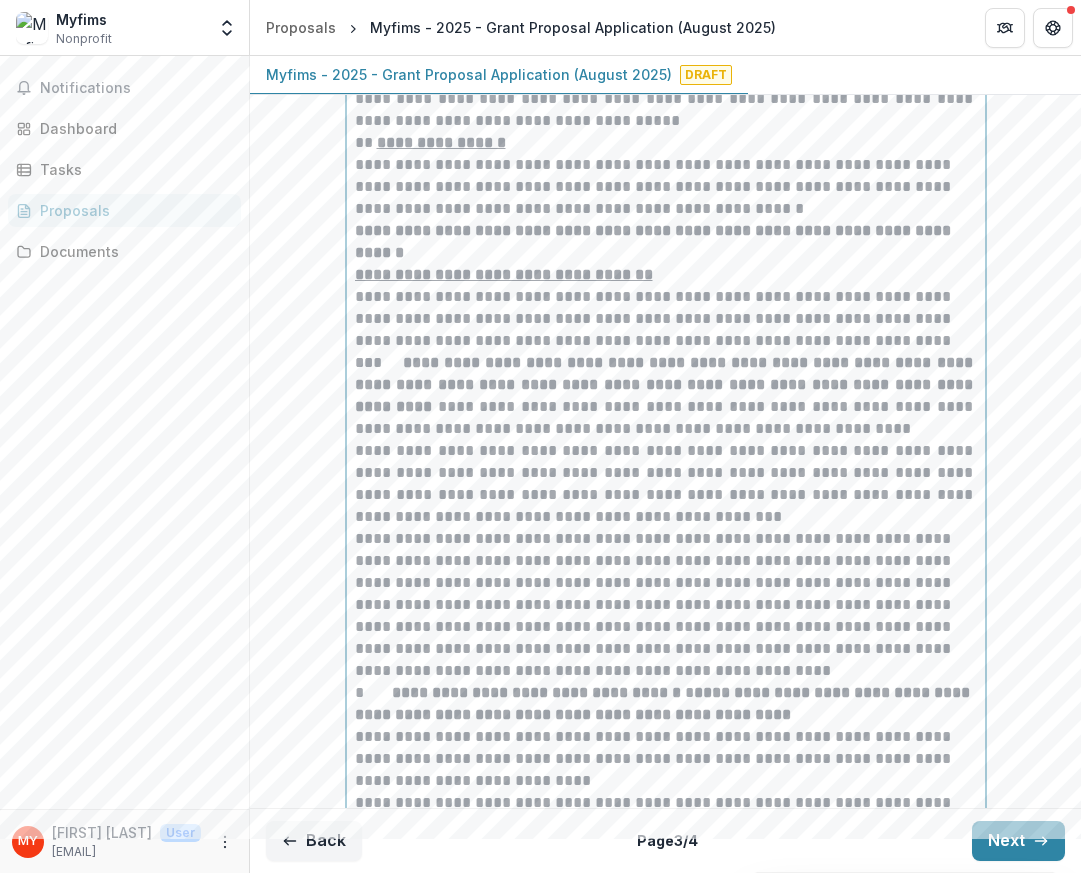 click on "**********" at bounding box center [666, 605] 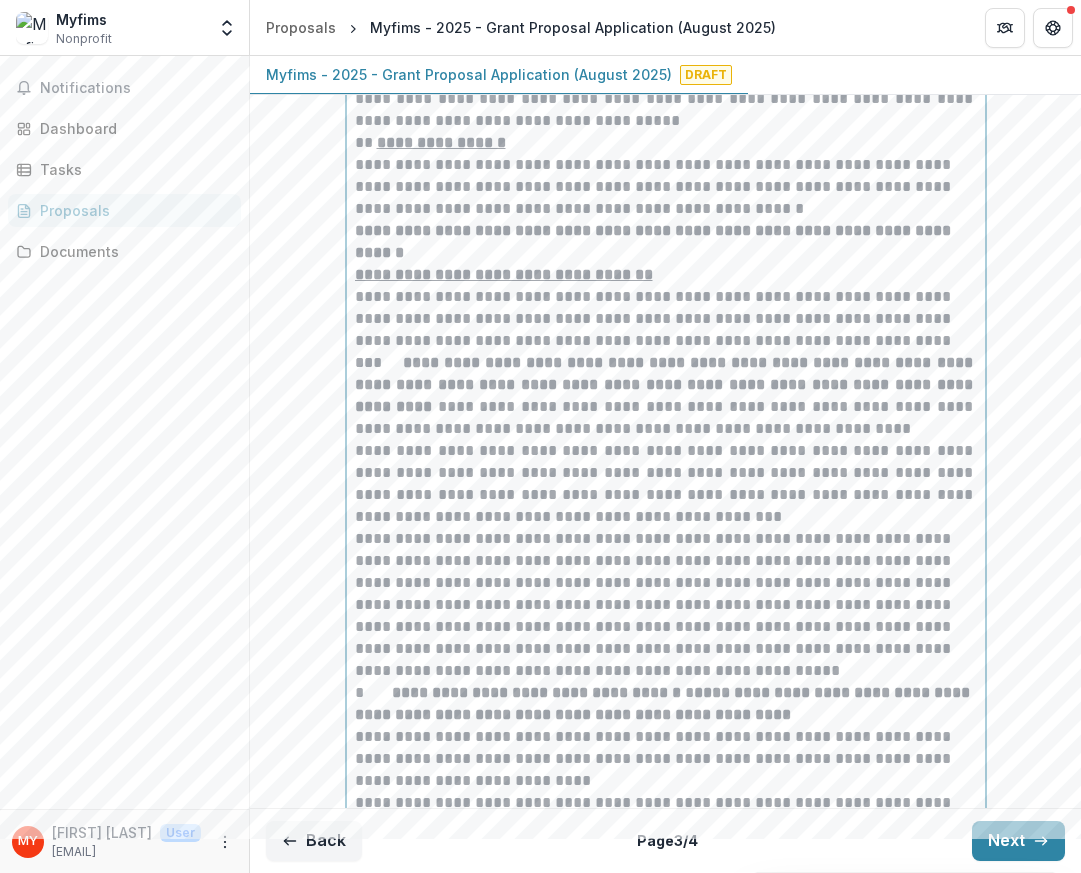 click on "**********" at bounding box center [666, 605] 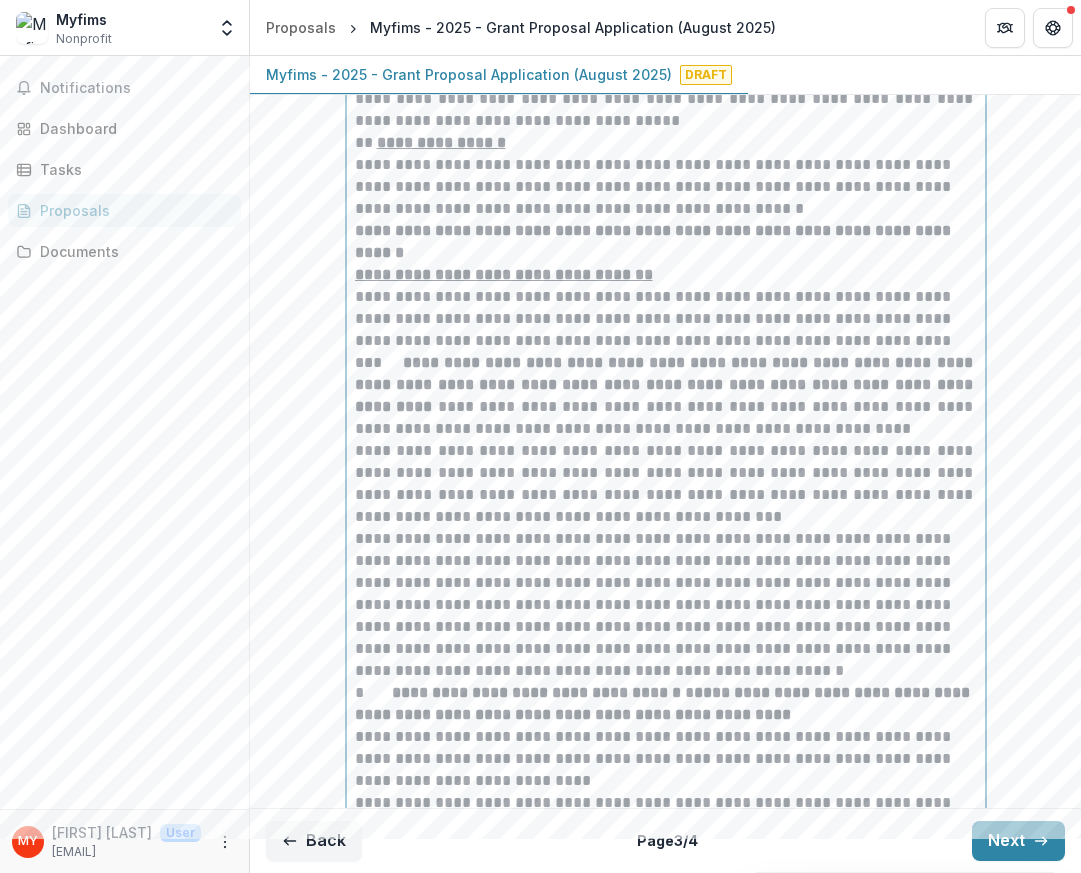 click on "**********" at bounding box center [664, 703] 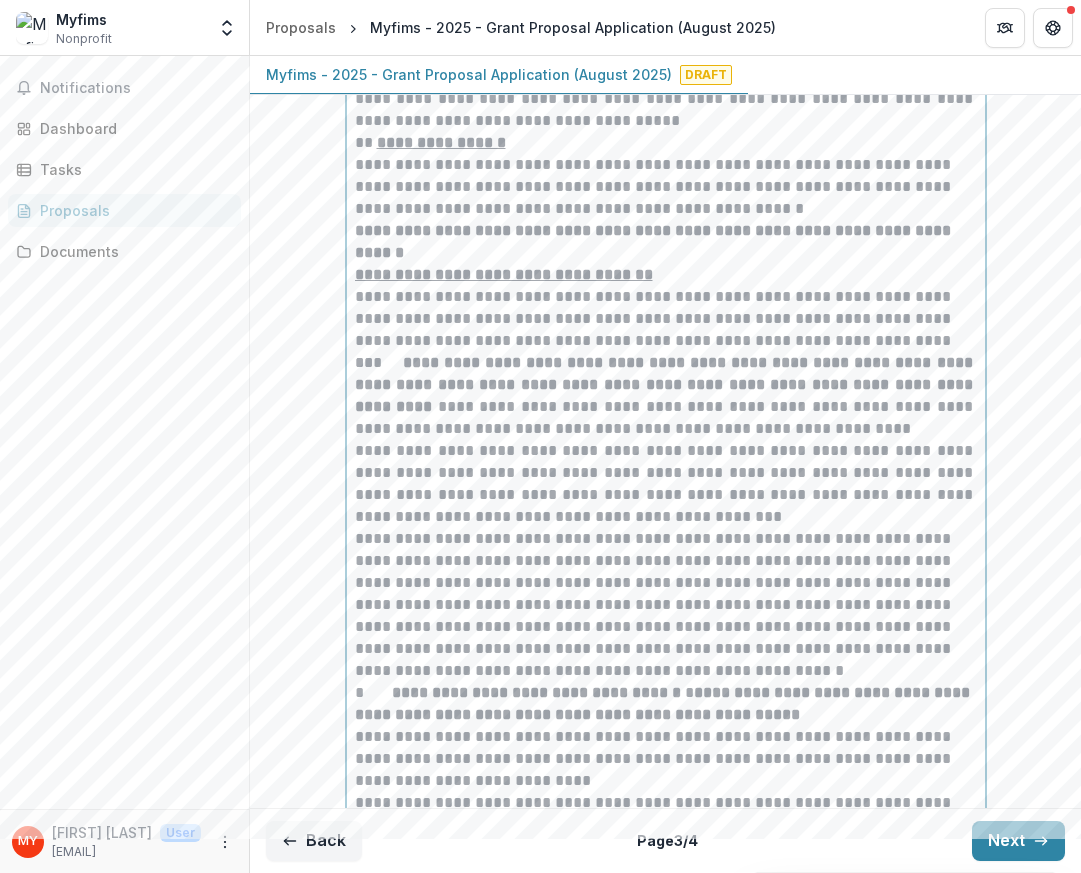 click on "**********" at bounding box center [538, 692] 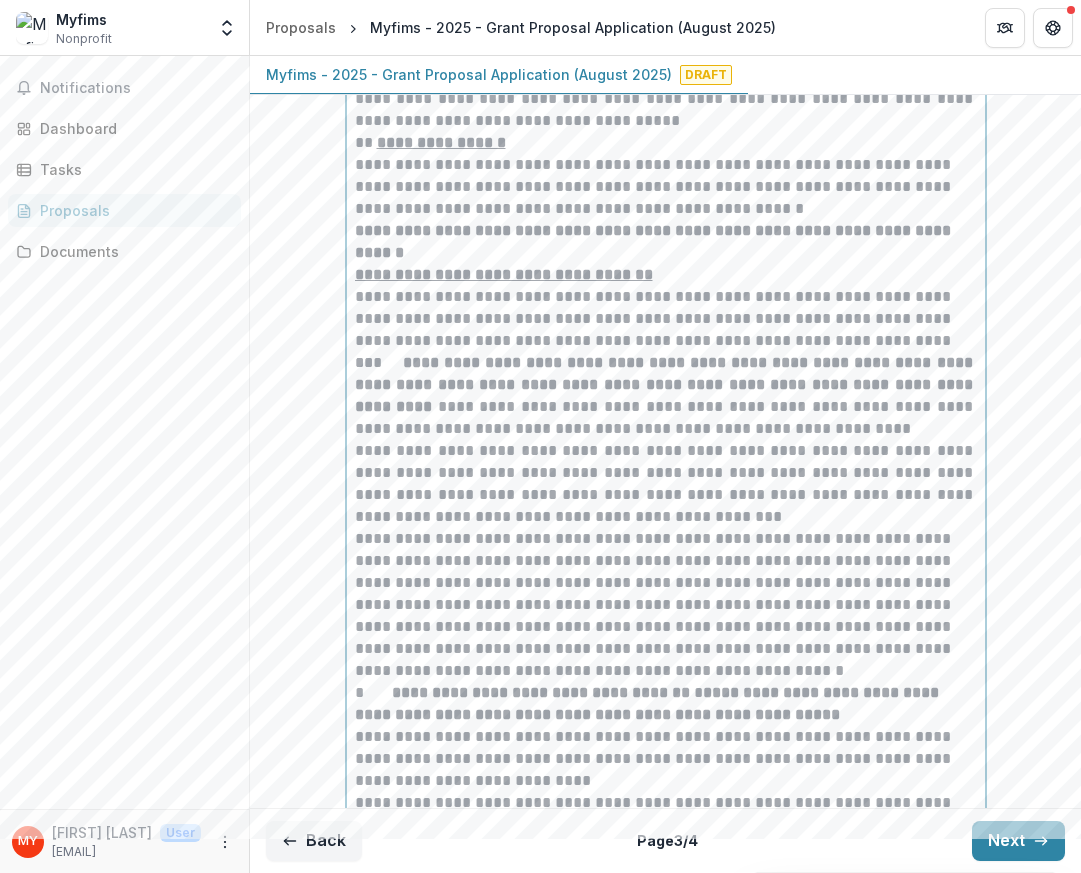 click on "**********" at bounding box center [649, 703] 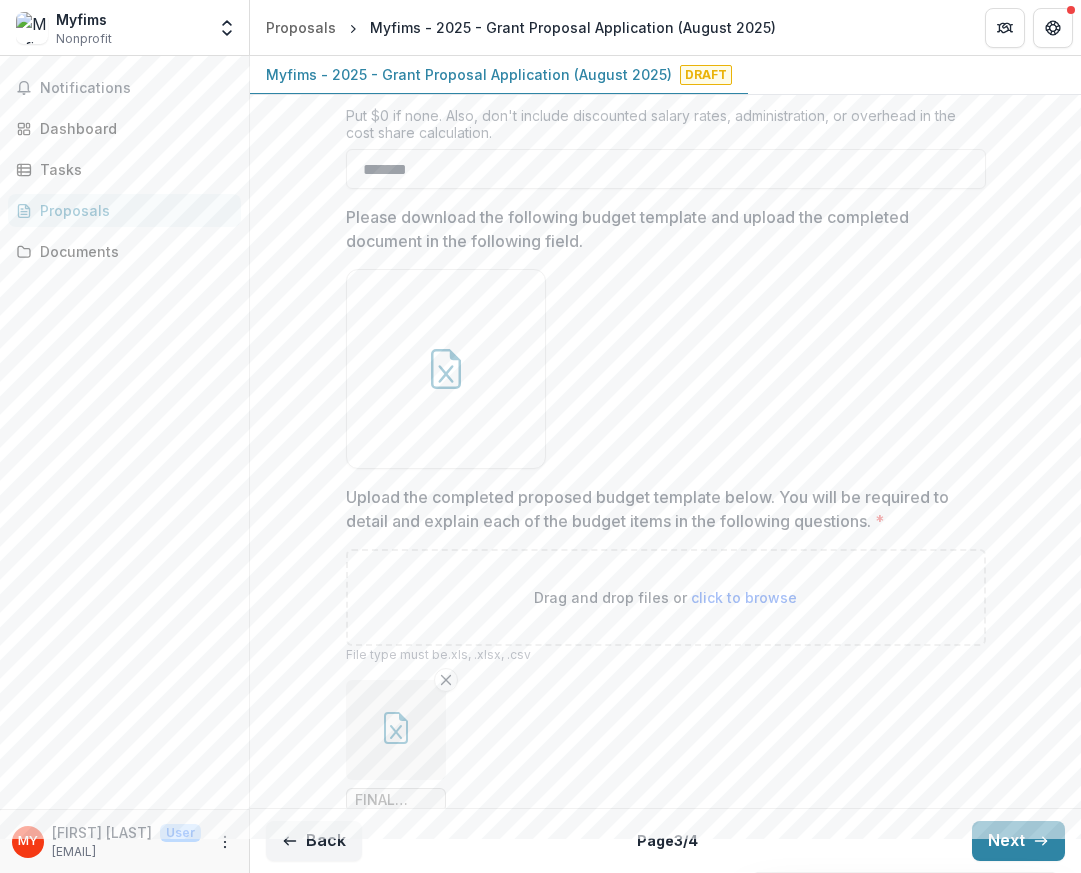 scroll, scrollTop: 0, scrollLeft: 0, axis: both 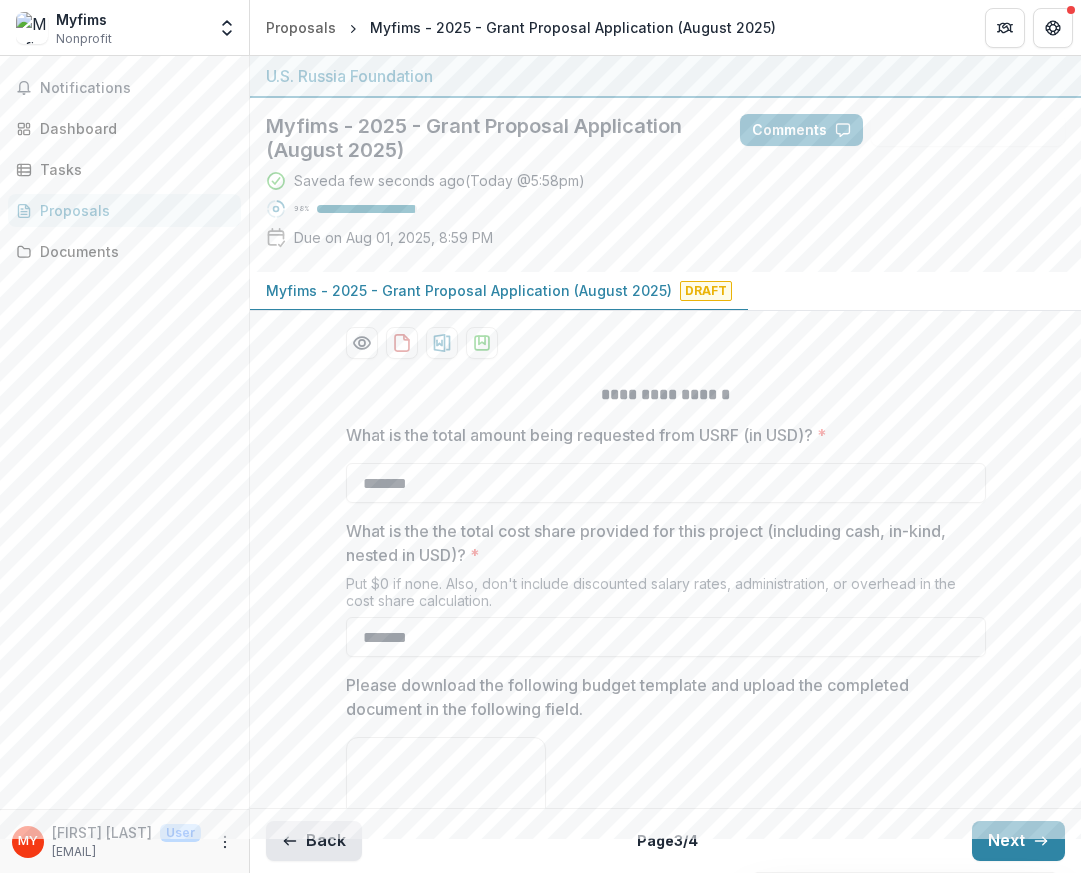 click on "Back" at bounding box center [314, 841] 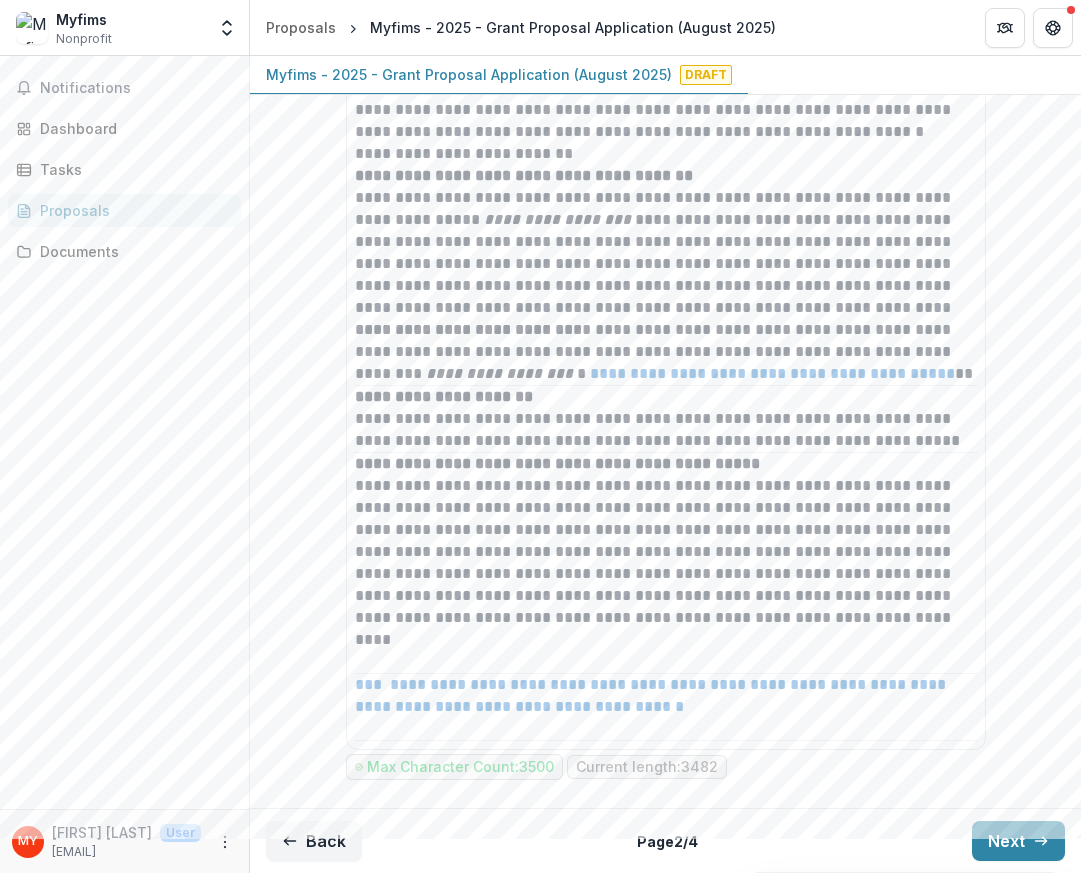 scroll, scrollTop: 14997, scrollLeft: 0, axis: vertical 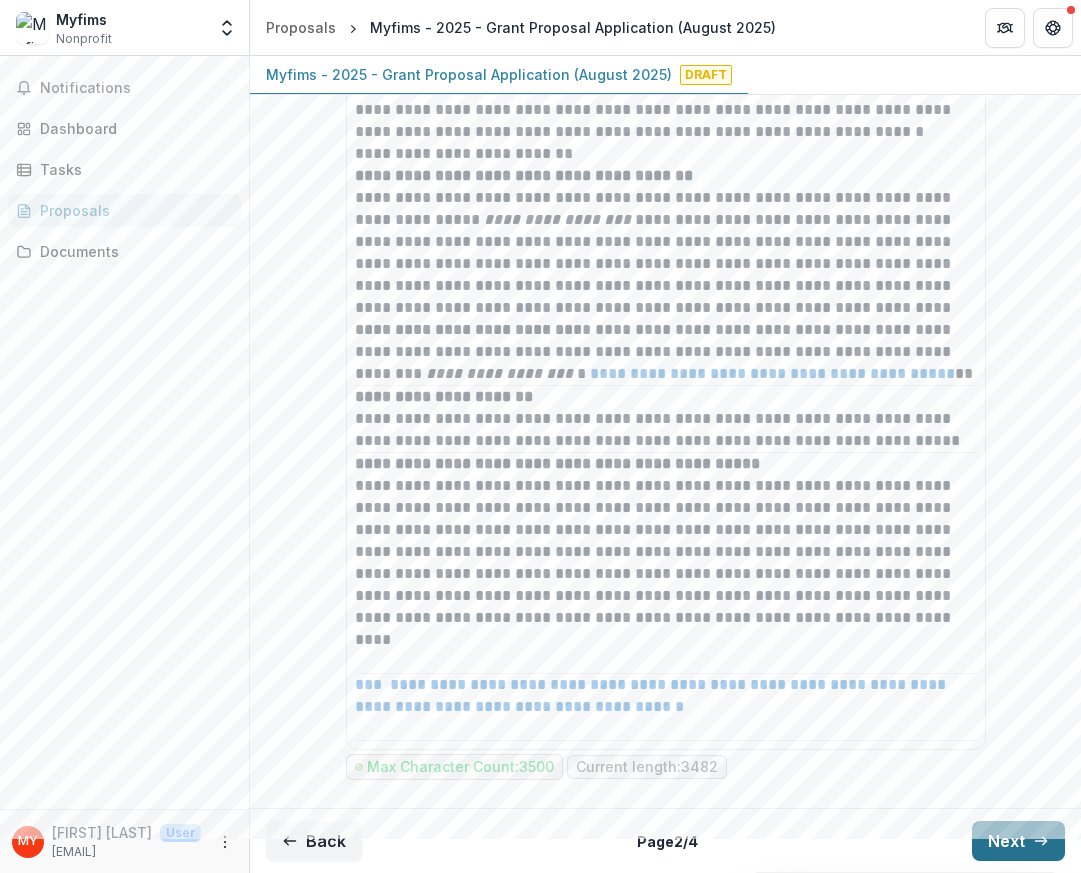 click on "Next" at bounding box center [1018, 841] 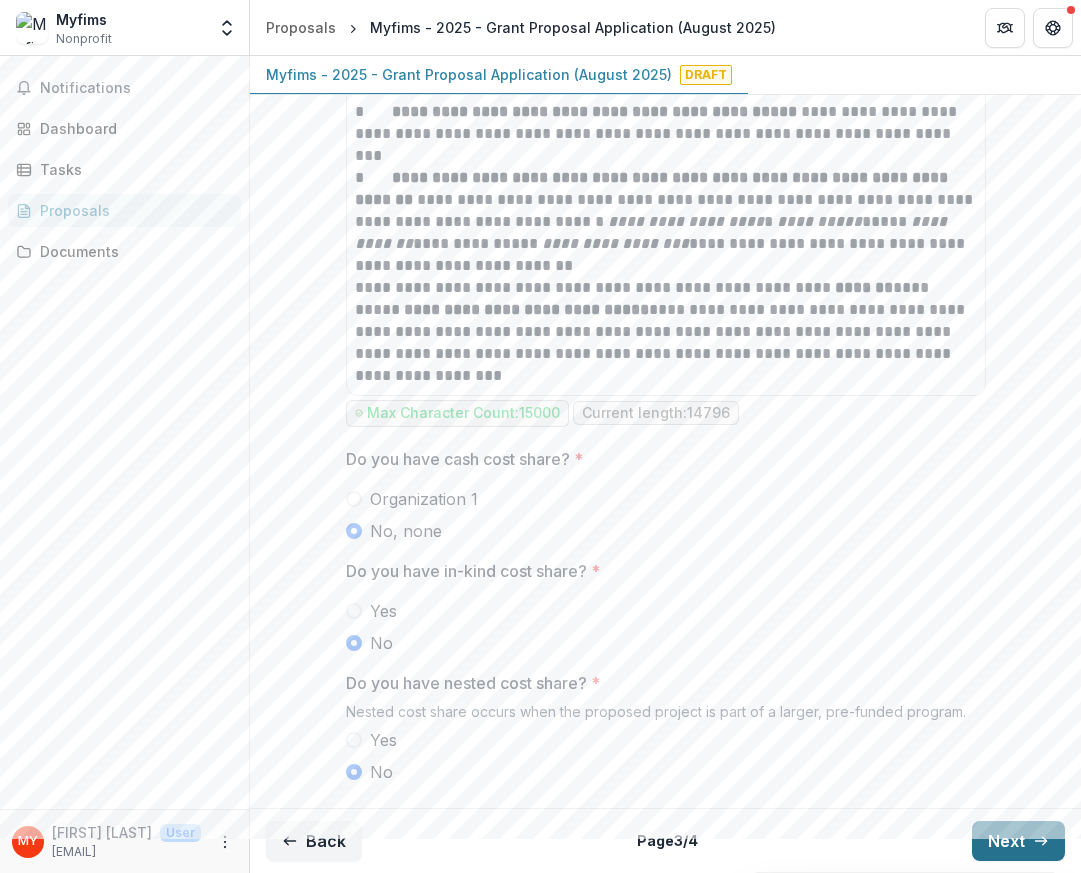 type on "*******" 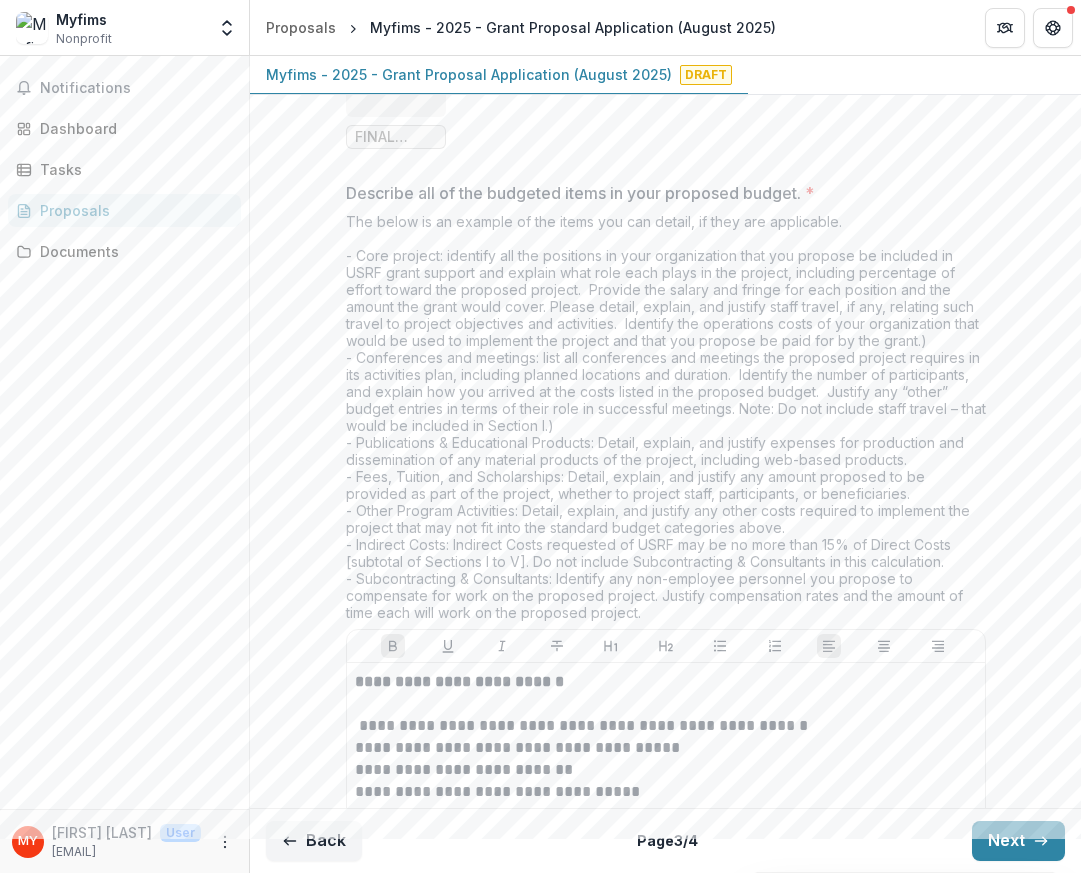 scroll, scrollTop: 1240, scrollLeft: 0, axis: vertical 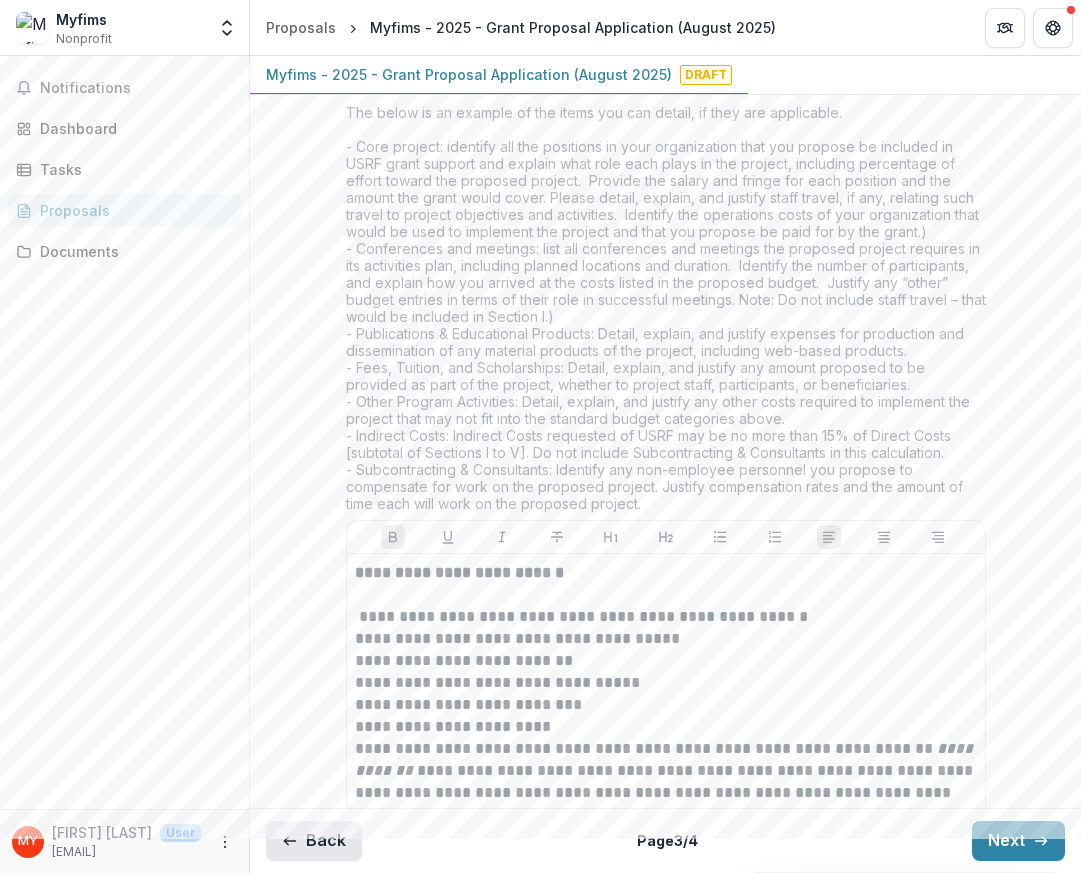 click on "Back" at bounding box center [314, 841] 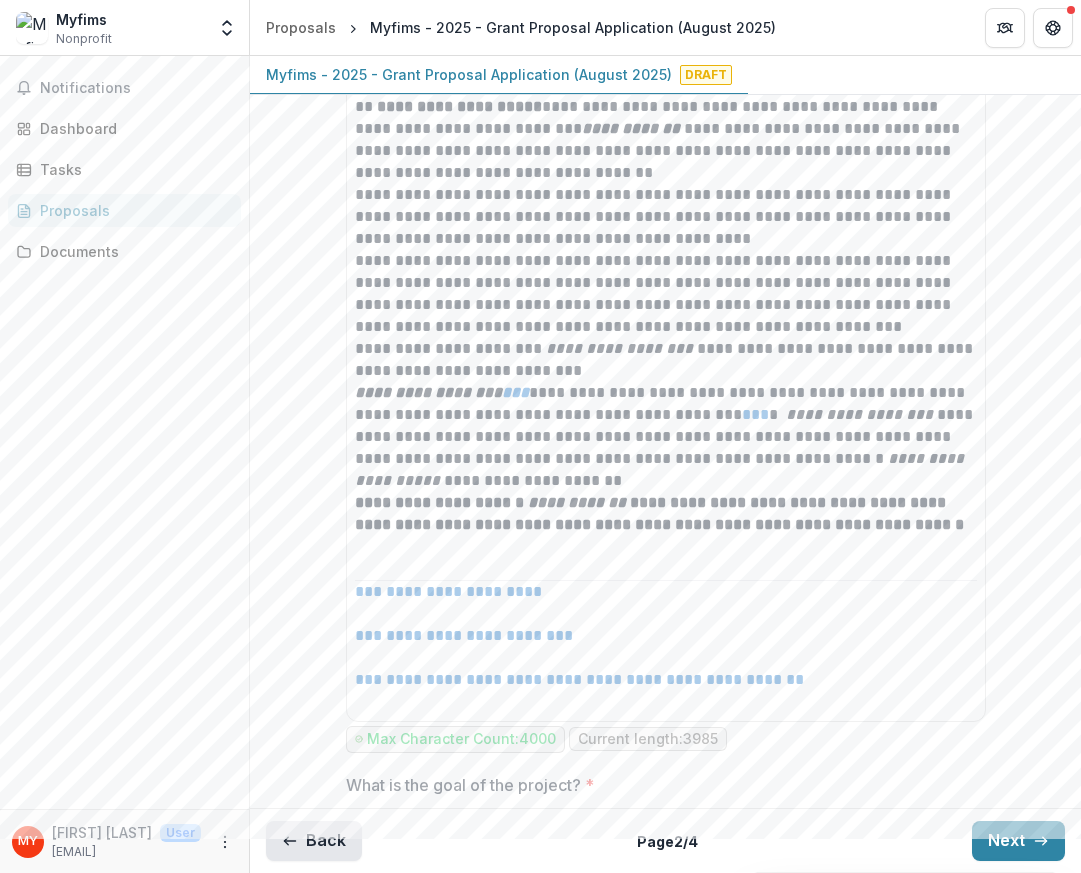 scroll, scrollTop: 0, scrollLeft: 0, axis: both 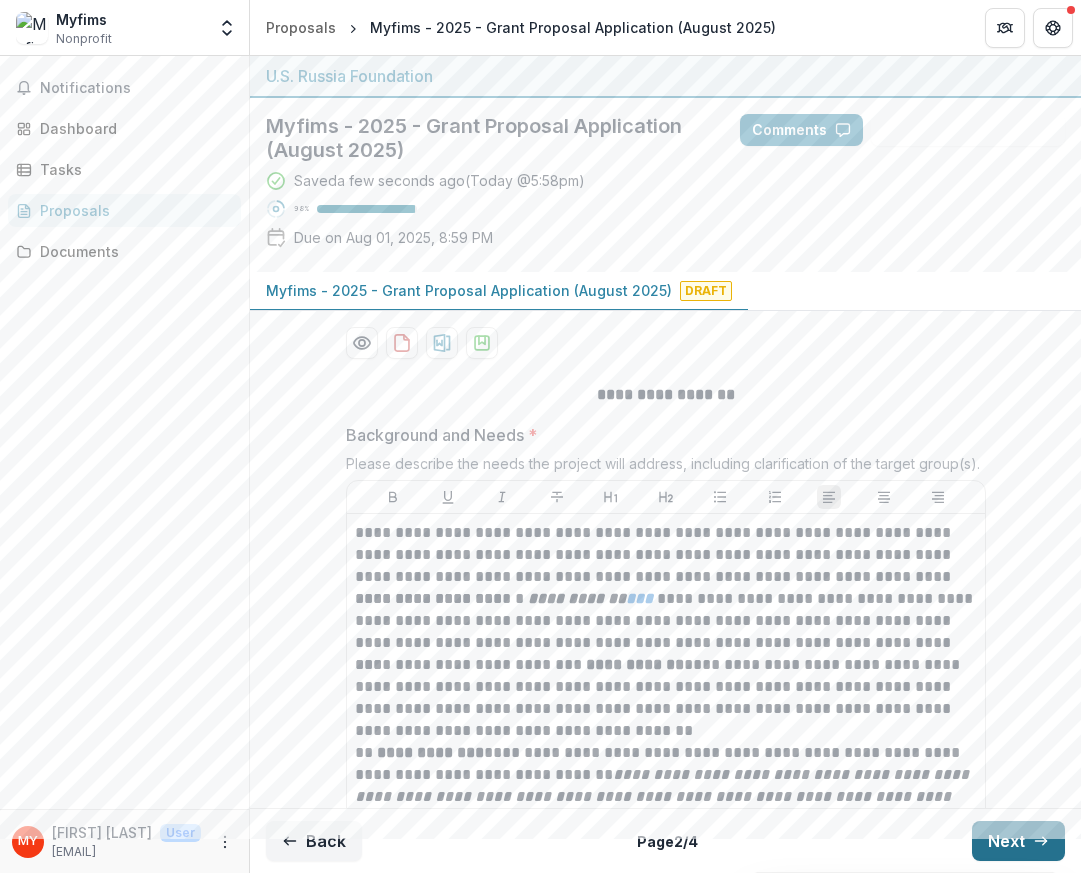 click on "Next" at bounding box center [1018, 841] 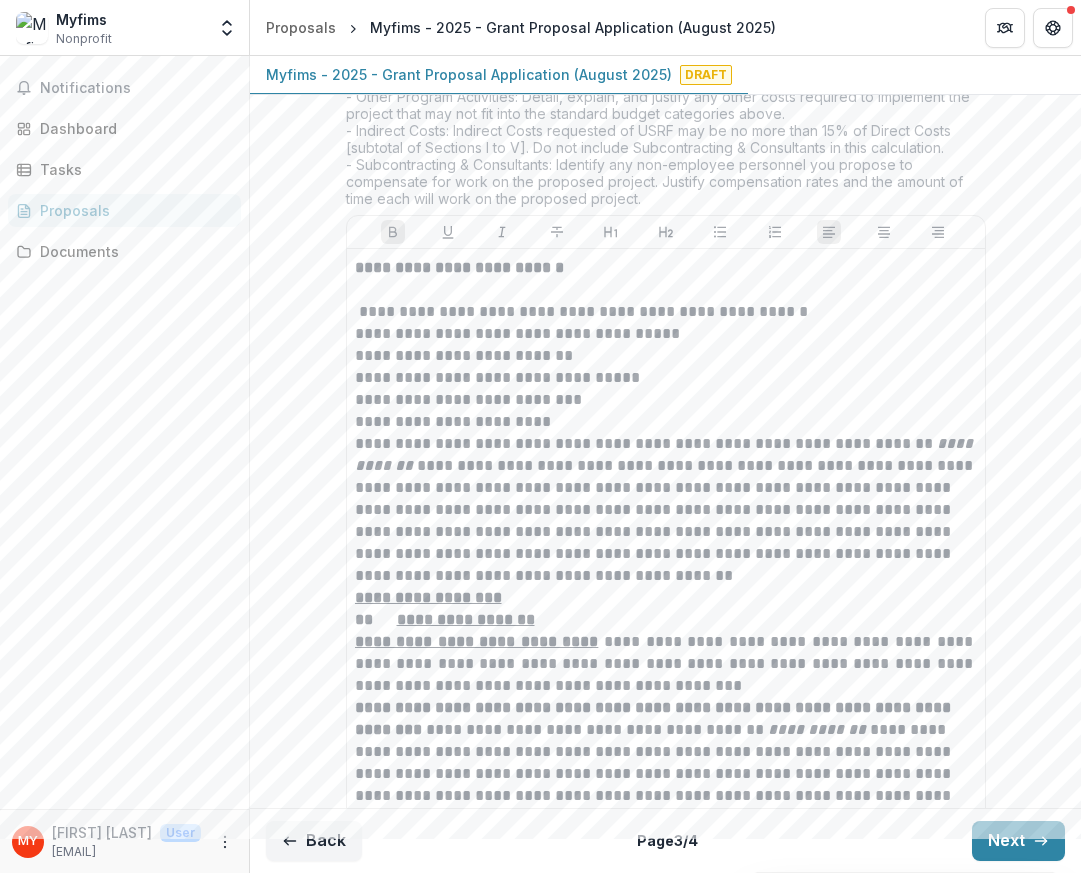scroll, scrollTop: 1547, scrollLeft: 0, axis: vertical 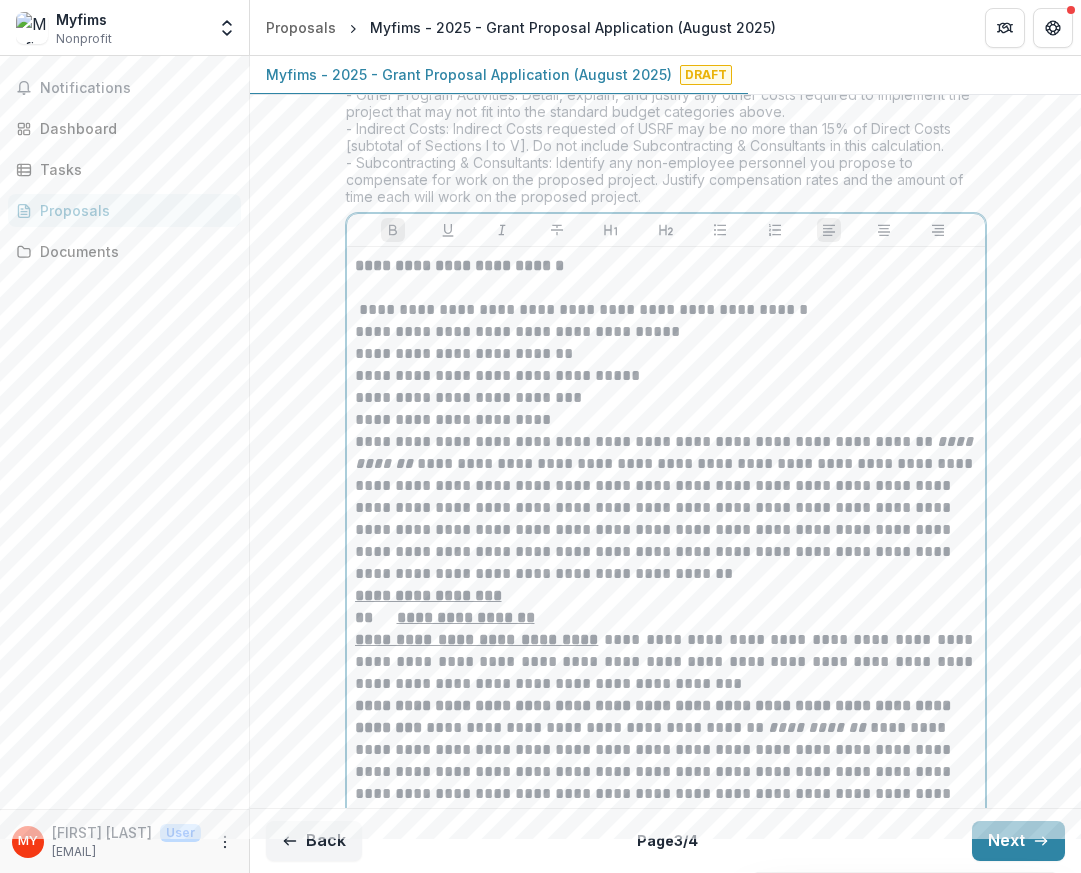 click on "**********" at bounding box center [666, 310] 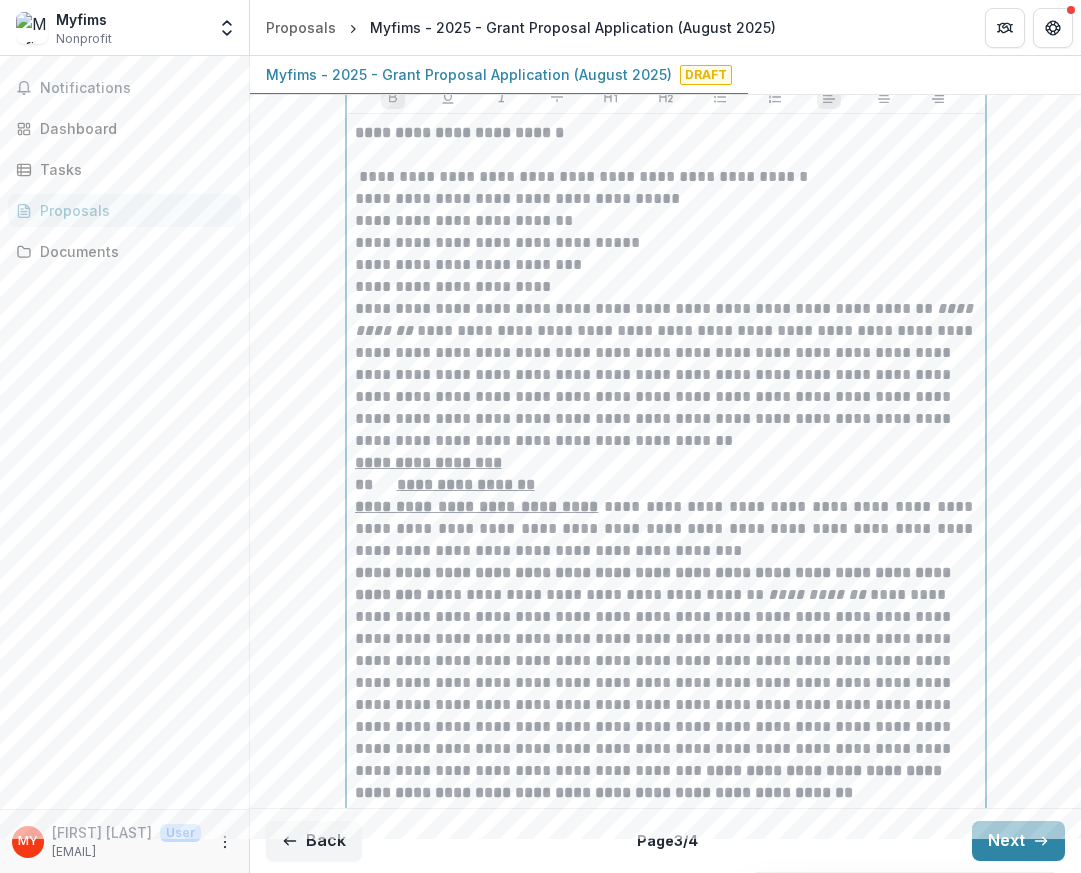 scroll, scrollTop: 1853, scrollLeft: 0, axis: vertical 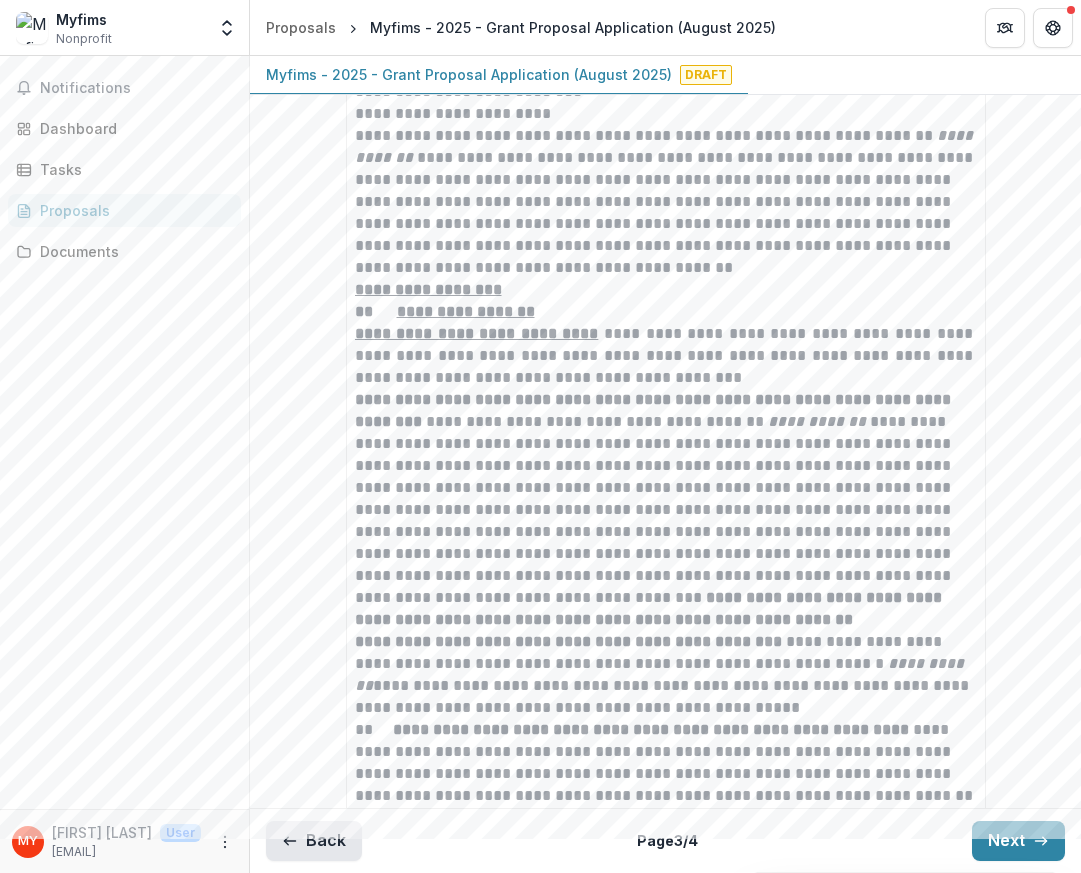 click on "Back" at bounding box center [314, 841] 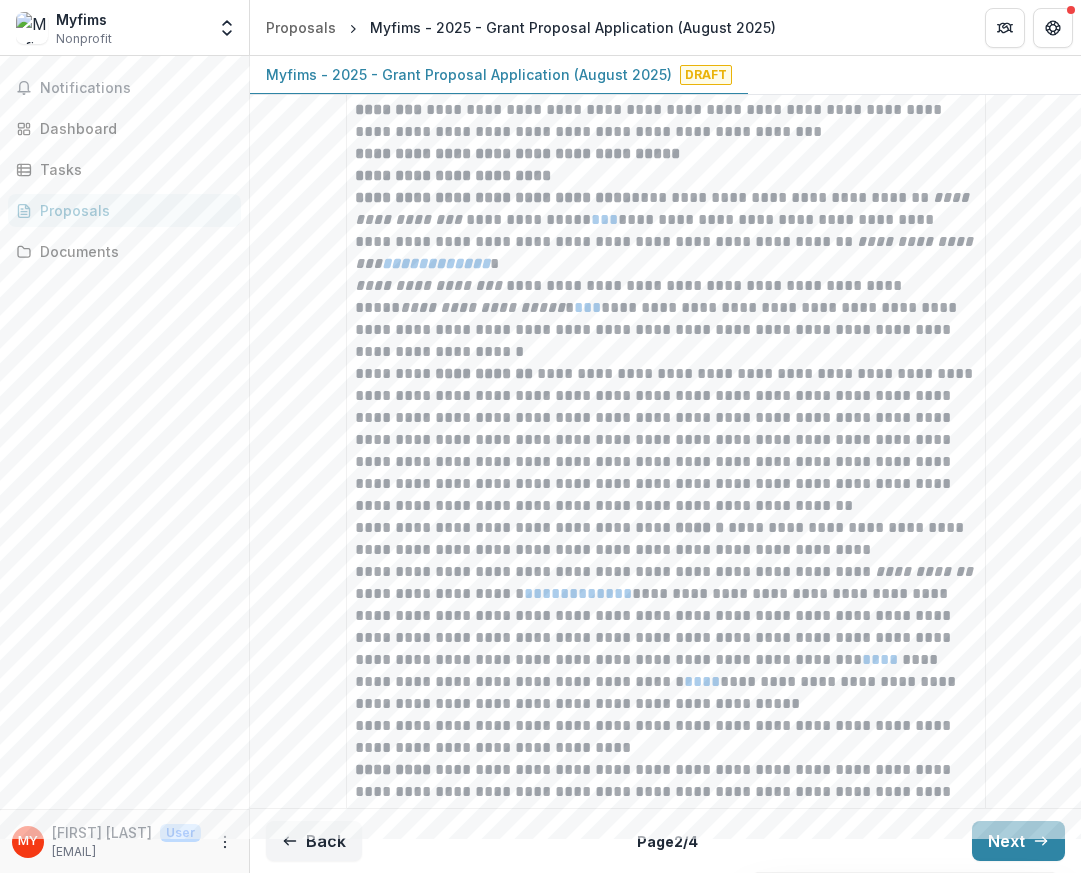 scroll, scrollTop: 2565, scrollLeft: 0, axis: vertical 